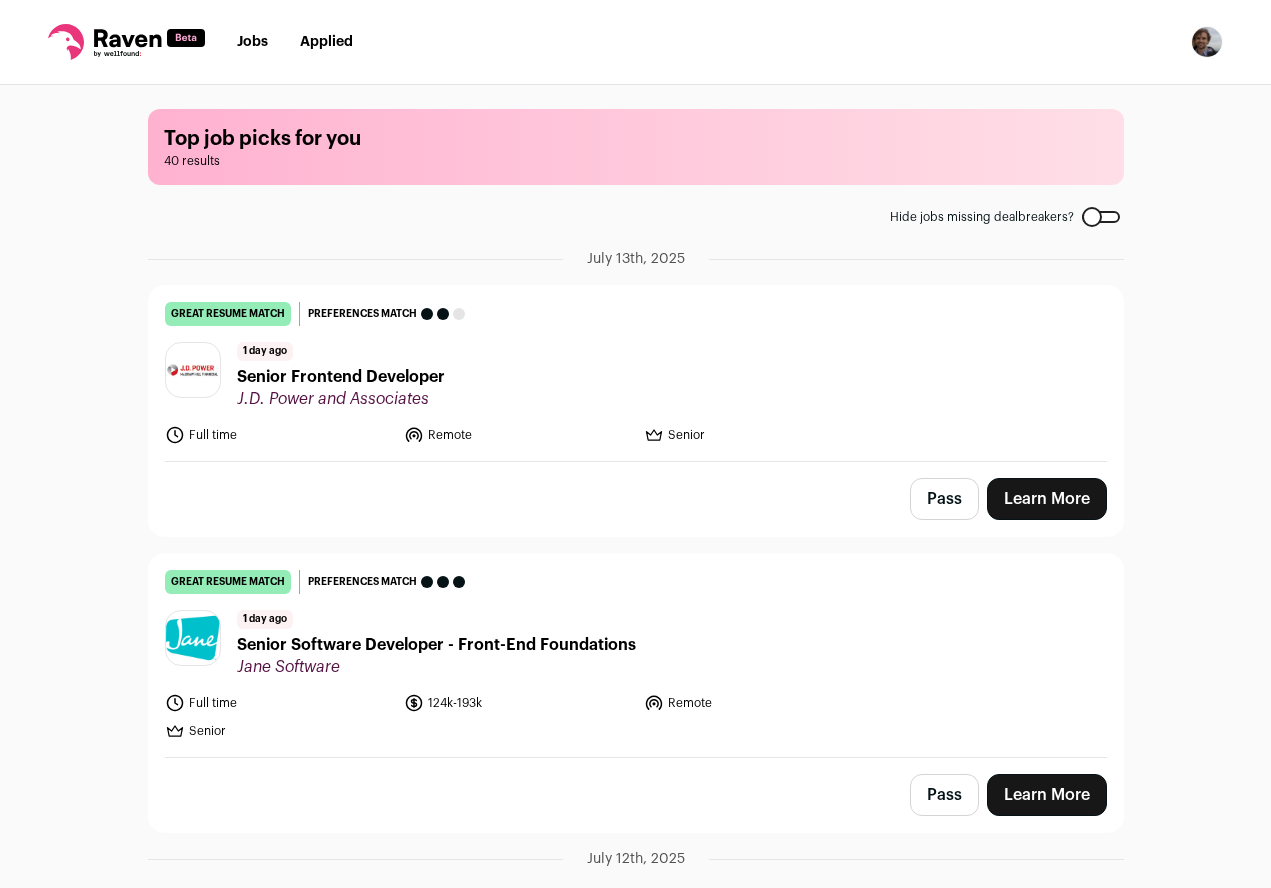 scroll, scrollTop: 0, scrollLeft: 0, axis: both 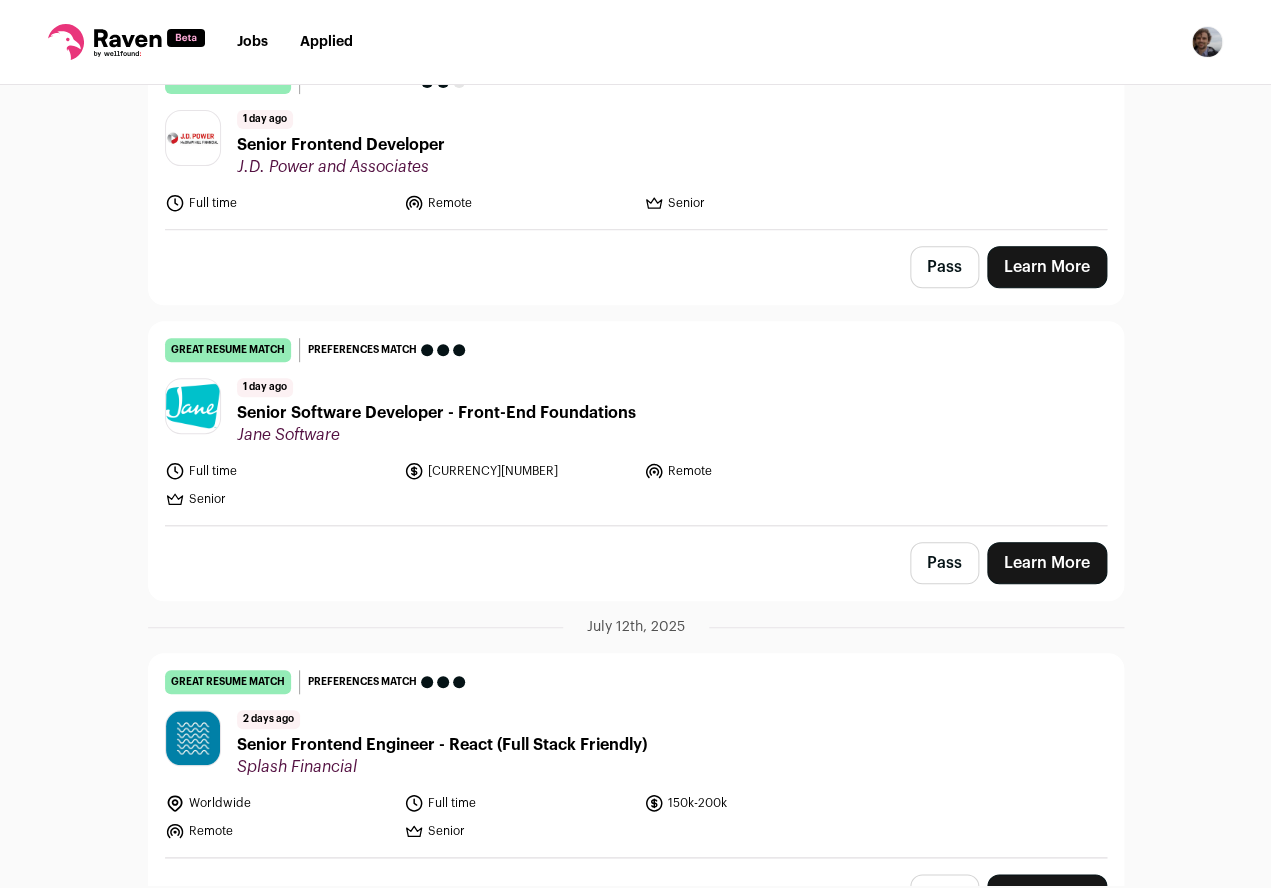 click on "Senior Software Developer - Front-End Foundations" at bounding box center [436, 413] 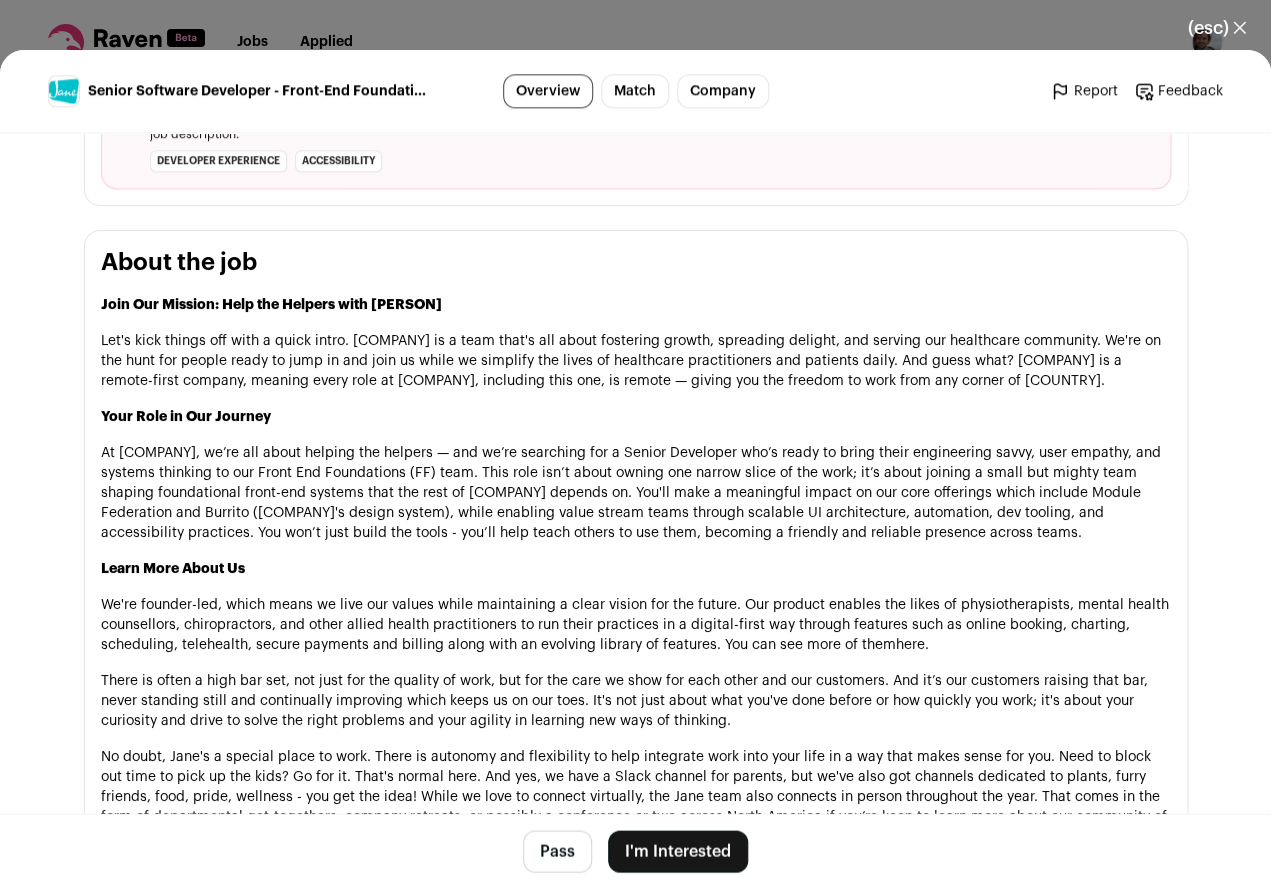 scroll, scrollTop: 843, scrollLeft: 0, axis: vertical 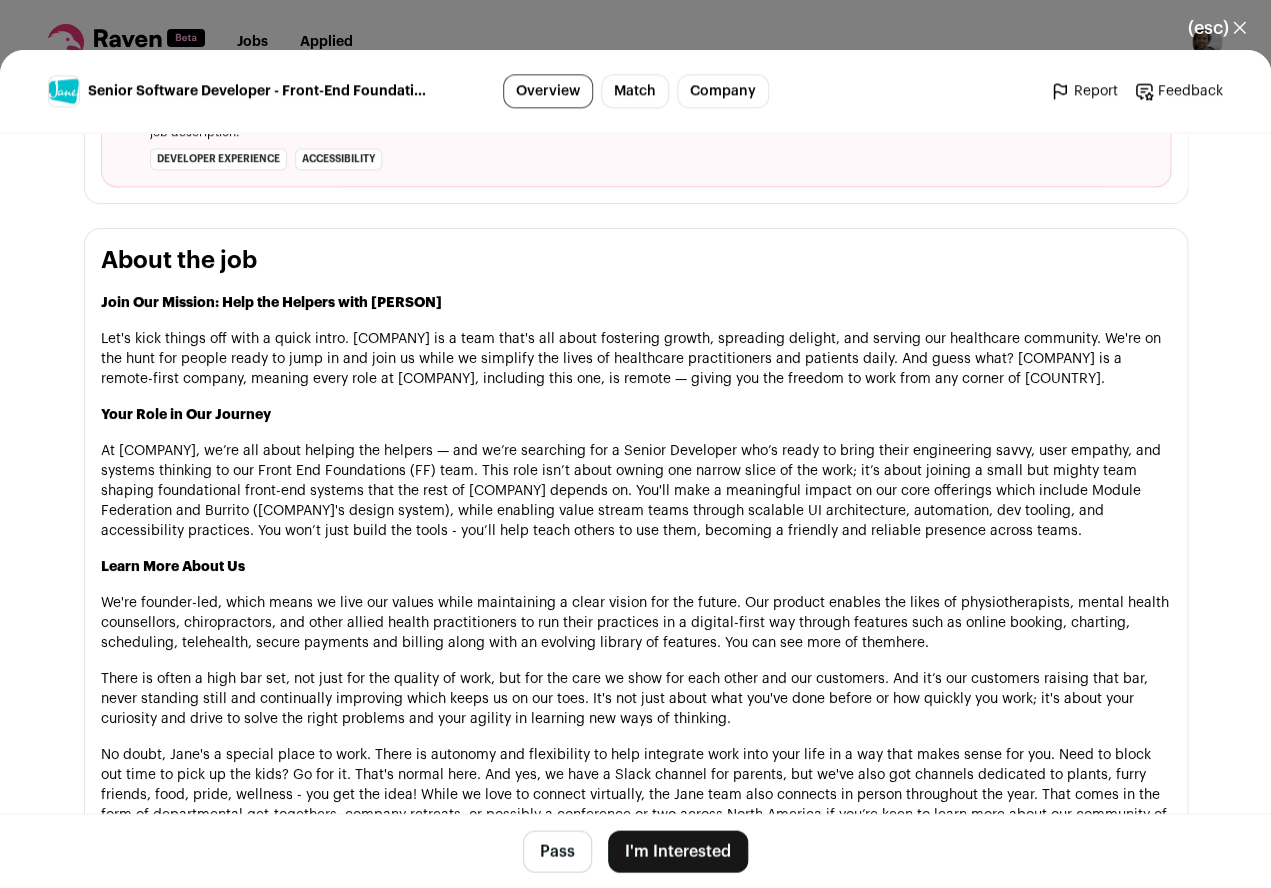 click on "(esc) ✕" at bounding box center [1217, 28] 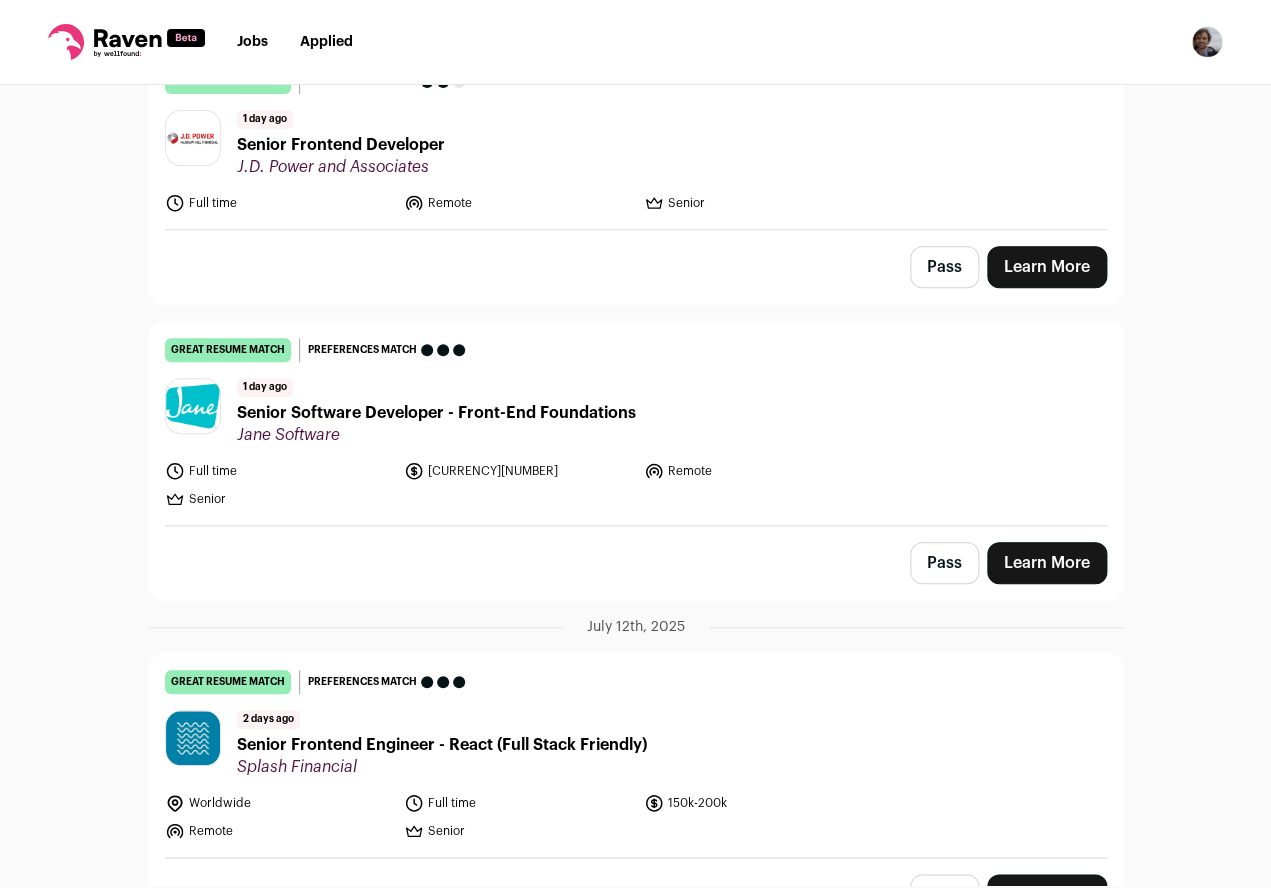 click on "Pass" at bounding box center [944, 563] 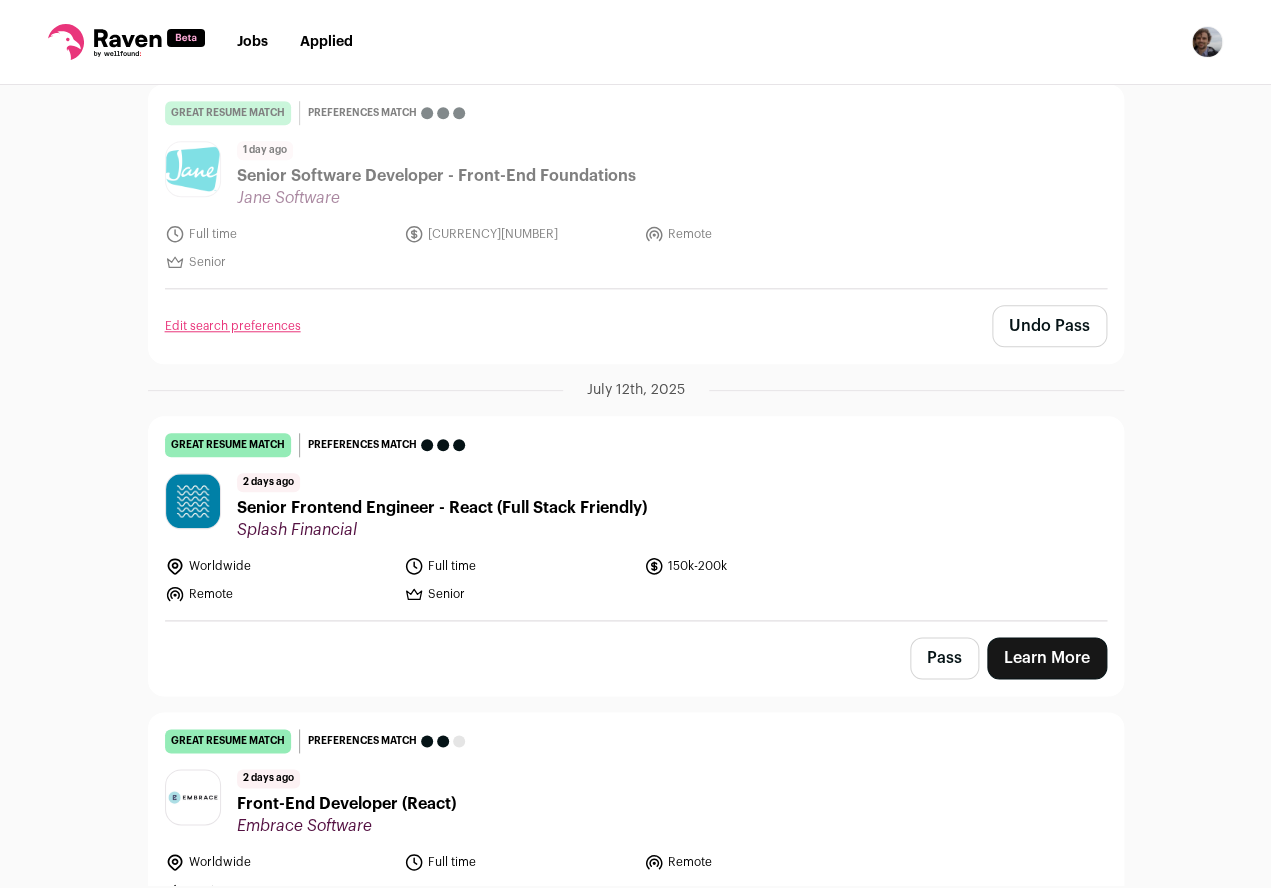 scroll, scrollTop: 481, scrollLeft: 0, axis: vertical 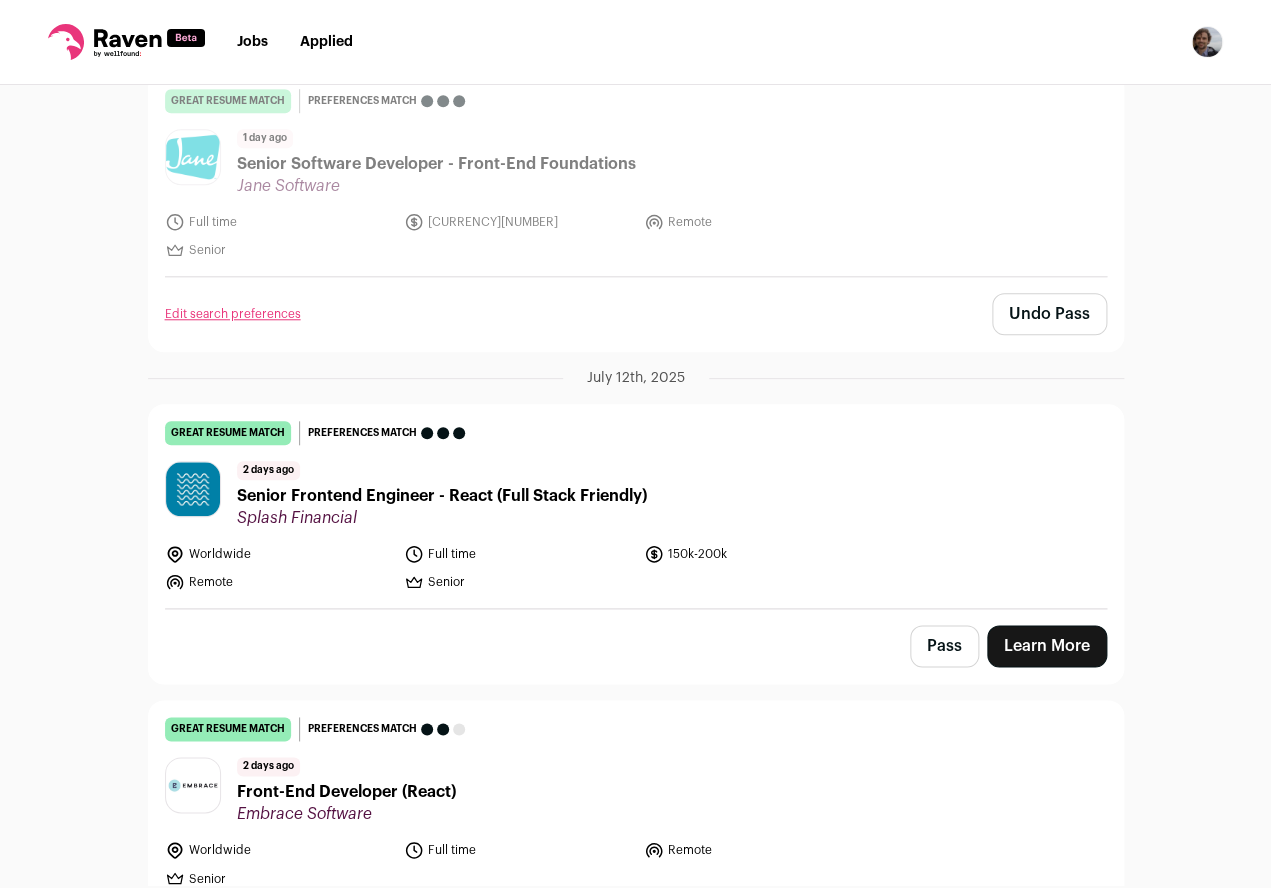 click on "Senior Frontend Engineer - React (Full Stack Friendly)" at bounding box center (442, 496) 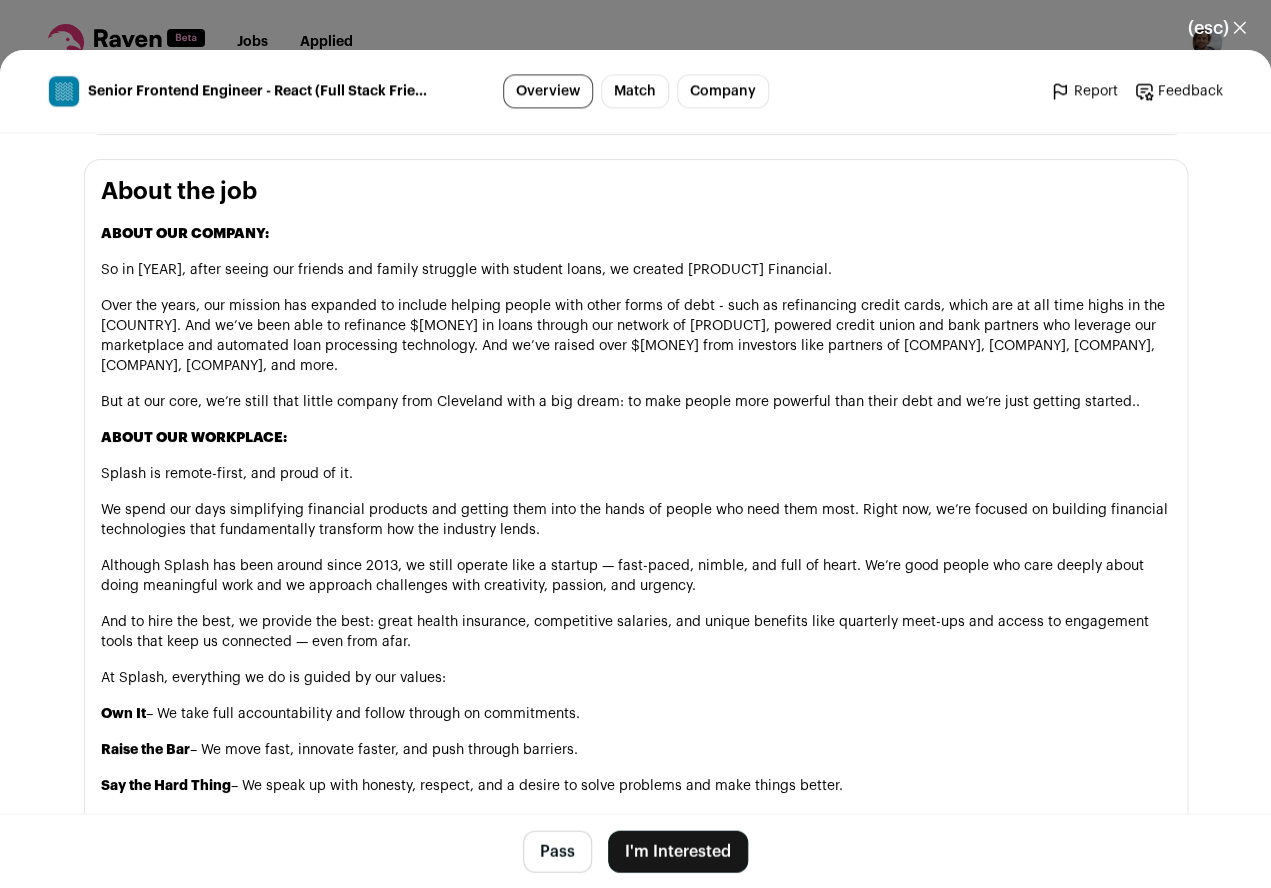 scroll, scrollTop: 991, scrollLeft: 0, axis: vertical 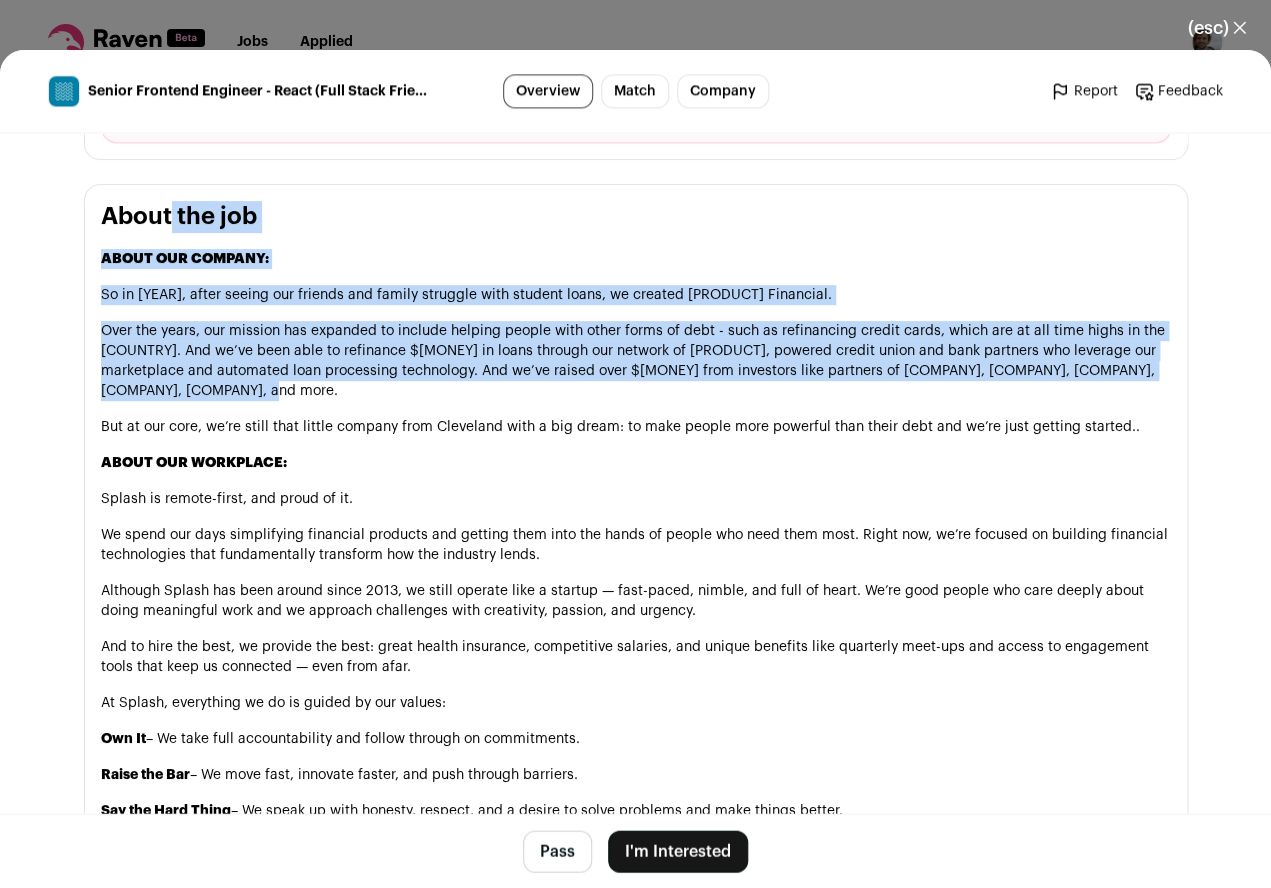 drag, startPoint x: 106, startPoint y: 227, endPoint x: 202, endPoint y: 429, distance: 223.65152 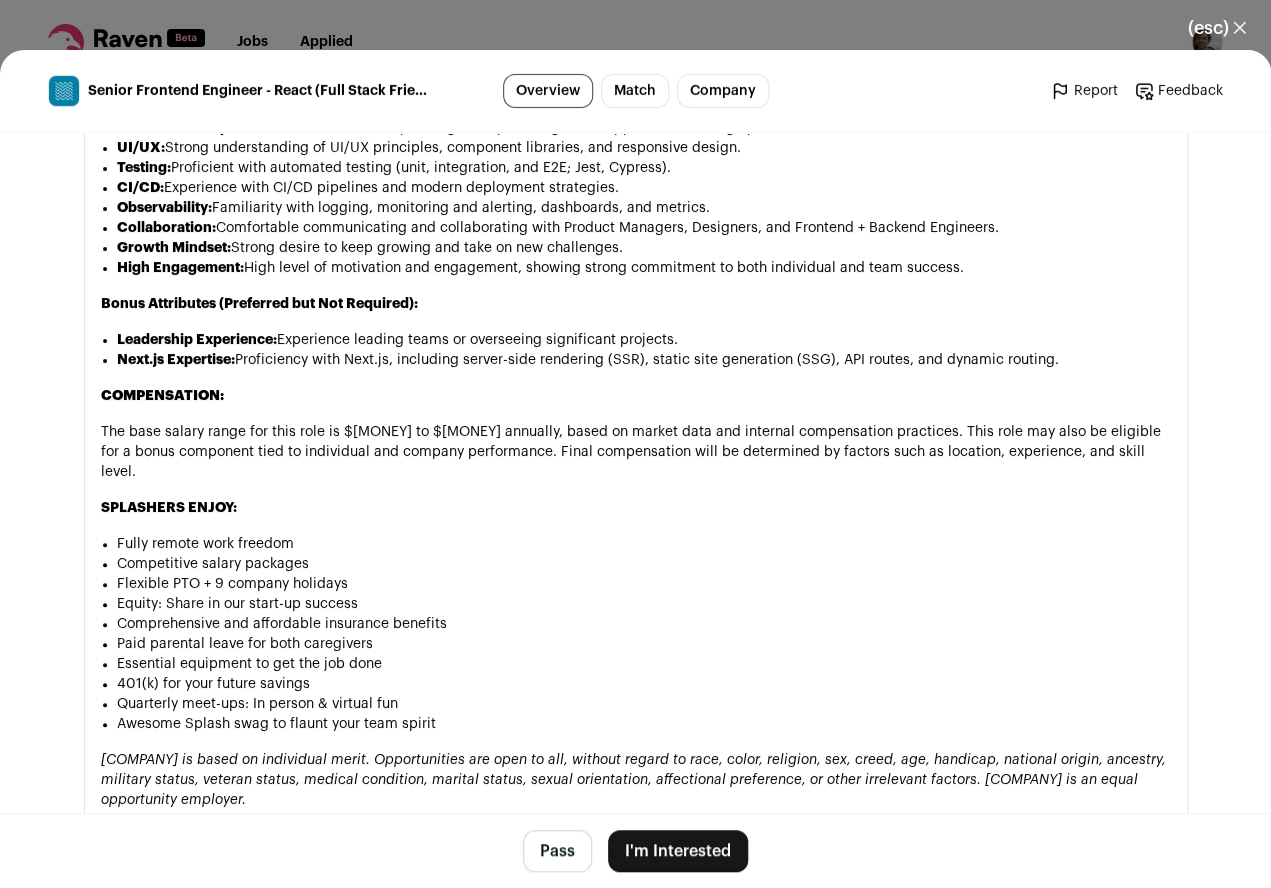 scroll, scrollTop: 2373, scrollLeft: 0, axis: vertical 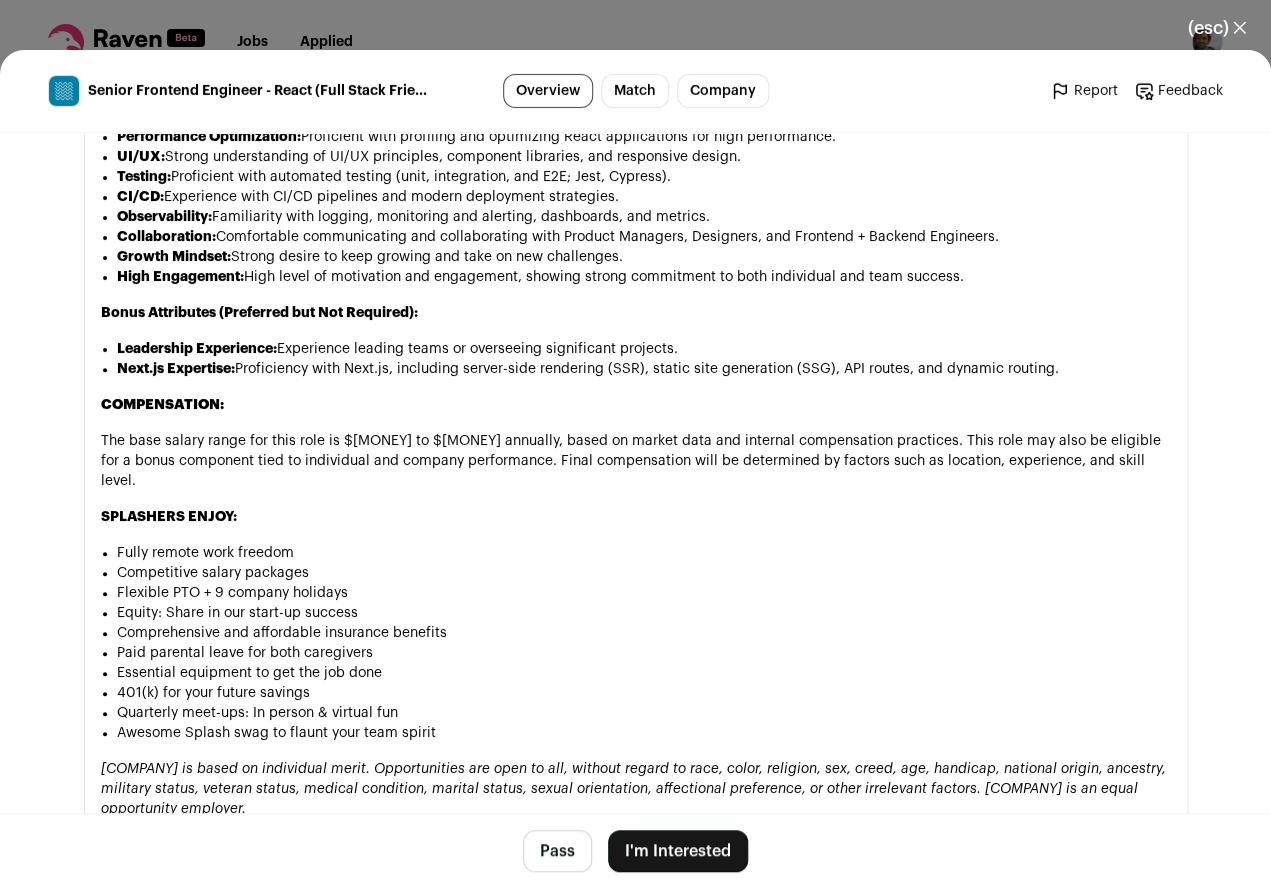 click on "Next.js Expertise:  Proficiency with Next.js, including server-side rendering (SSR), static site generation (SSG), API routes, and dynamic routing." at bounding box center (644, 369) 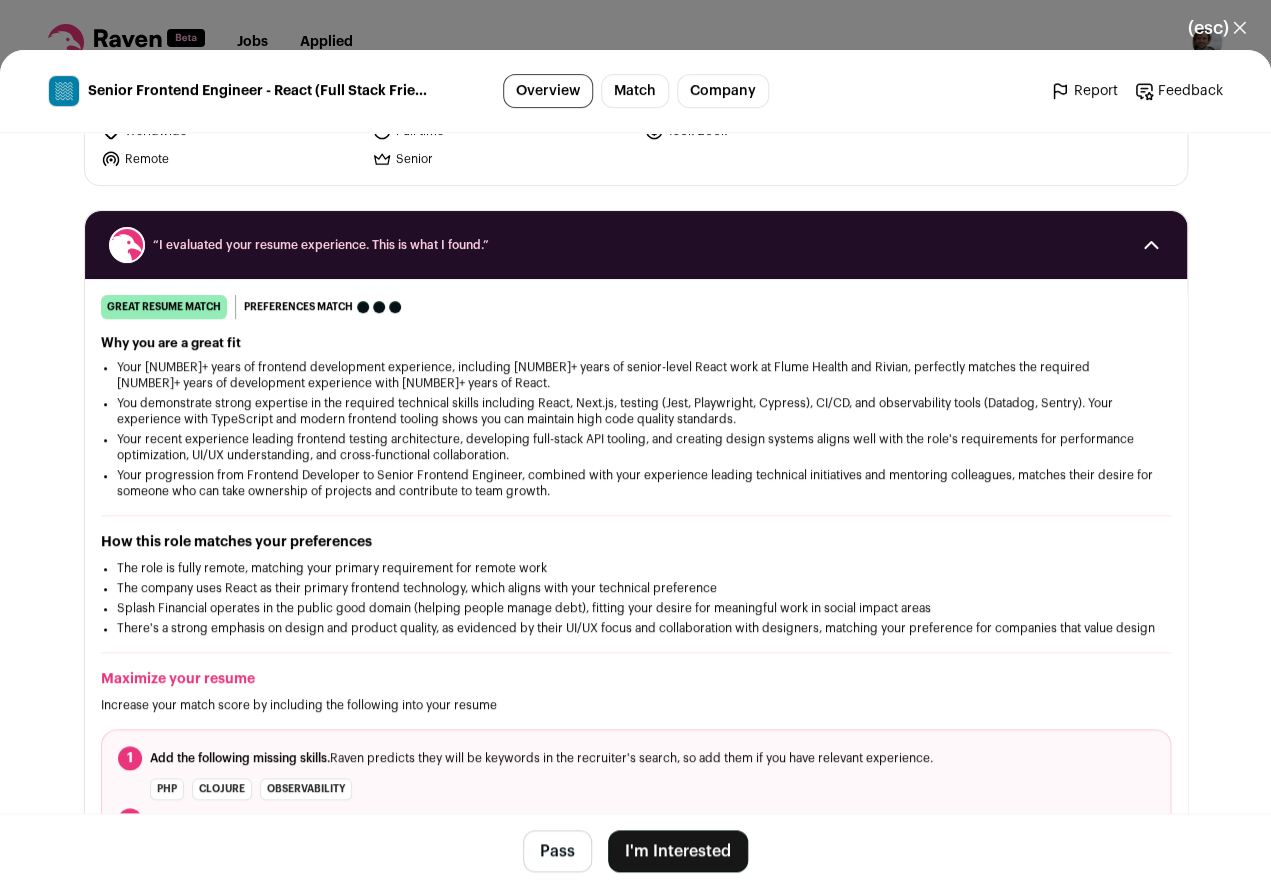 scroll, scrollTop: 0, scrollLeft: 0, axis: both 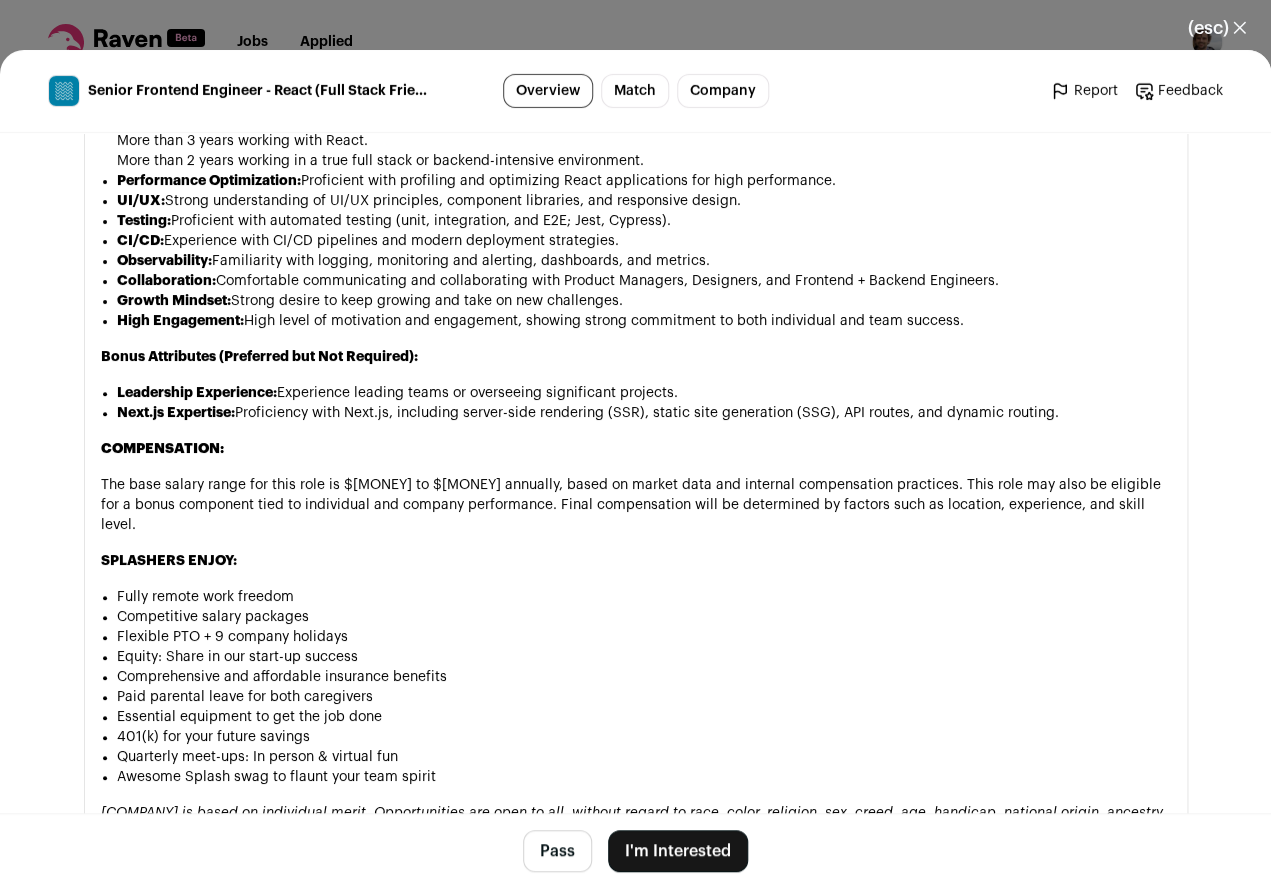 click on "Observability:  Familiarity with logging, monitoring and alerting, dashboards, and metrics." at bounding box center [644, 261] 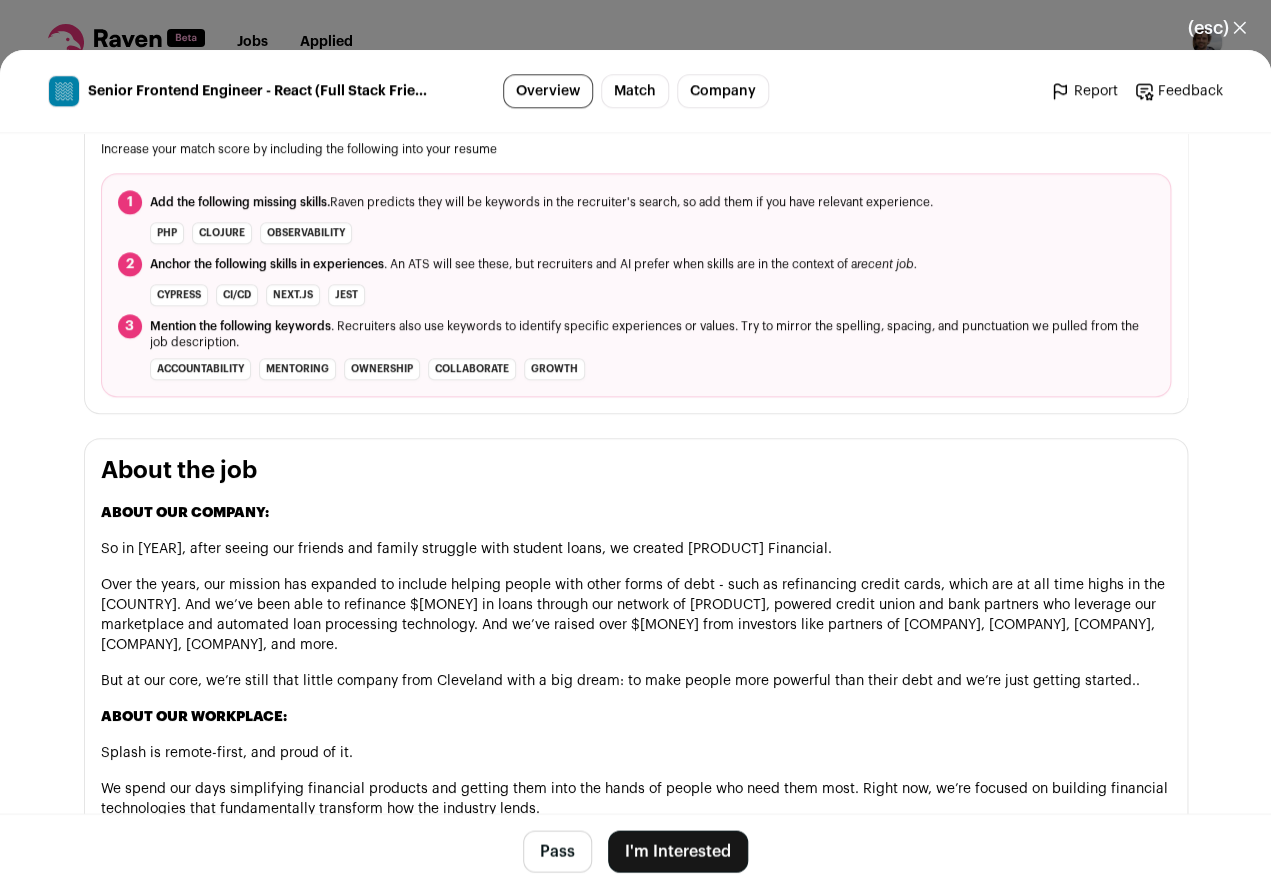 scroll, scrollTop: 710, scrollLeft: 0, axis: vertical 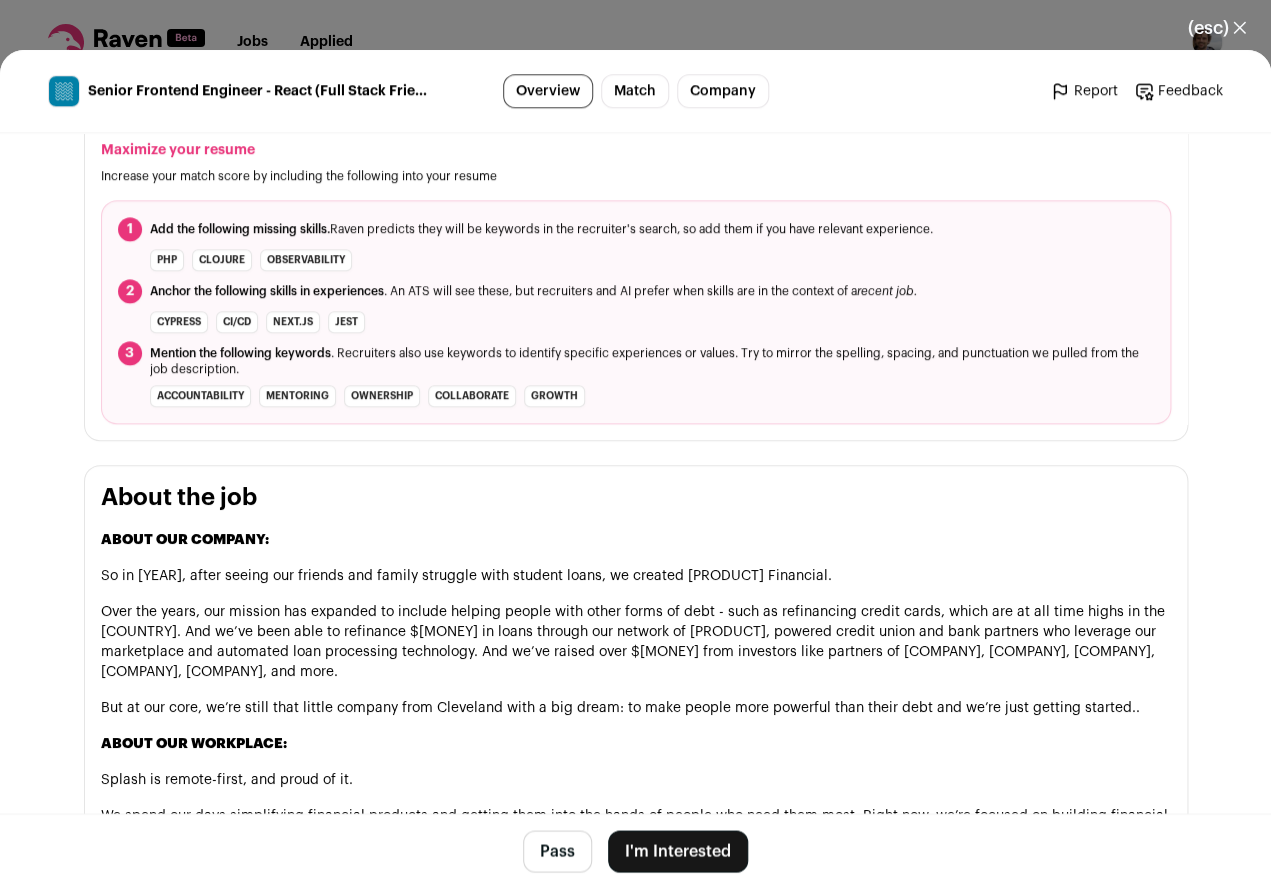 click on "I'm Interested" at bounding box center (678, 851) 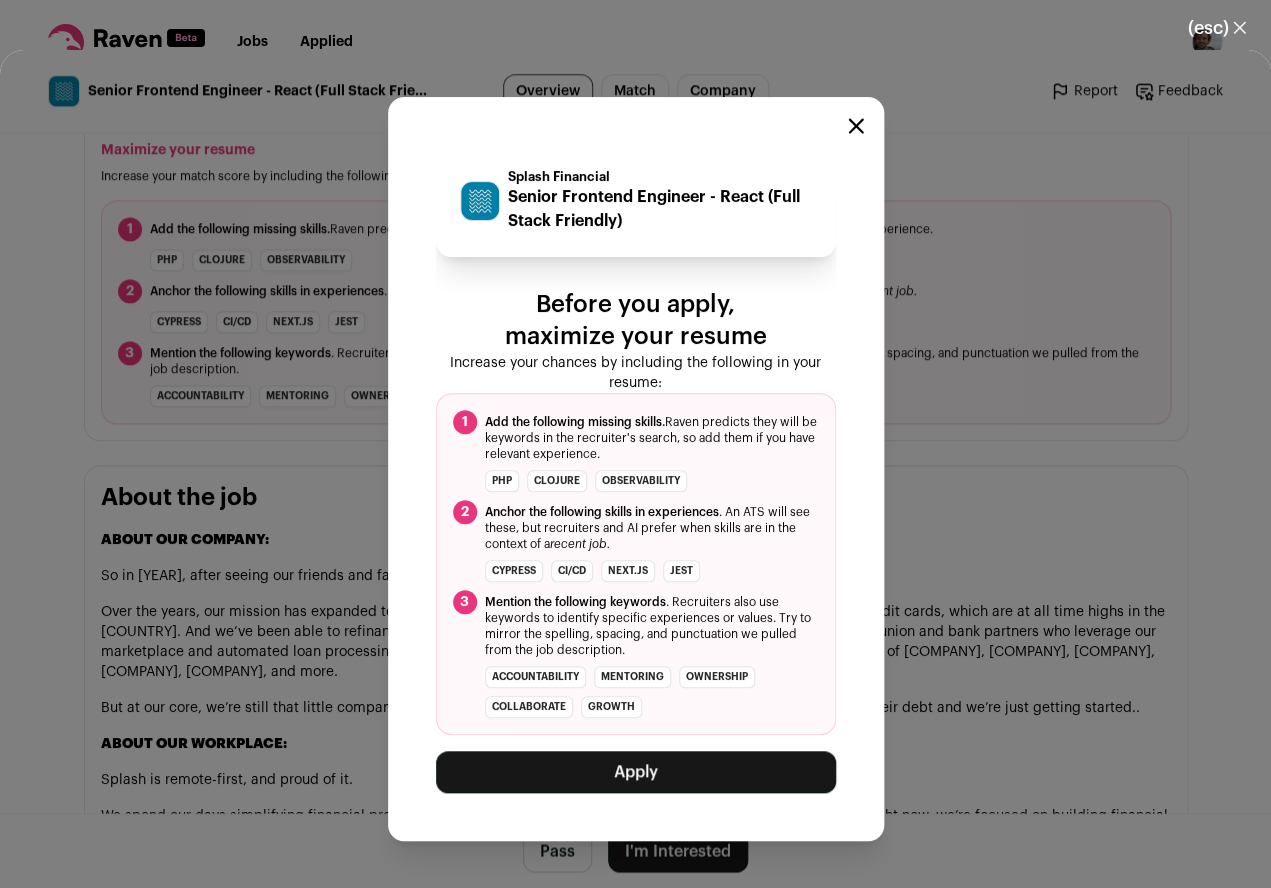 click on "Apply" at bounding box center [636, 772] 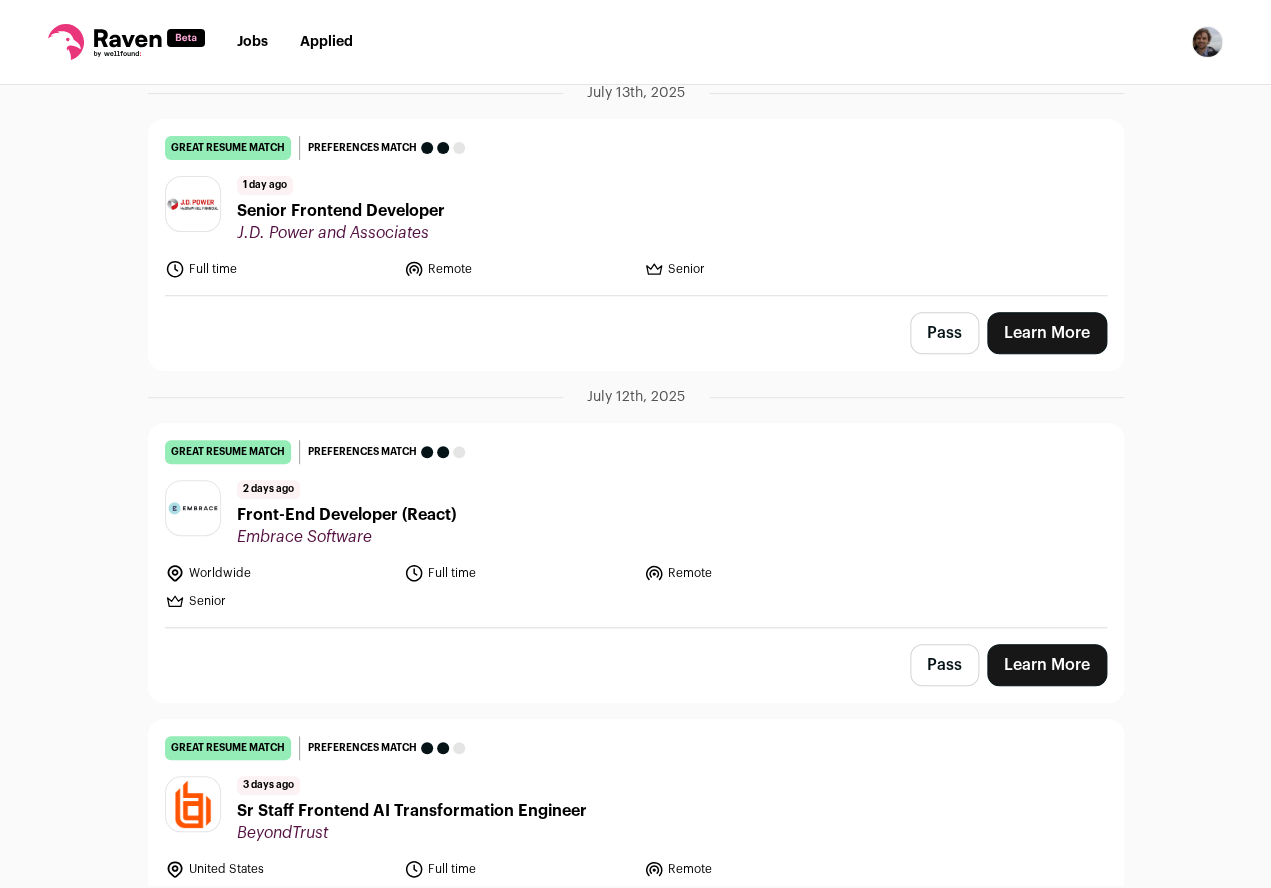 scroll, scrollTop: 190, scrollLeft: 0, axis: vertical 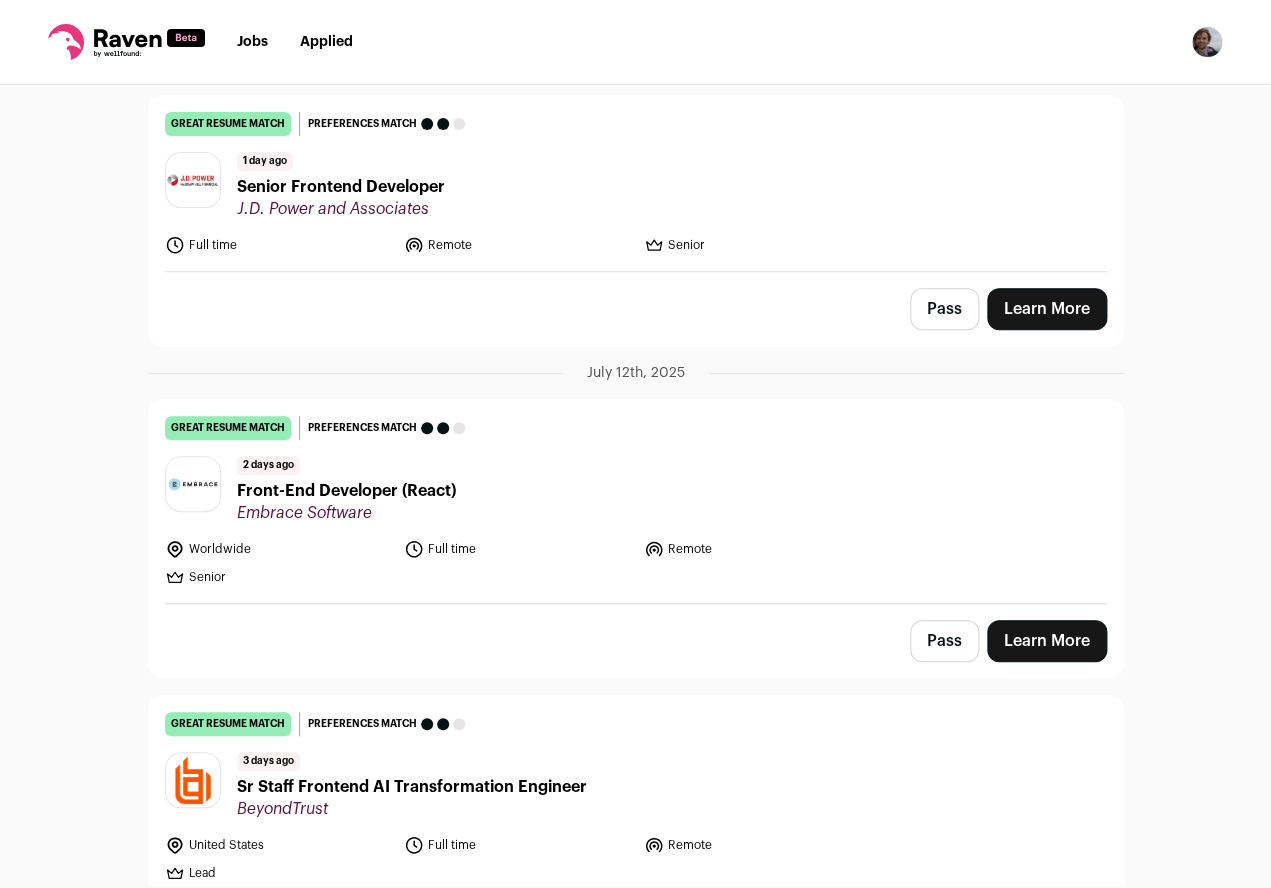 click on "Front-End Developer (React)" at bounding box center [346, 491] 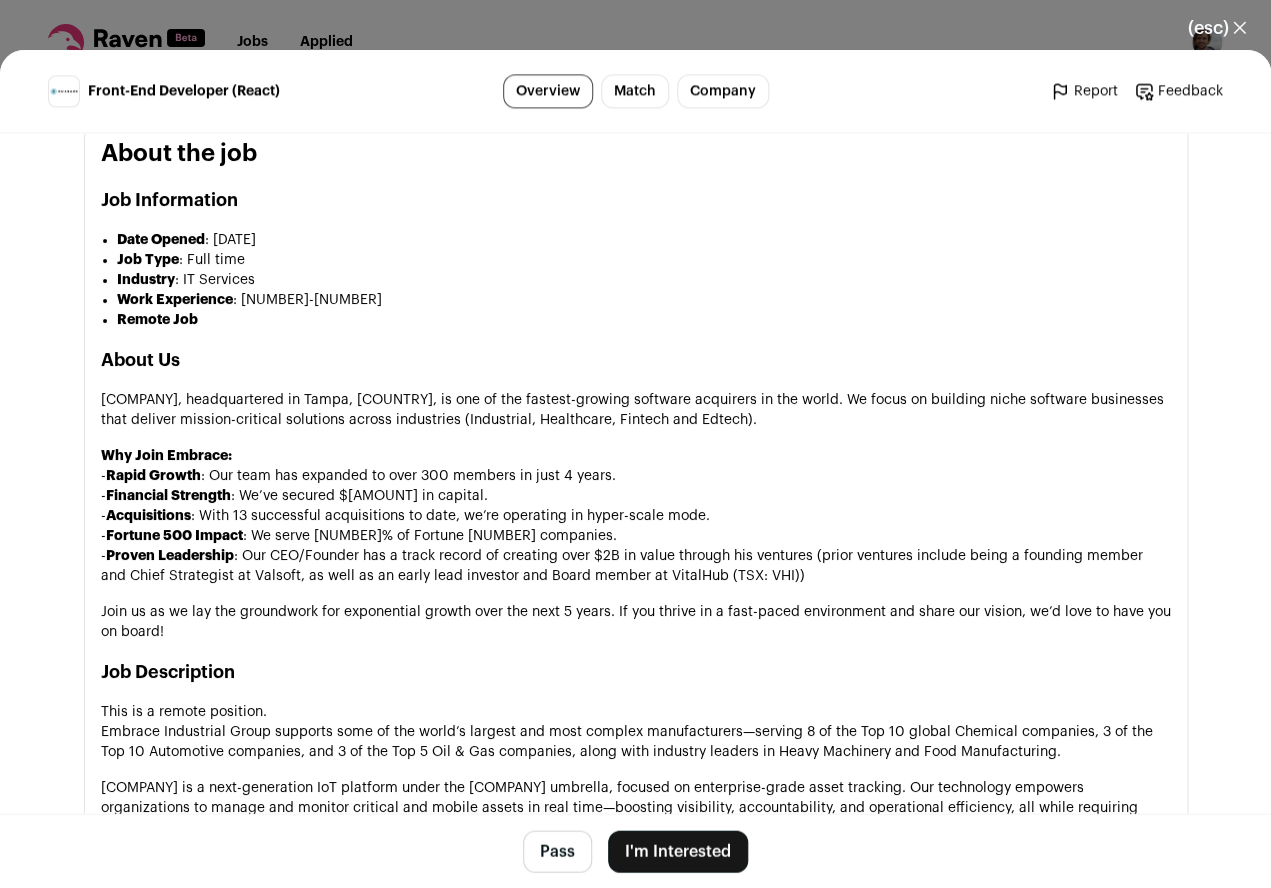 scroll, scrollTop: 877, scrollLeft: 0, axis: vertical 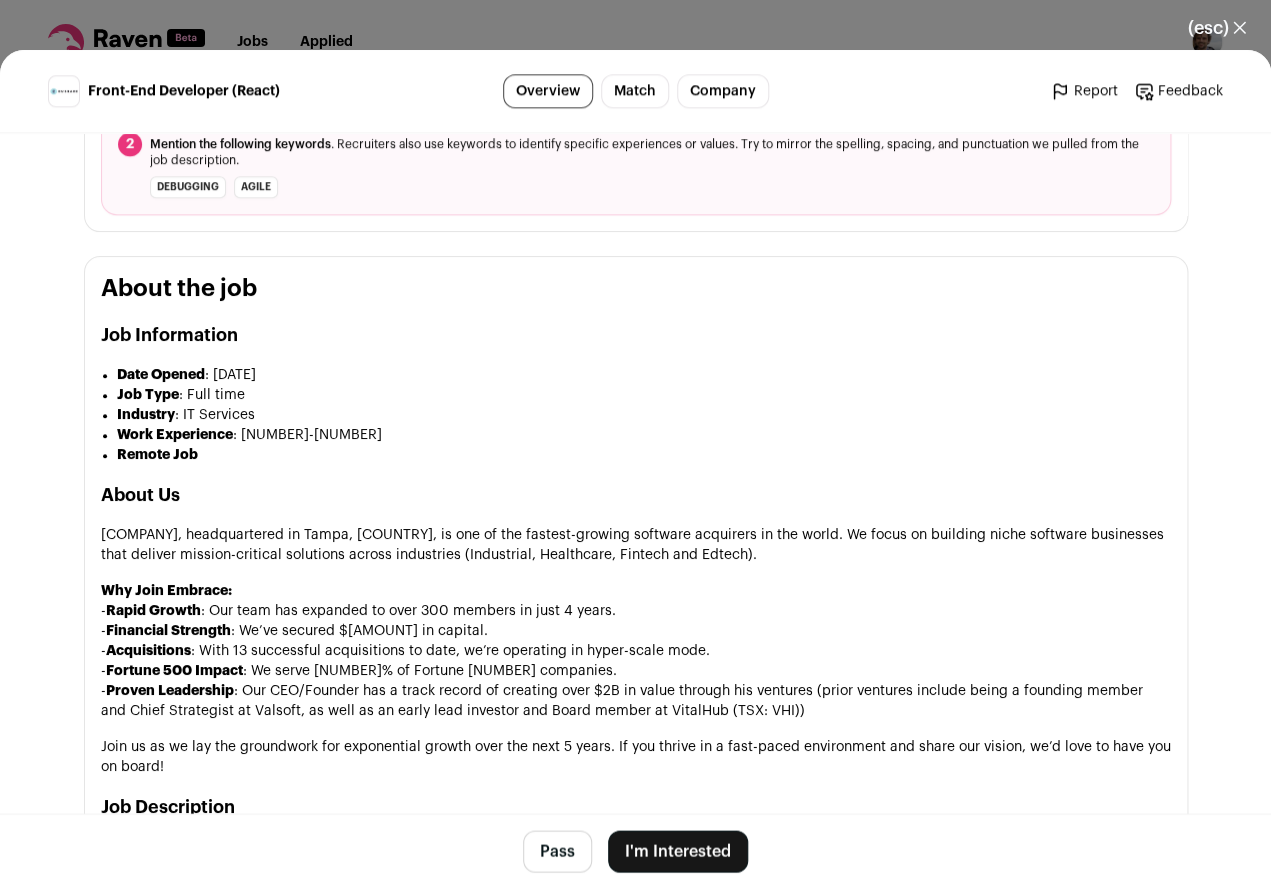 click on "(esc) ✕" at bounding box center (1217, 28) 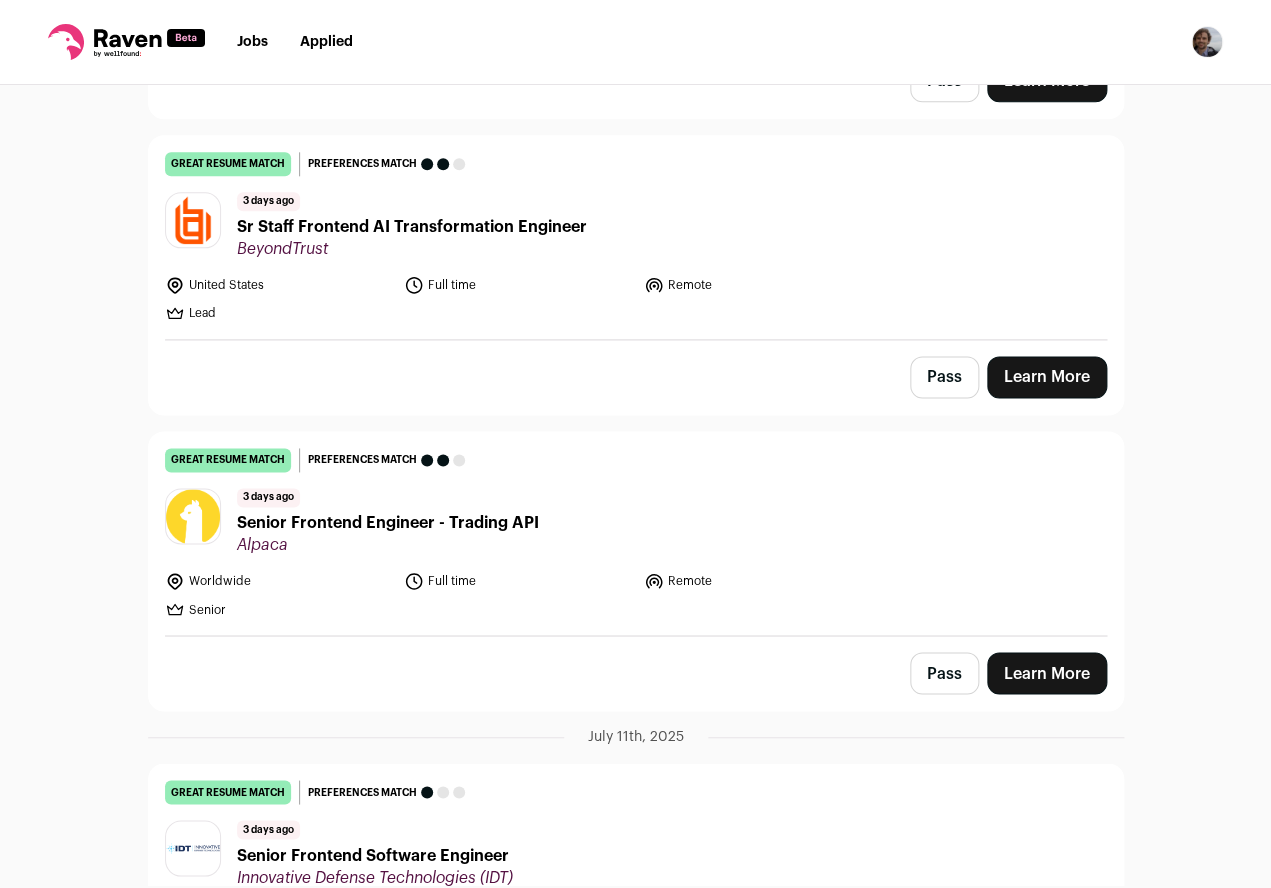 scroll, scrollTop: 774, scrollLeft: 0, axis: vertical 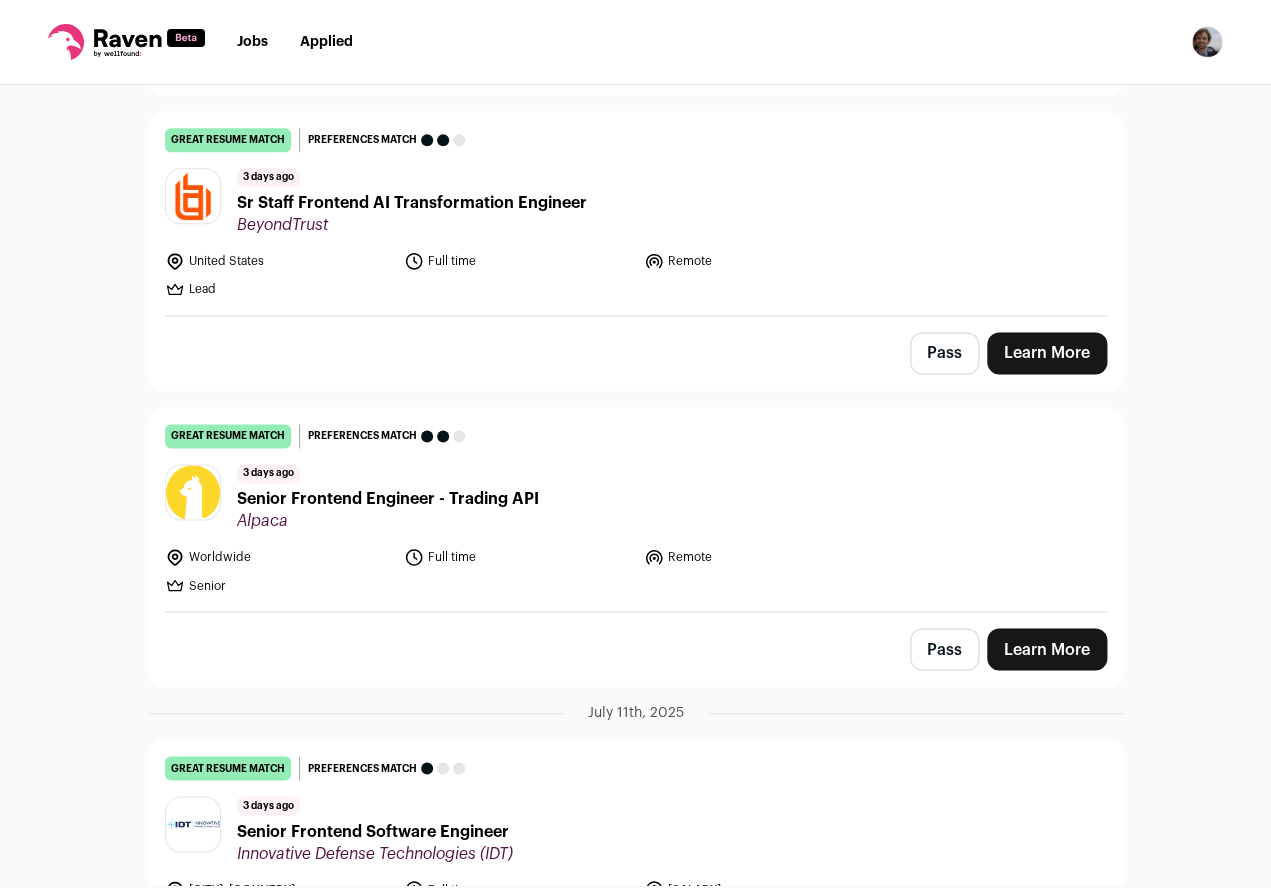 click on "Sr Staff Frontend AI Transformation Engineer" at bounding box center [412, 203] 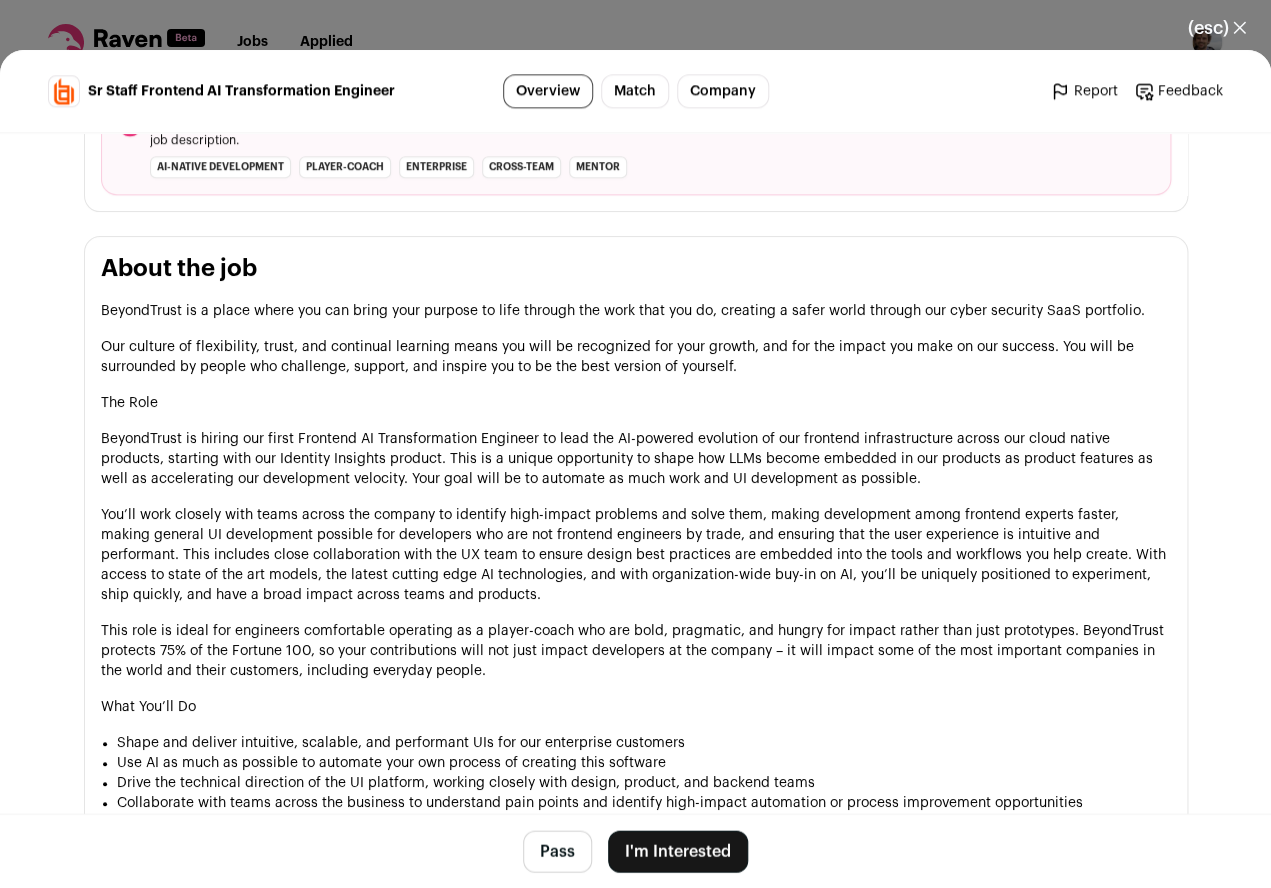 scroll, scrollTop: 923, scrollLeft: 0, axis: vertical 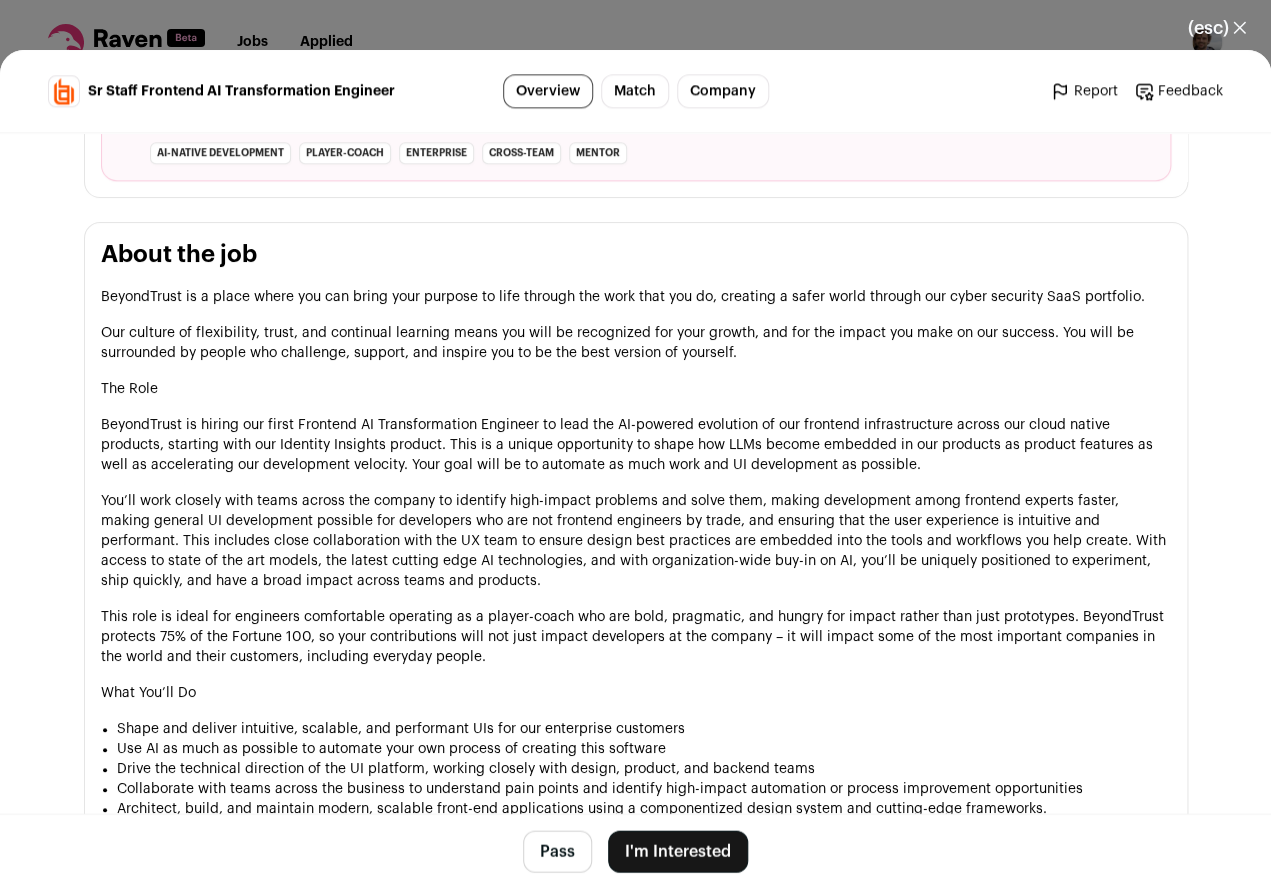 click on "(esc) ✕" at bounding box center [1217, 28] 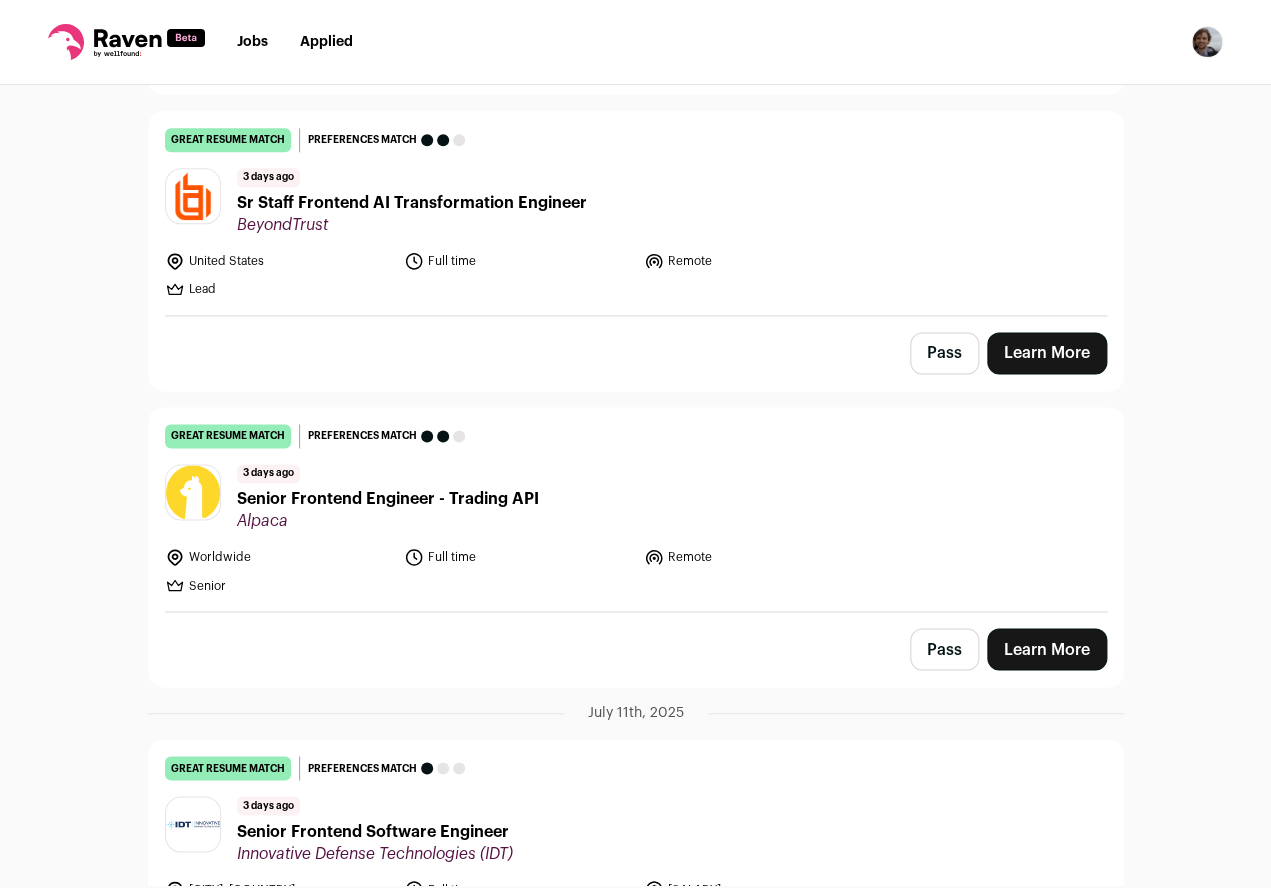 click on "Senior Frontend Engineer - Trading API" at bounding box center (388, 499) 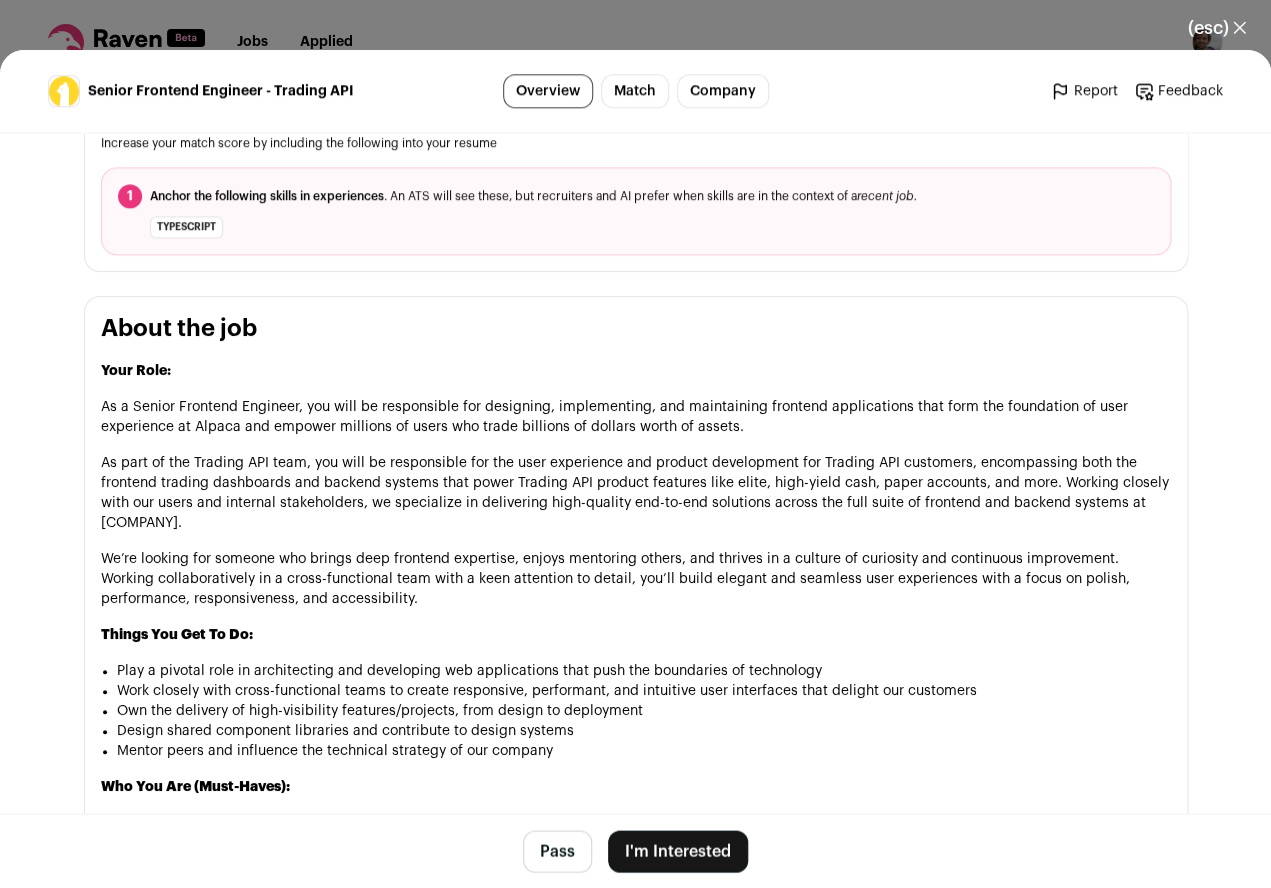 scroll, scrollTop: 749, scrollLeft: 0, axis: vertical 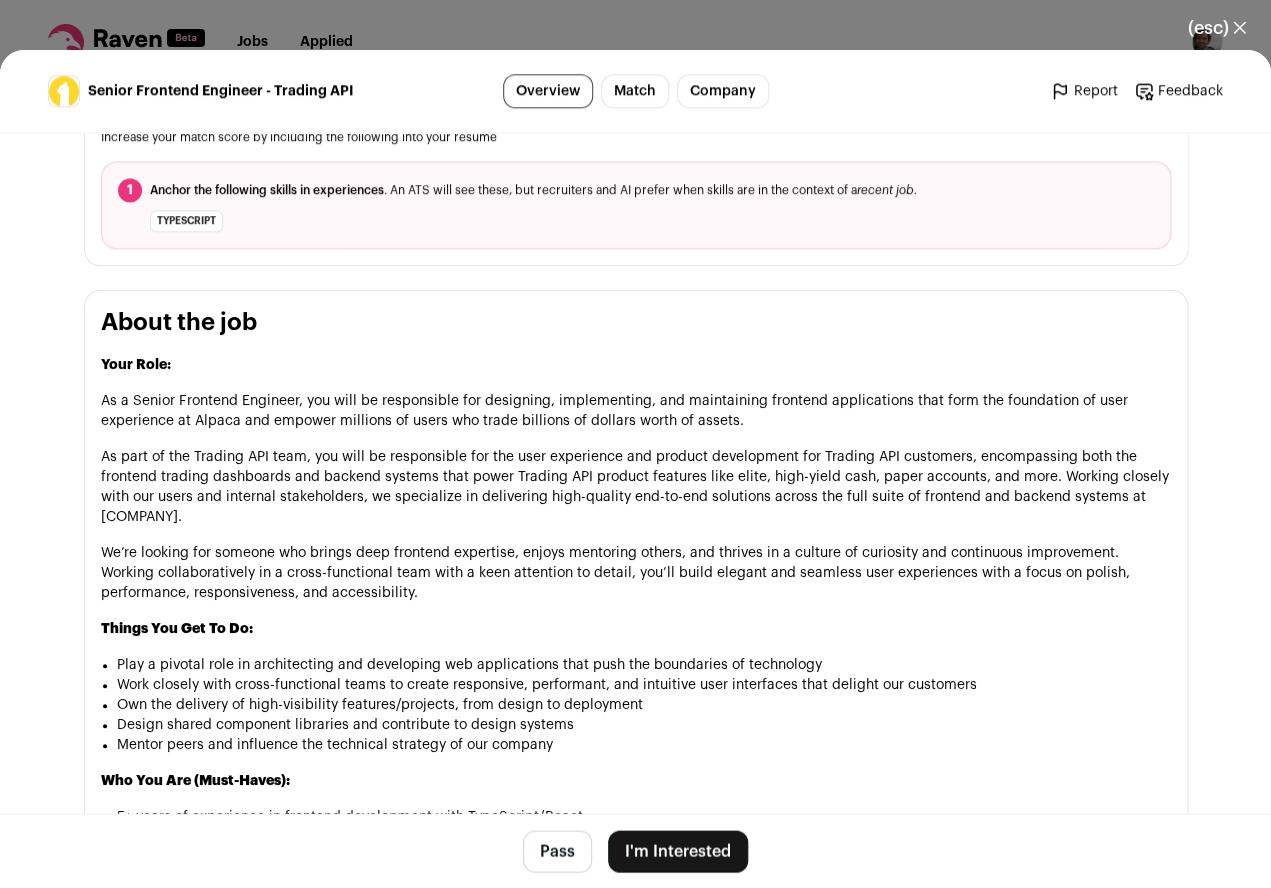 click on "(esc) ✕" at bounding box center (1217, 28) 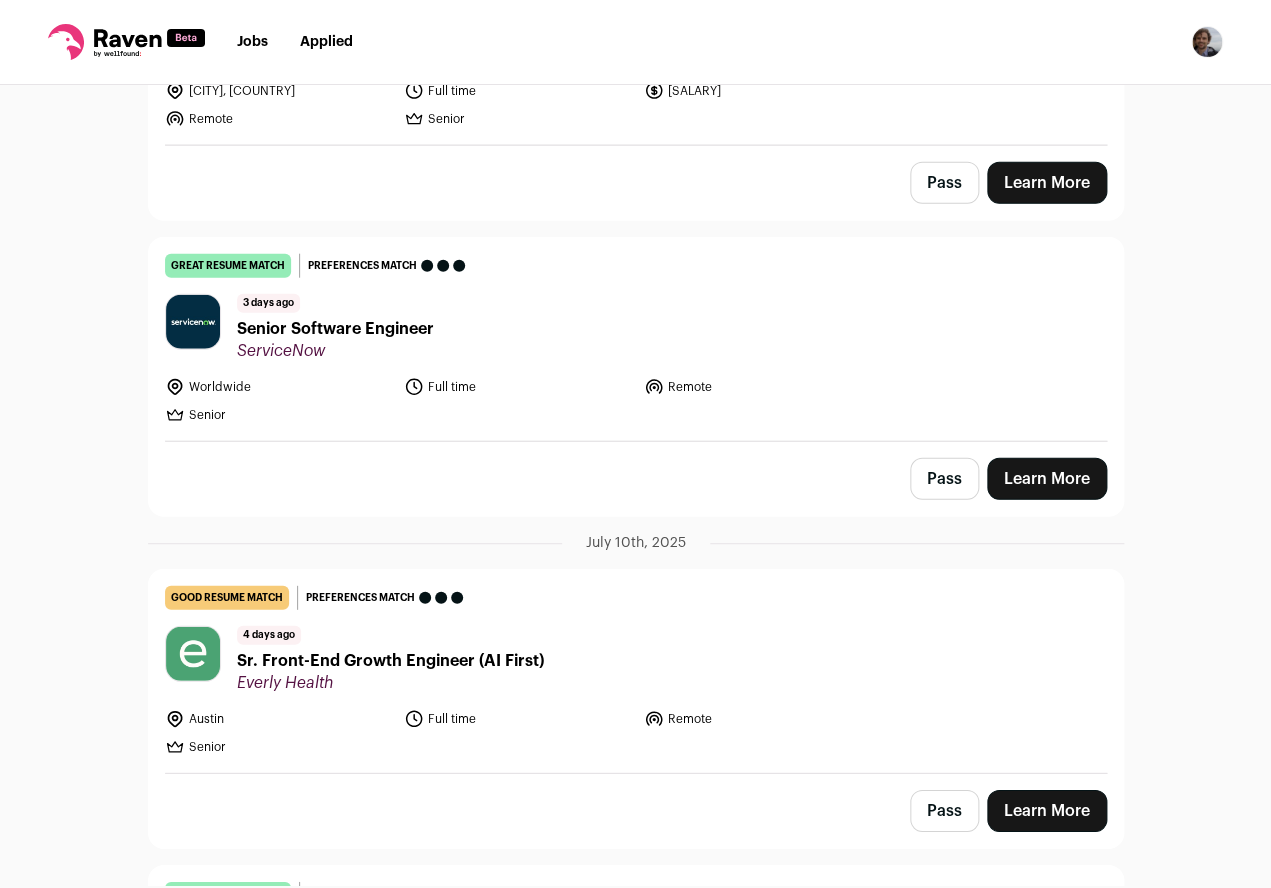 scroll, scrollTop: 1585, scrollLeft: 0, axis: vertical 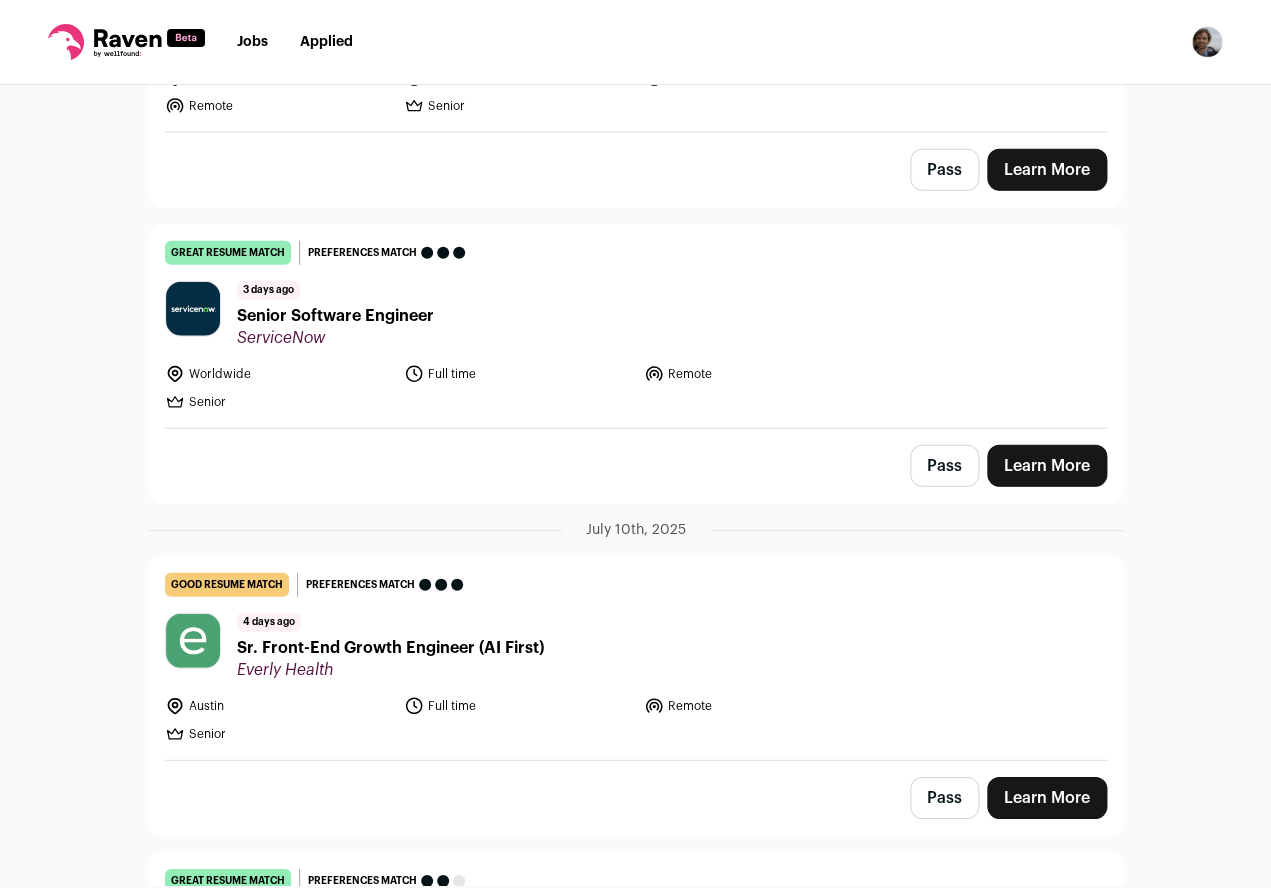 click on "Sr. Front-End Growth Engineer (AI First)" at bounding box center (390, 648) 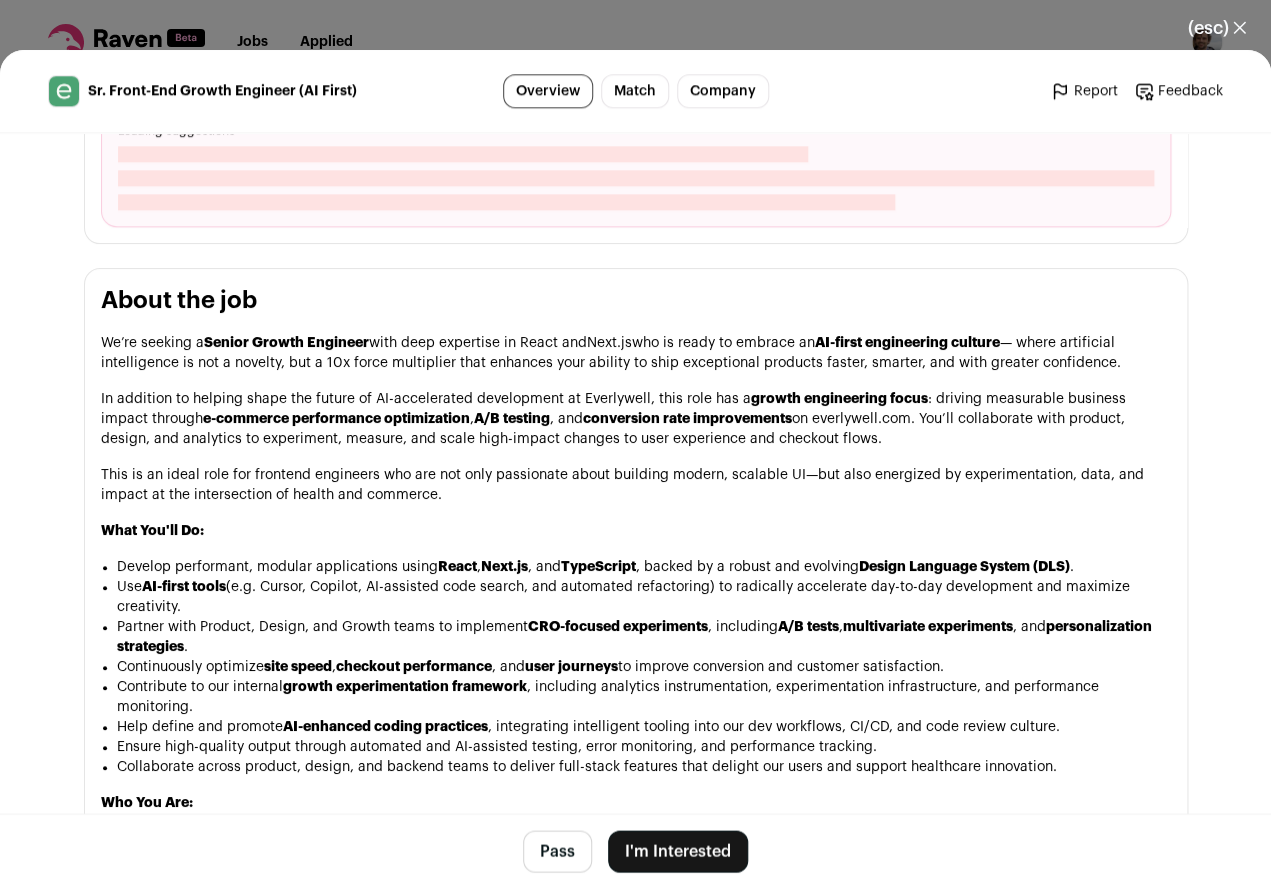scroll, scrollTop: 820, scrollLeft: 0, axis: vertical 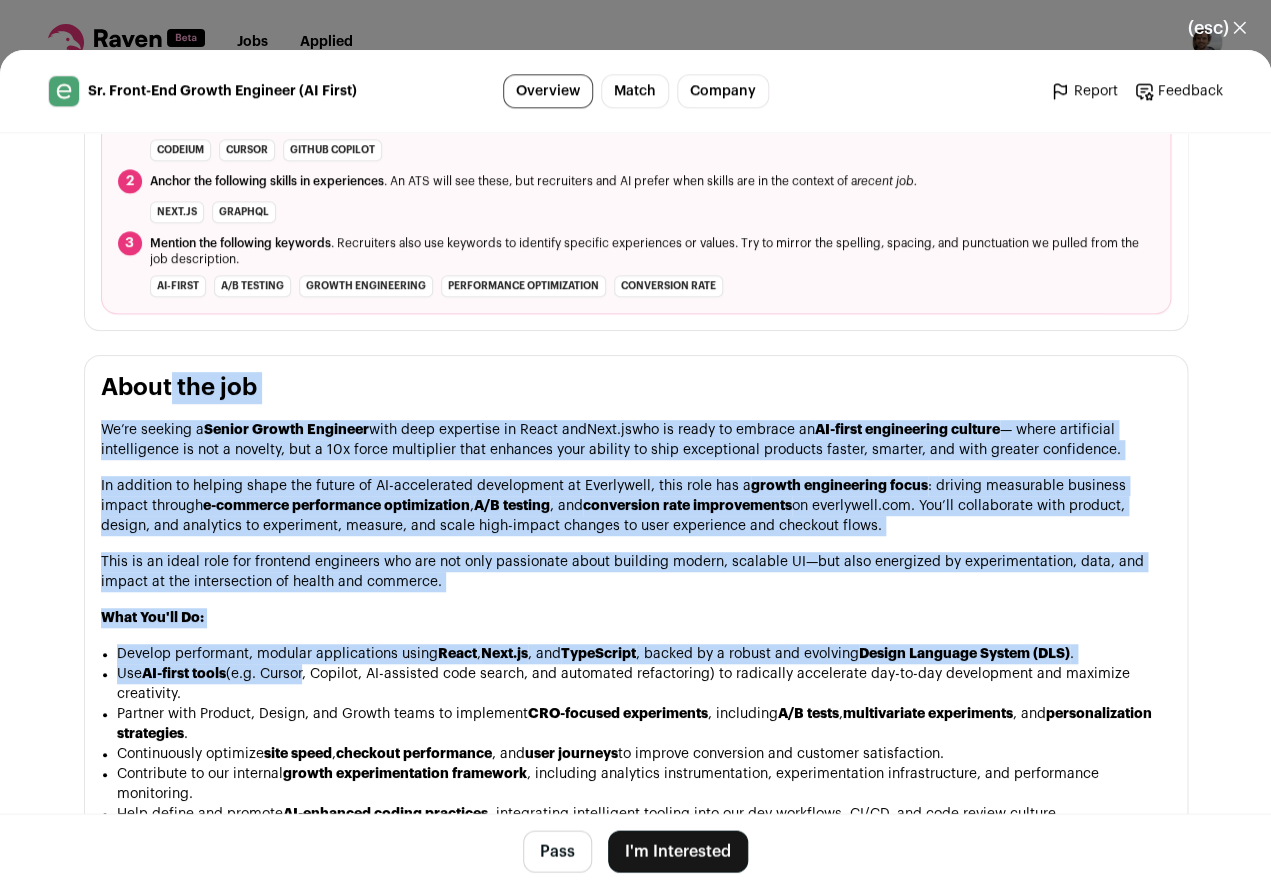 drag, startPoint x: 105, startPoint y: 396, endPoint x: 301, endPoint y: 686, distance: 350.02286 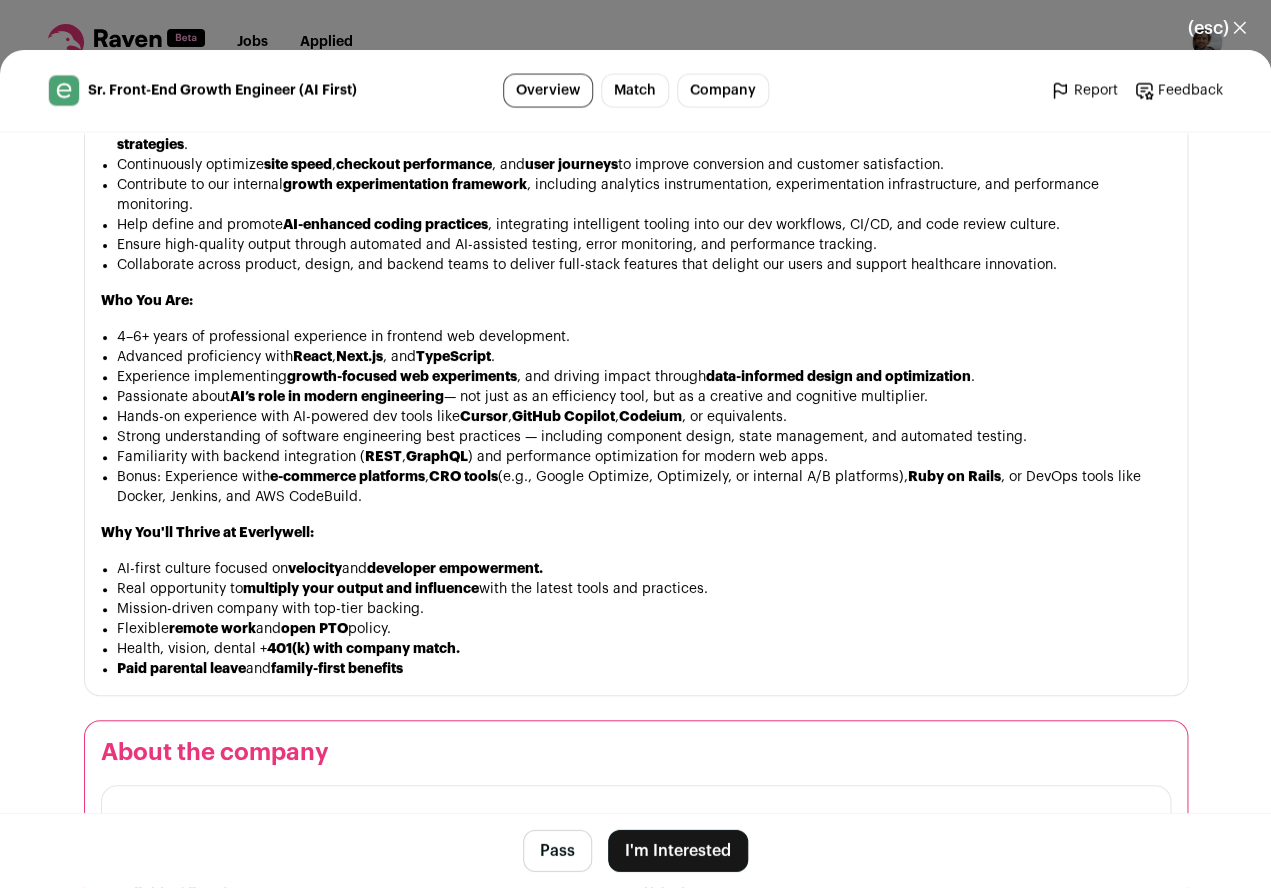 scroll, scrollTop: 1394, scrollLeft: 0, axis: vertical 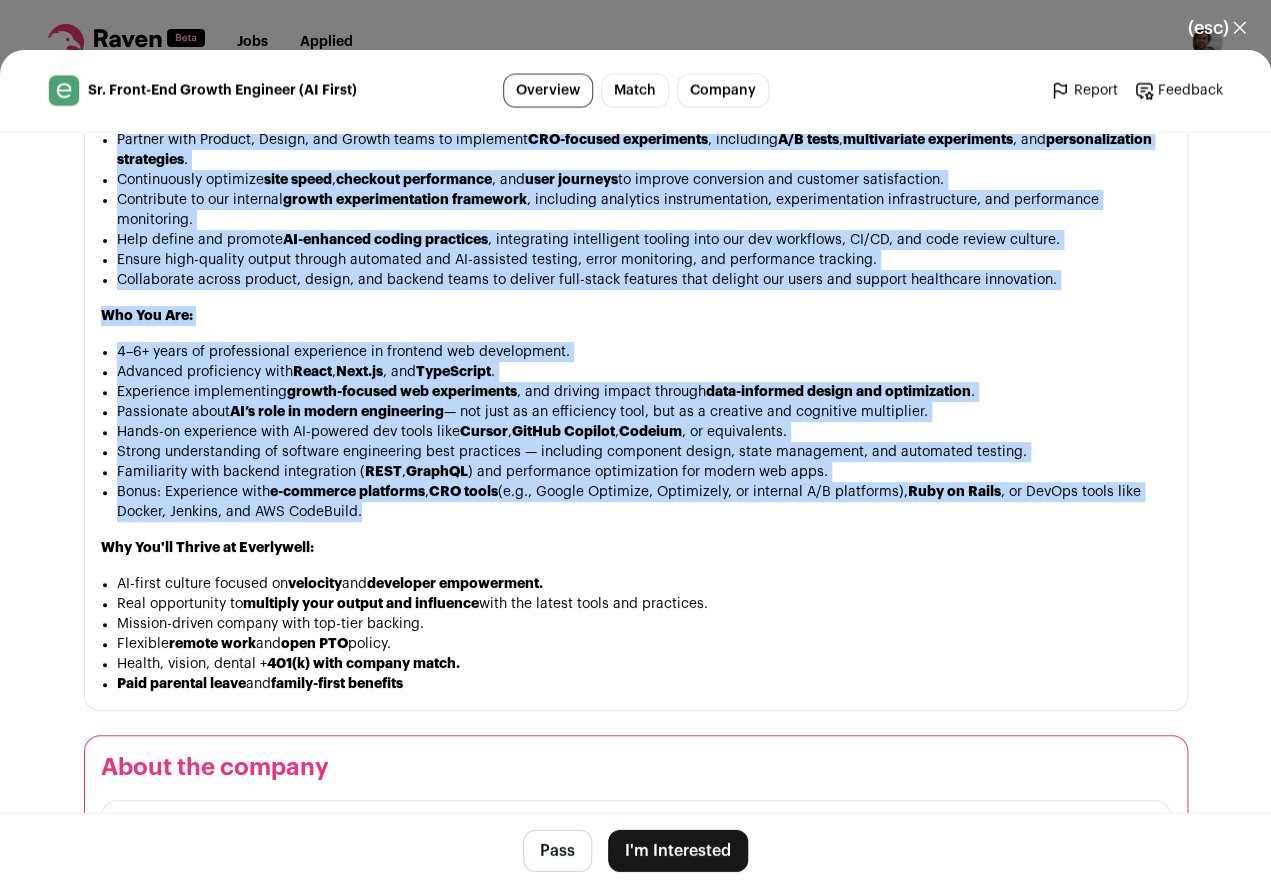 click on "Bonus: Experience with  e-commerce platforms ,  CRO tools  (e.g., Google Optimize, Optimizely, or internal A/B platforms),  Ruby on Rails , or DevOps tools like Docker, Jenkins, and AWS CodeBuild." at bounding box center [644, 502] 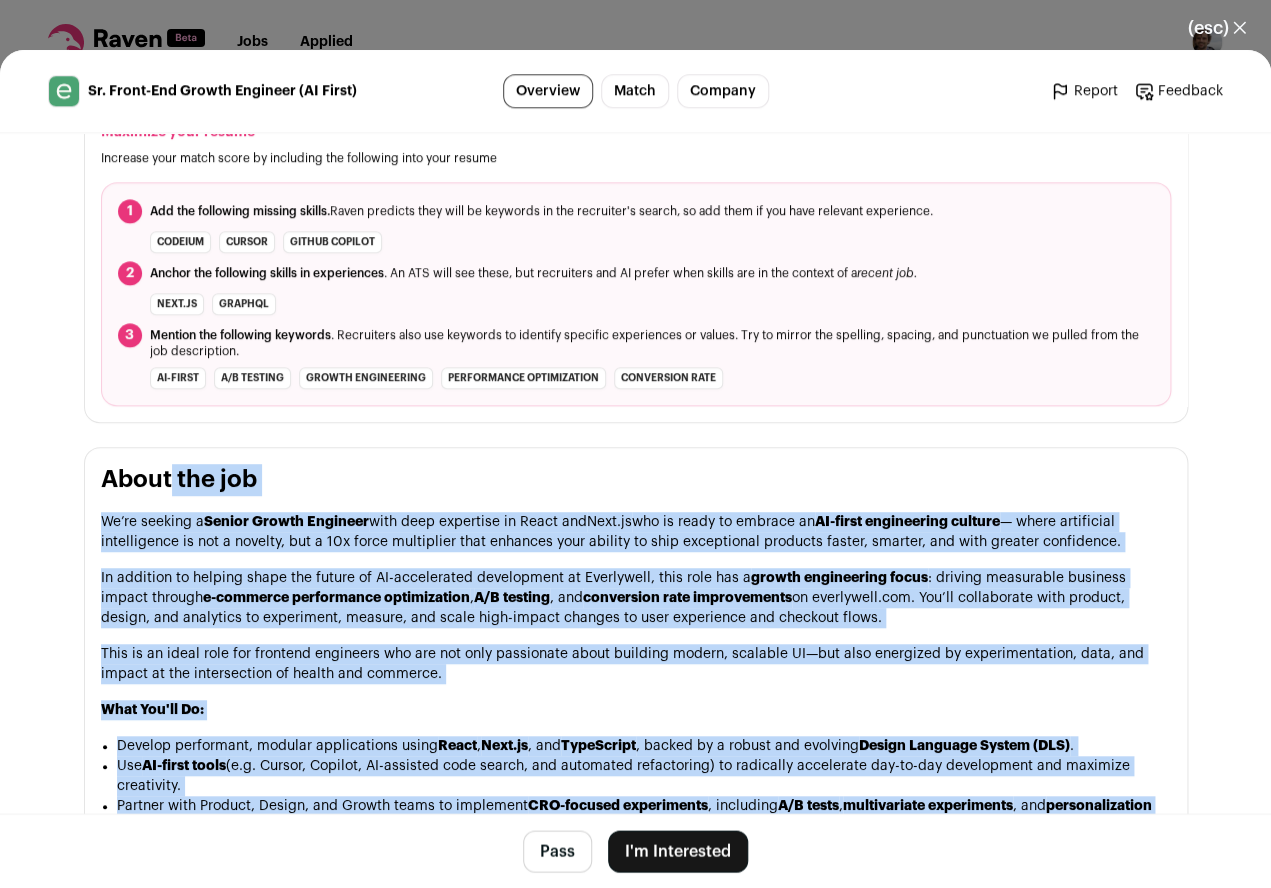 scroll, scrollTop: 0, scrollLeft: 0, axis: both 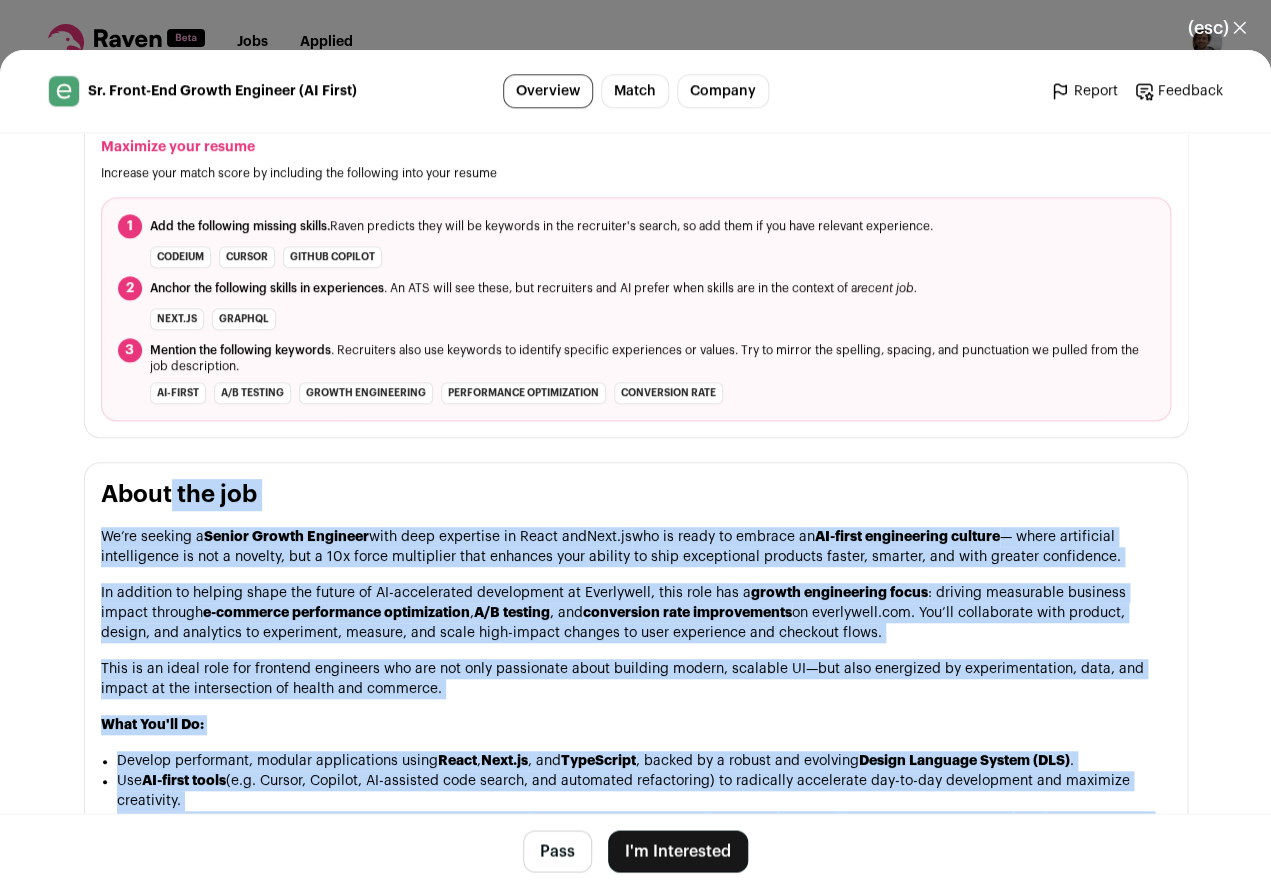 click on "I'm Interested" at bounding box center (678, 851) 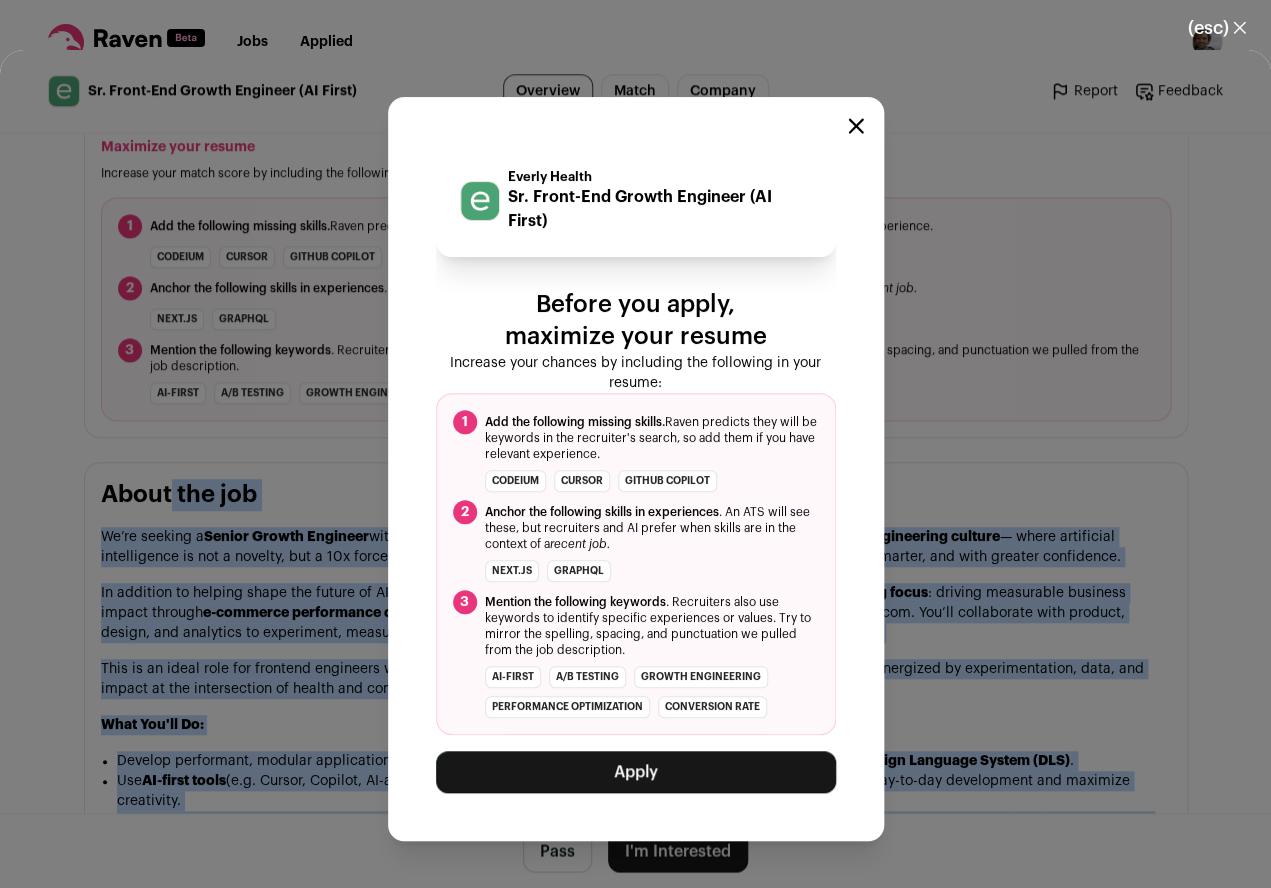 click on "Apply" at bounding box center [636, 772] 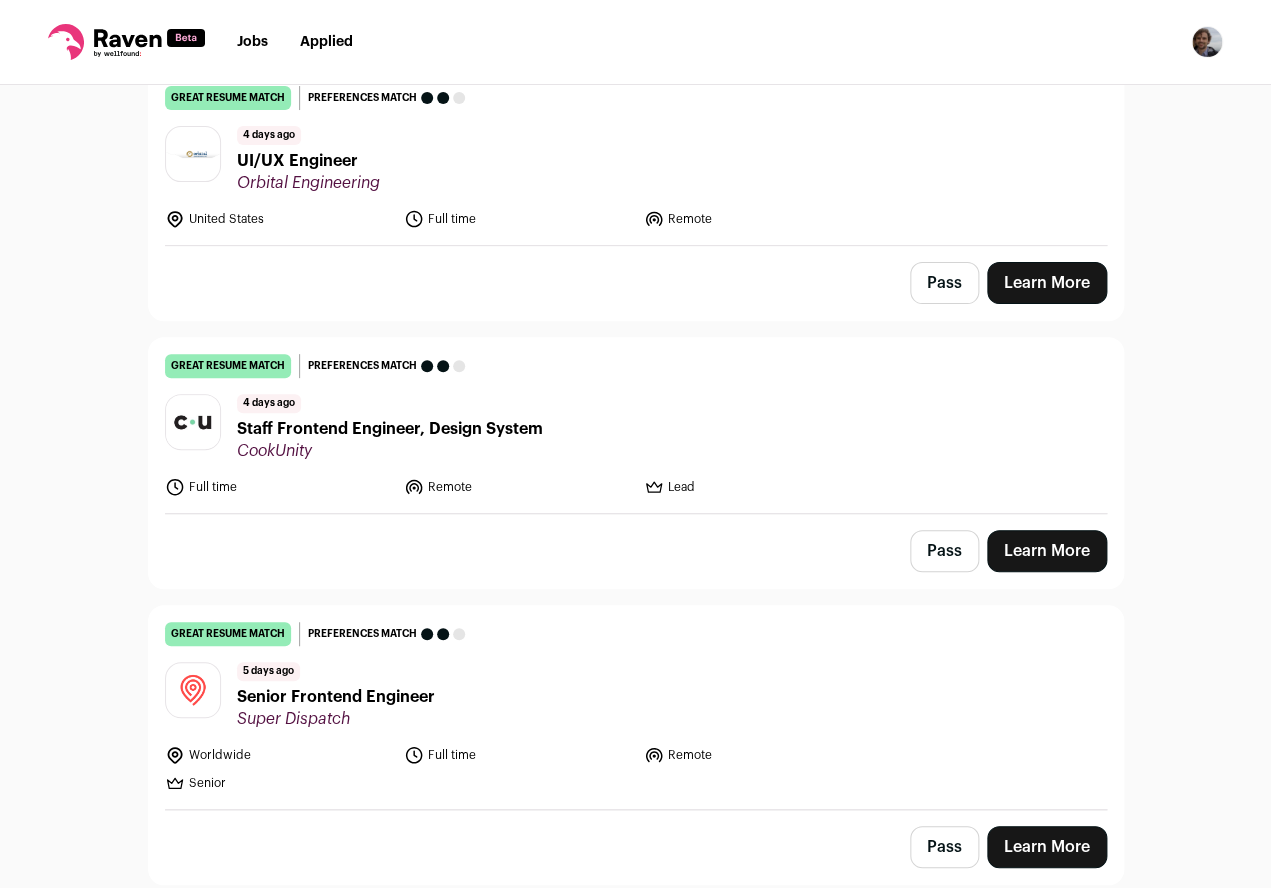 scroll, scrollTop: 2648, scrollLeft: 0, axis: vertical 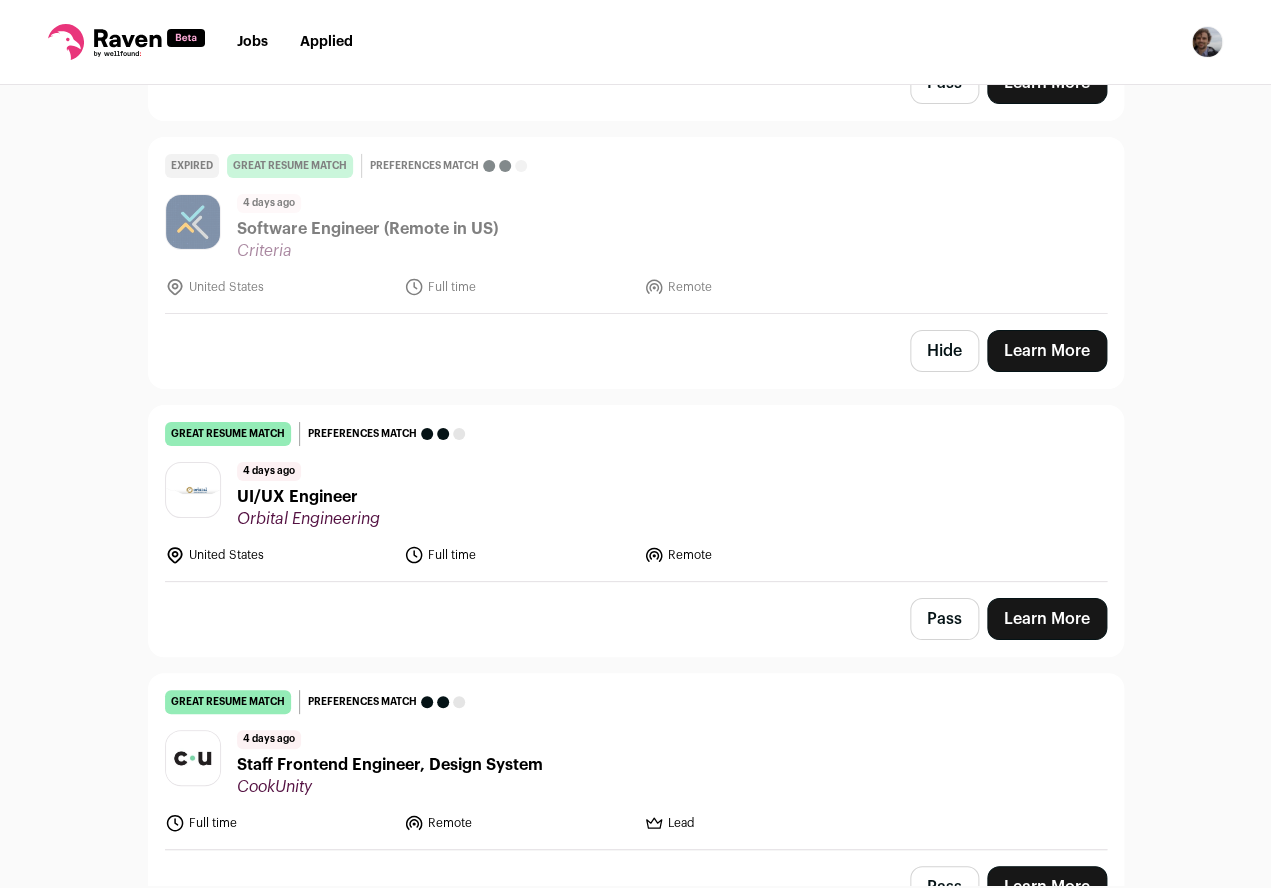 click on "UI/UX Engineer" at bounding box center [308, 497] 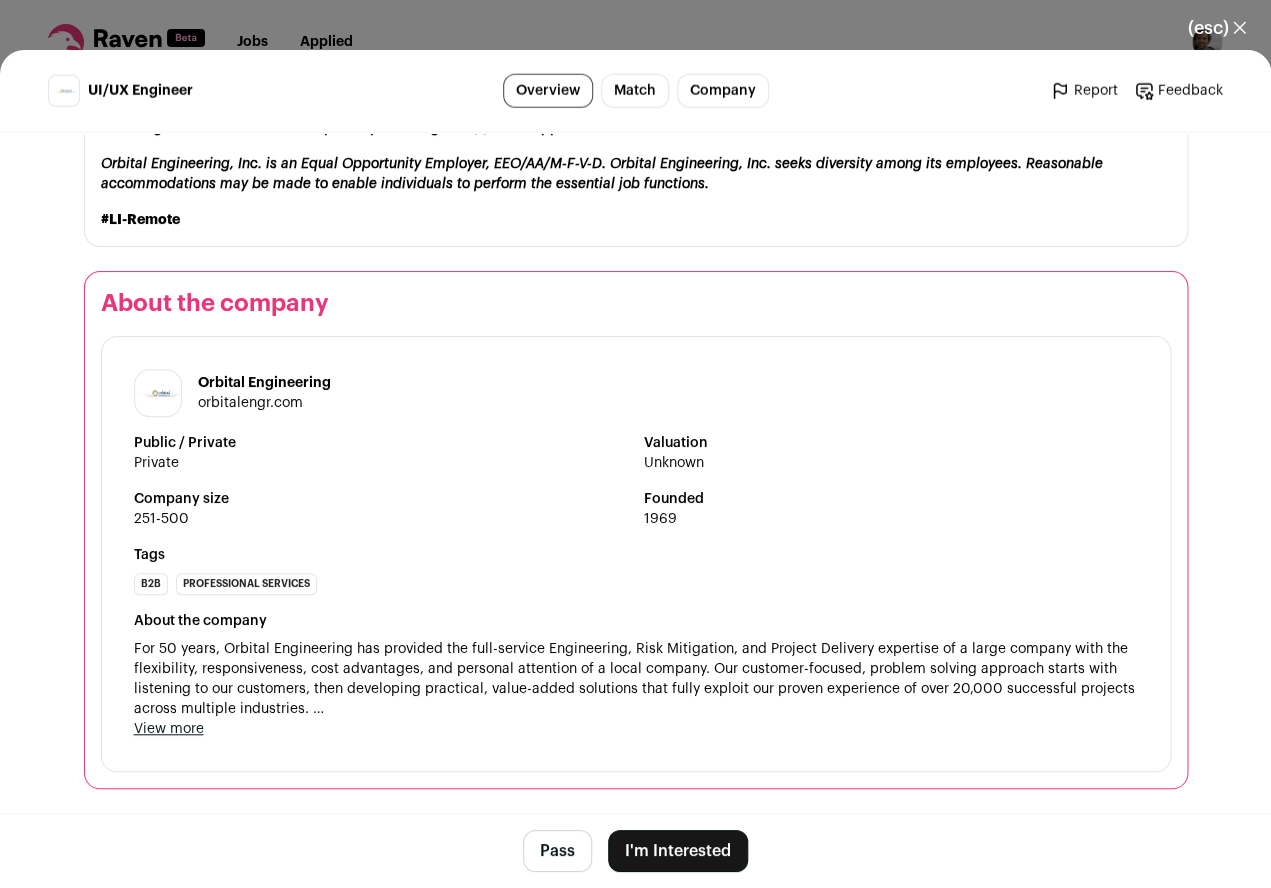 scroll, scrollTop: 1971, scrollLeft: 0, axis: vertical 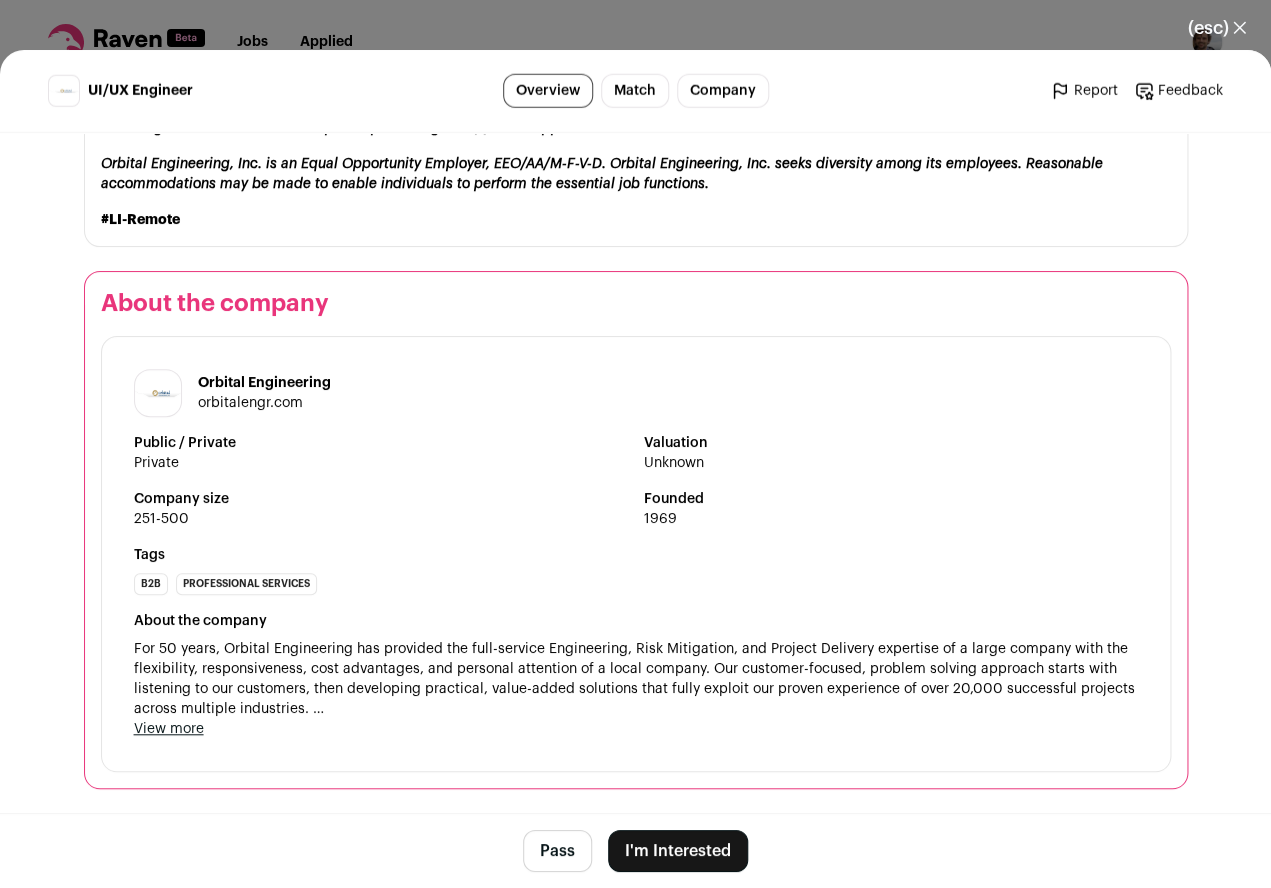 click on "(esc) ✕" at bounding box center (1217, 28) 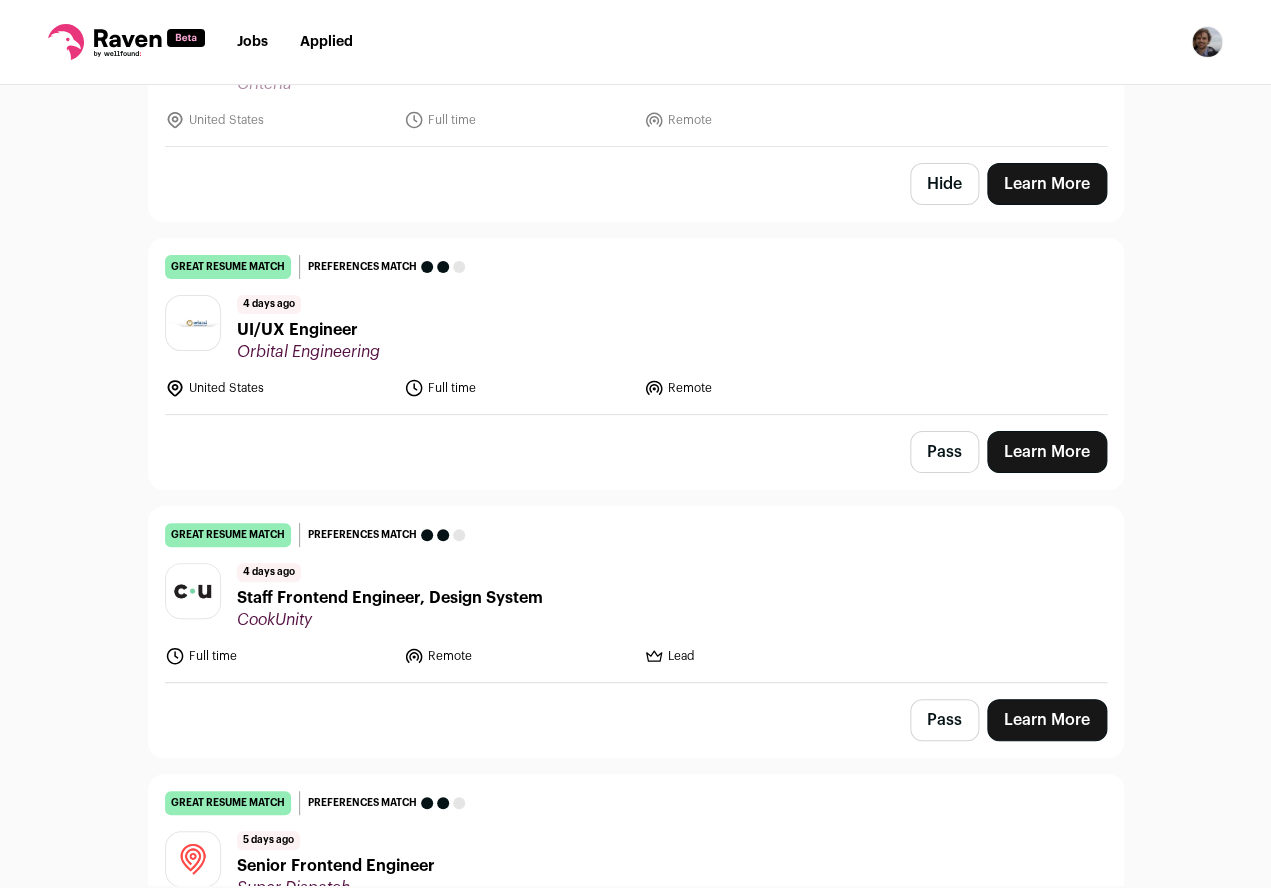 scroll, scrollTop: 2469, scrollLeft: 0, axis: vertical 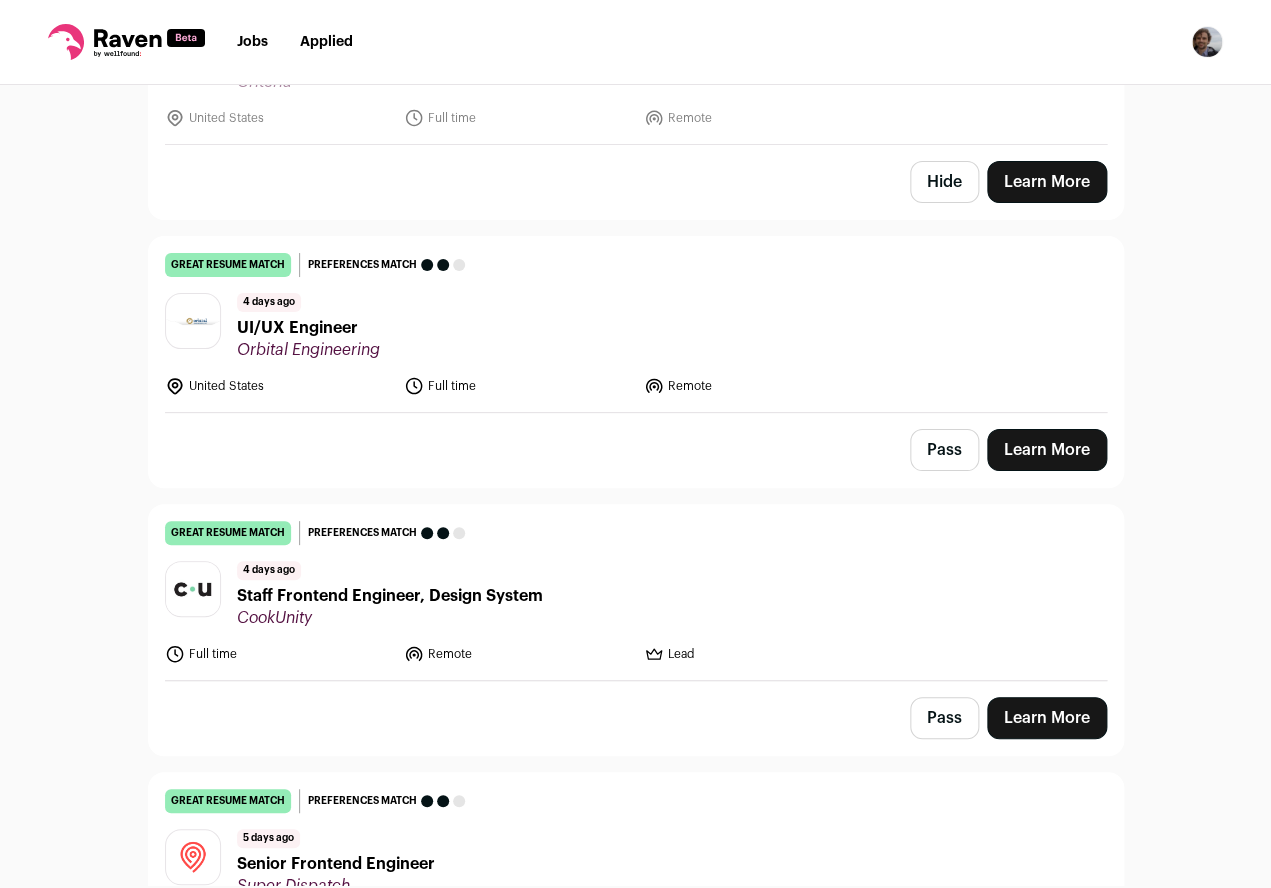 click on "Staff Frontend Engineer, Design System" at bounding box center [390, 596] 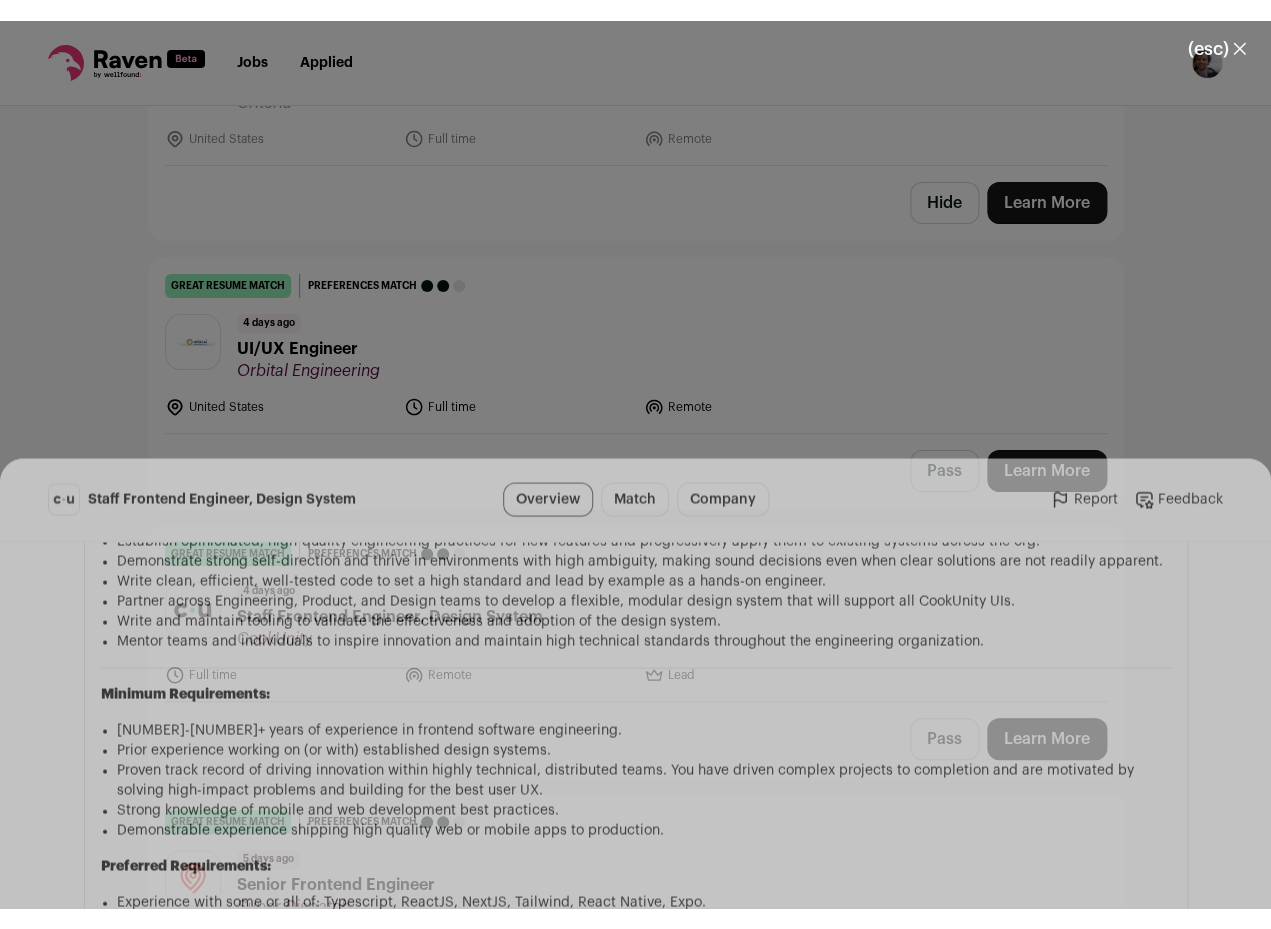 scroll, scrollTop: 1541, scrollLeft: 0, axis: vertical 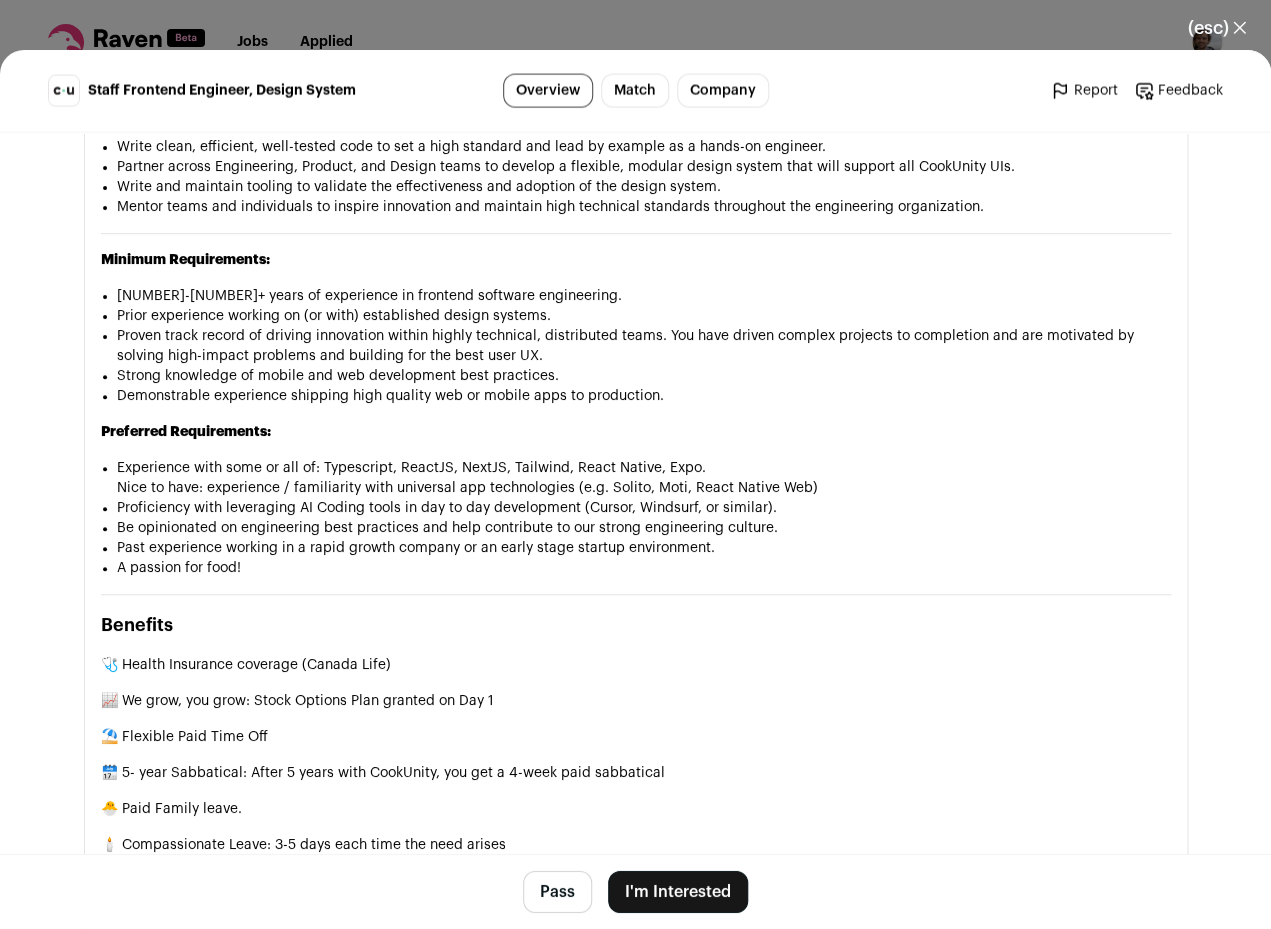 click on "⛱ Flexible Paid Time Off" at bounding box center [636, 737] 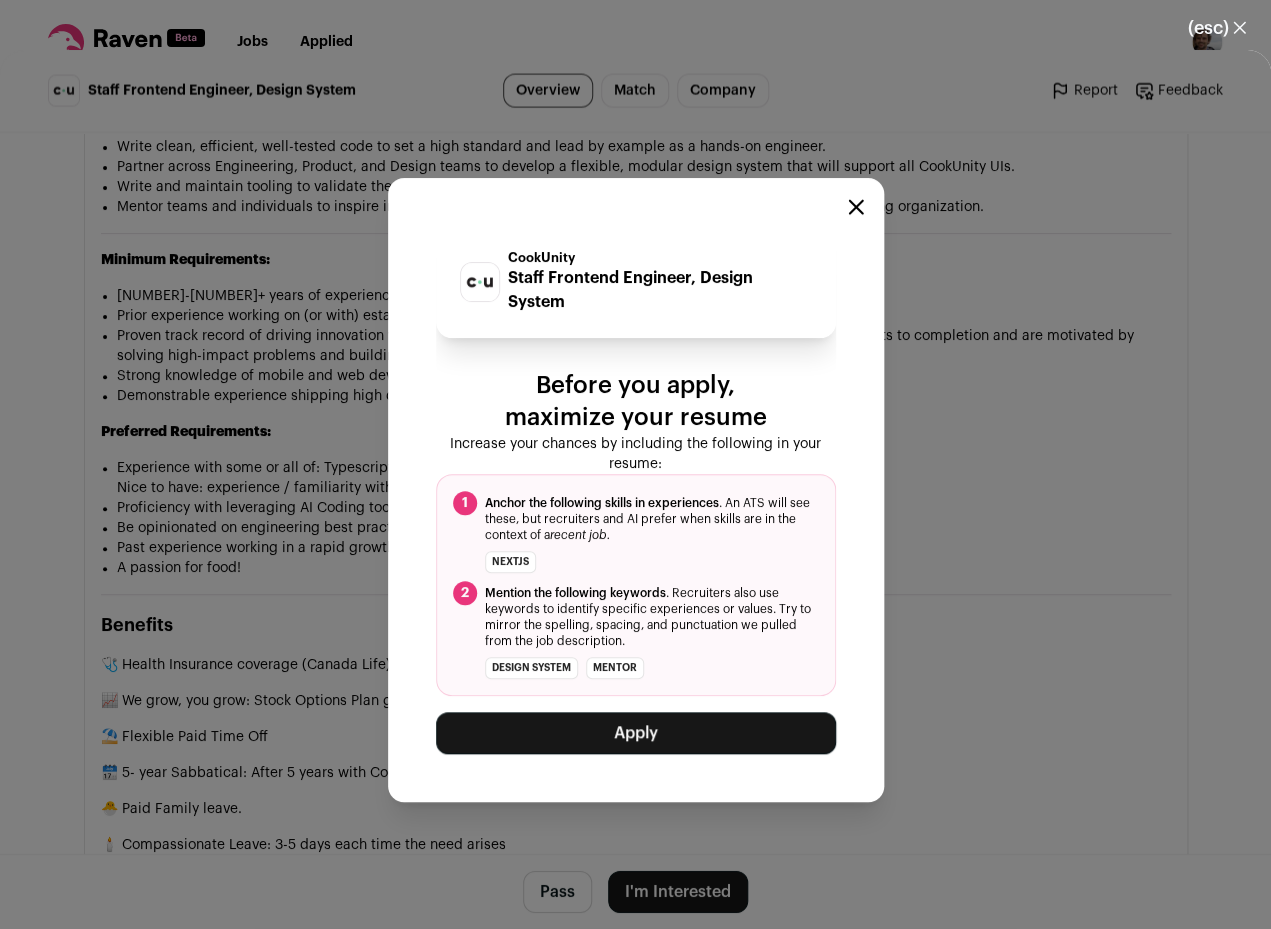 click on "Apply" at bounding box center [636, 733] 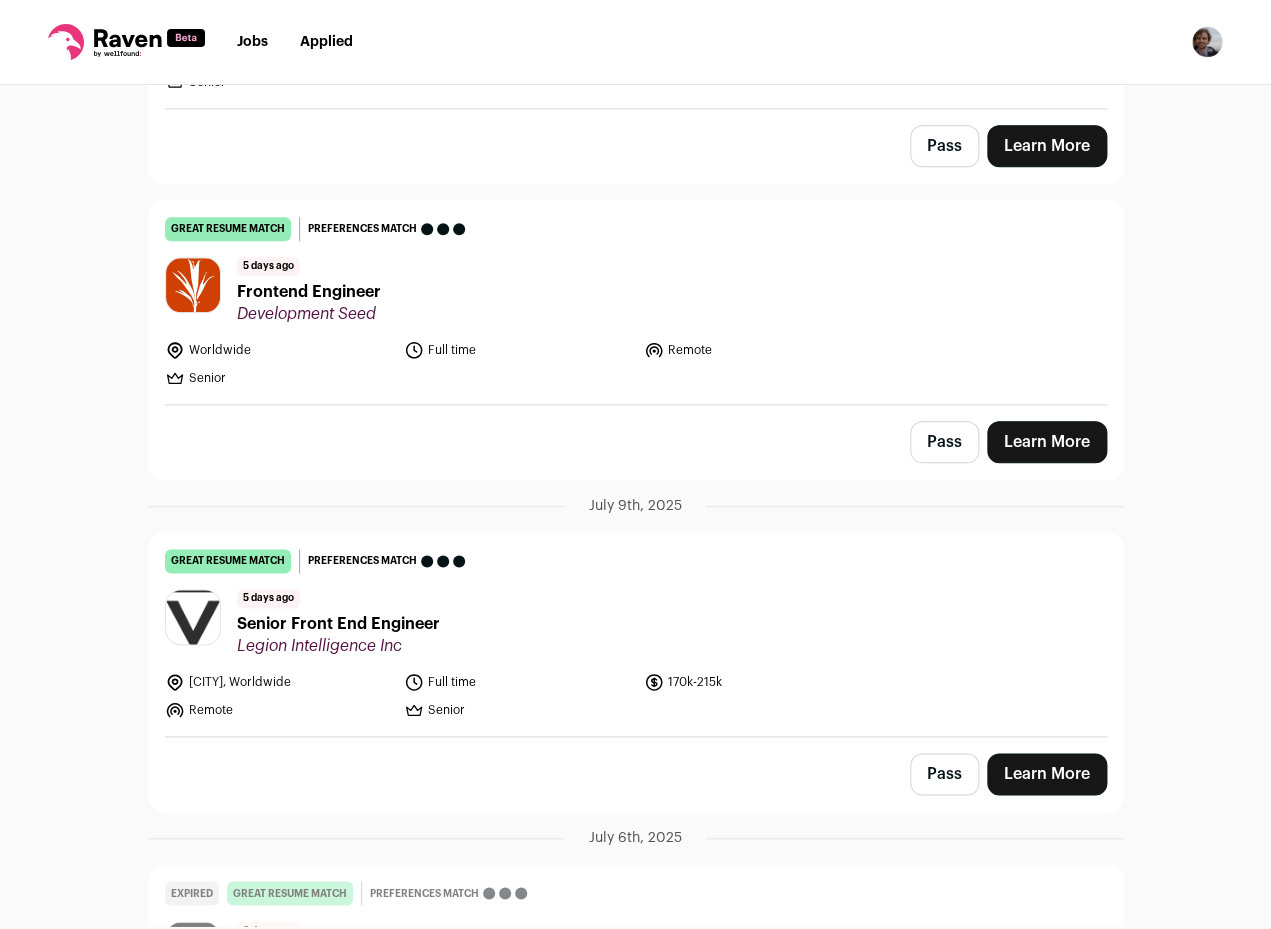 scroll, scrollTop: 3096, scrollLeft: 0, axis: vertical 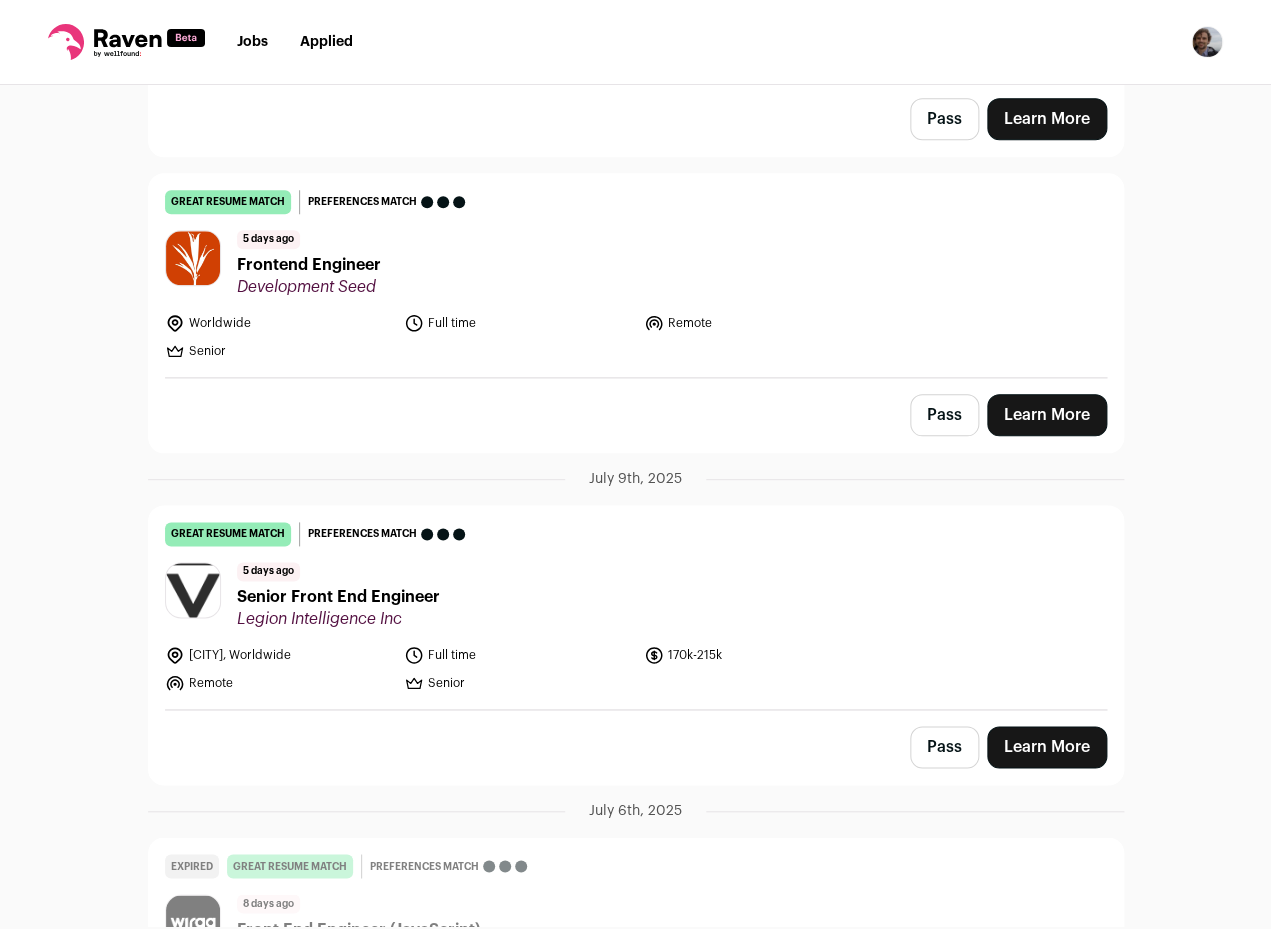 click on "Senior Front End Engineer" at bounding box center [338, 597] 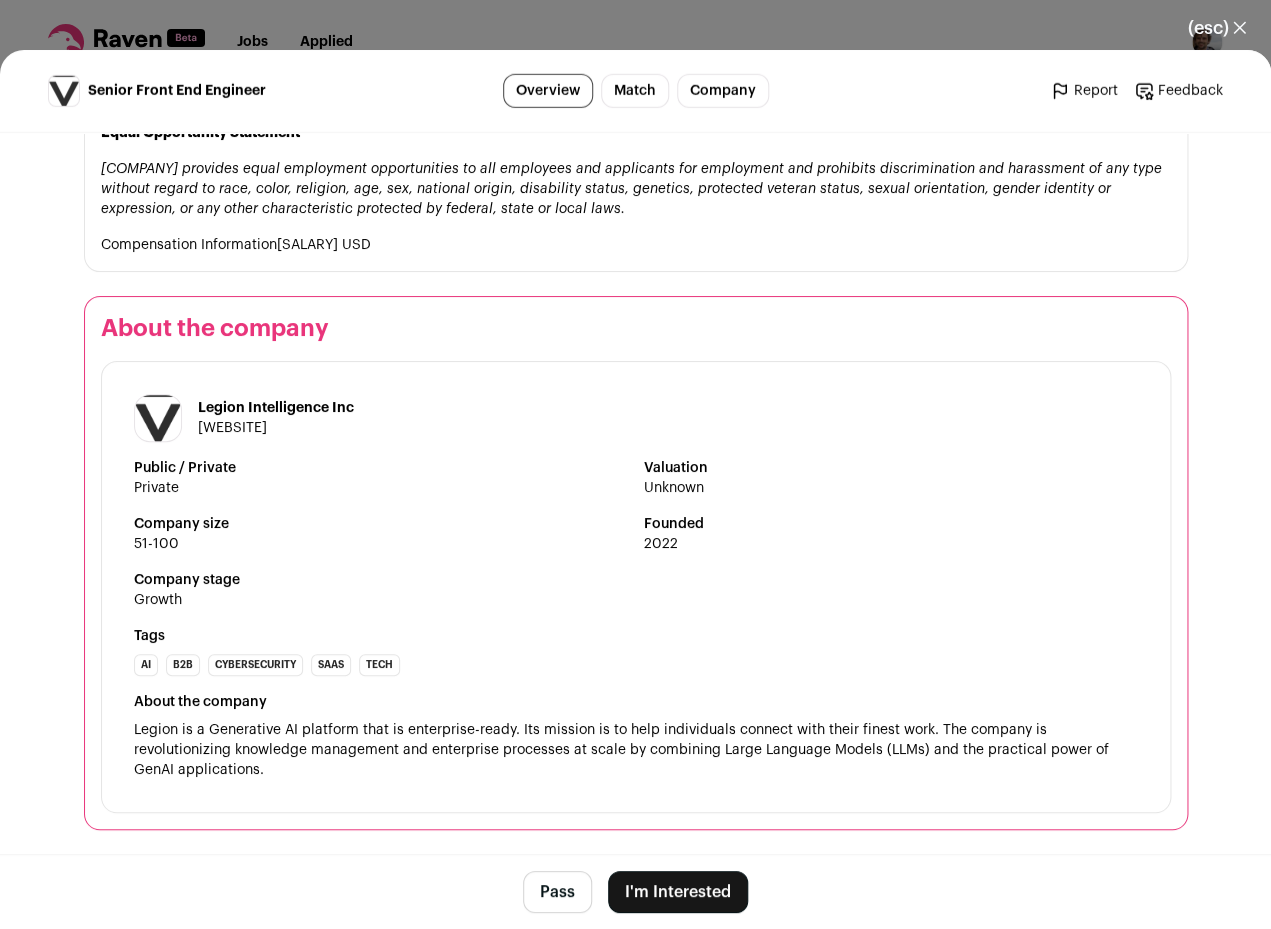 scroll, scrollTop: 2104, scrollLeft: 0, axis: vertical 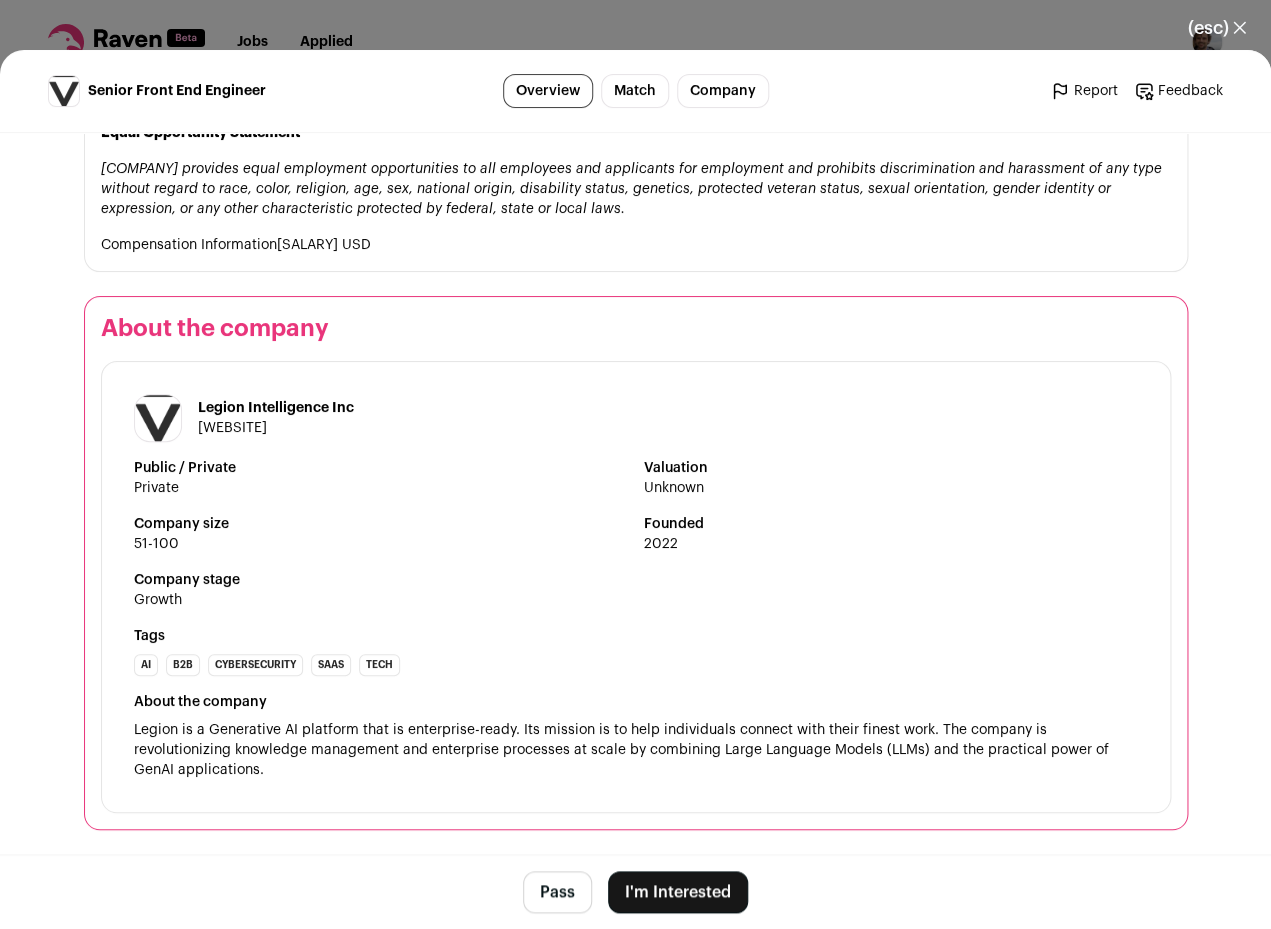 click on "(esc) ✕" at bounding box center [1217, 28] 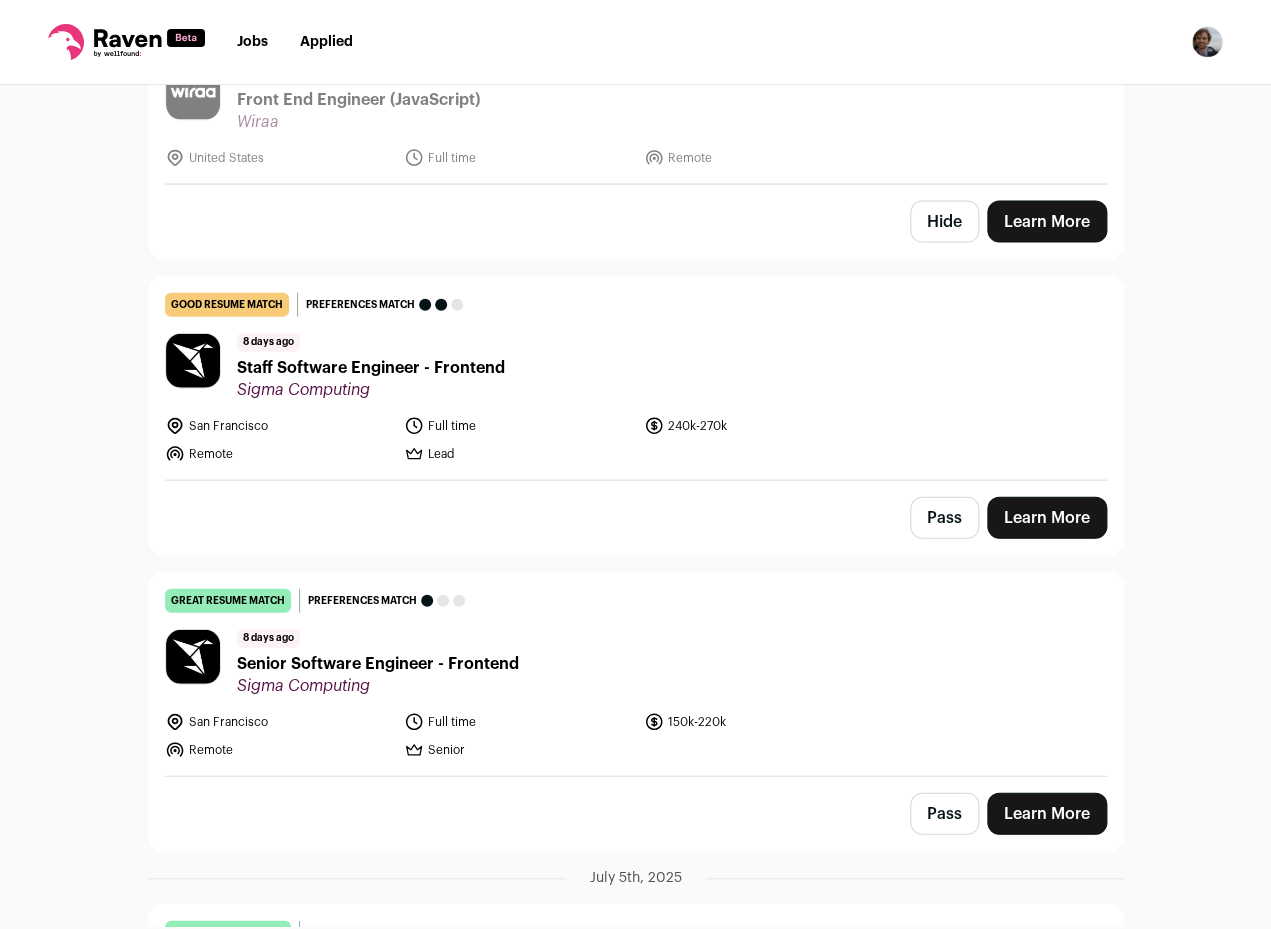 scroll, scrollTop: 3937, scrollLeft: 0, axis: vertical 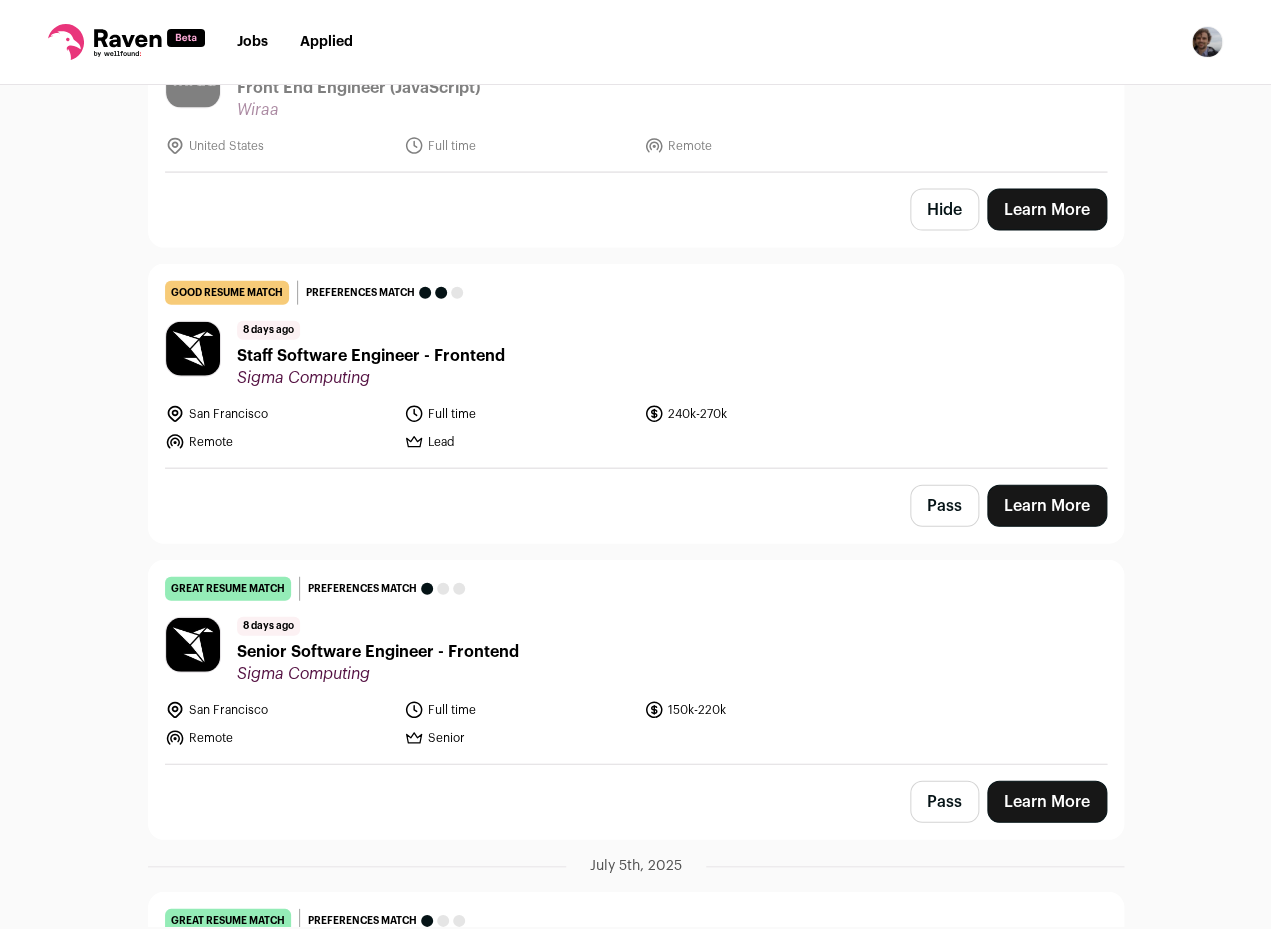 click on "Staff Software Engineer - Frontend" at bounding box center [371, 356] 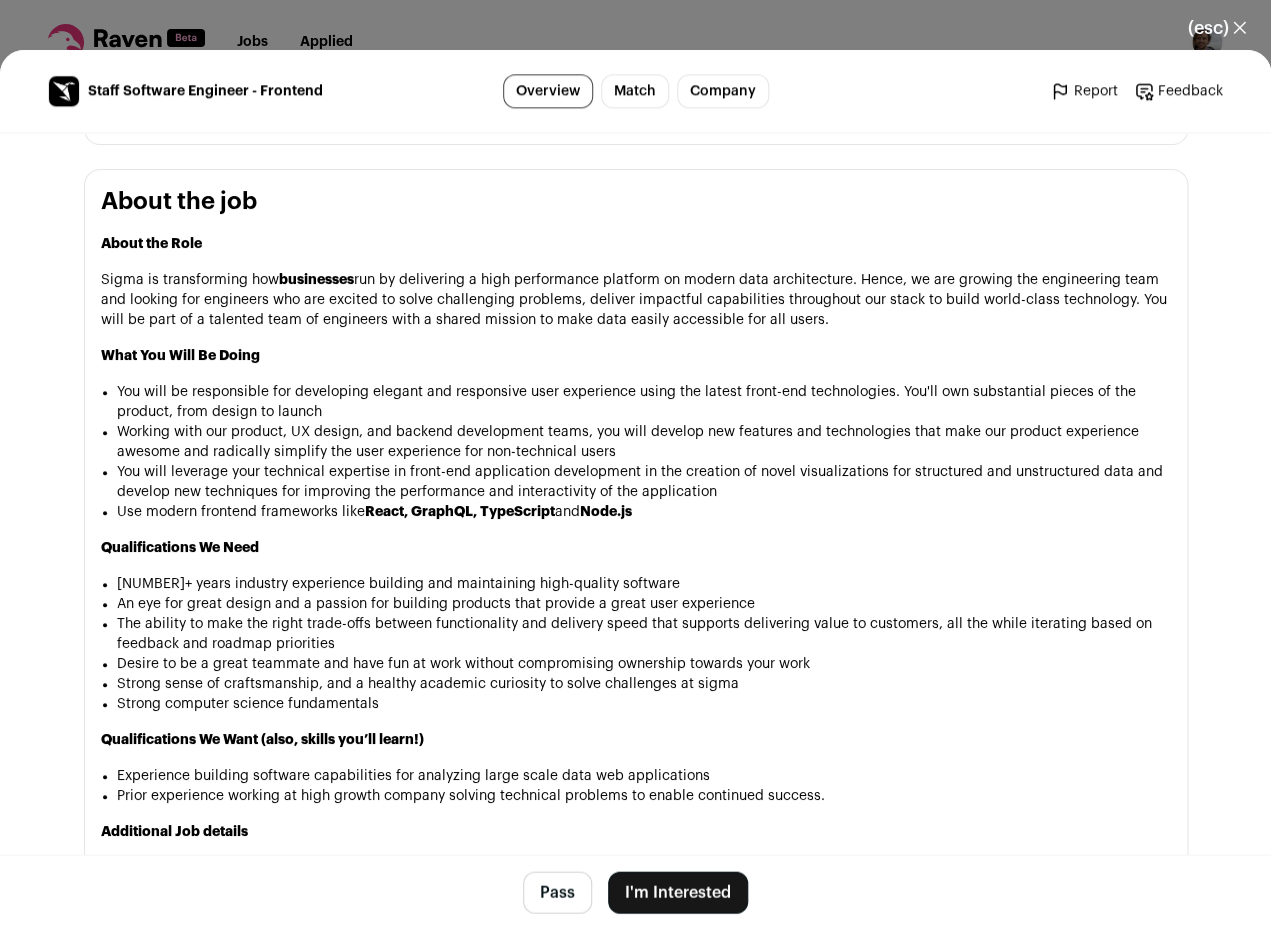 scroll, scrollTop: 852, scrollLeft: 0, axis: vertical 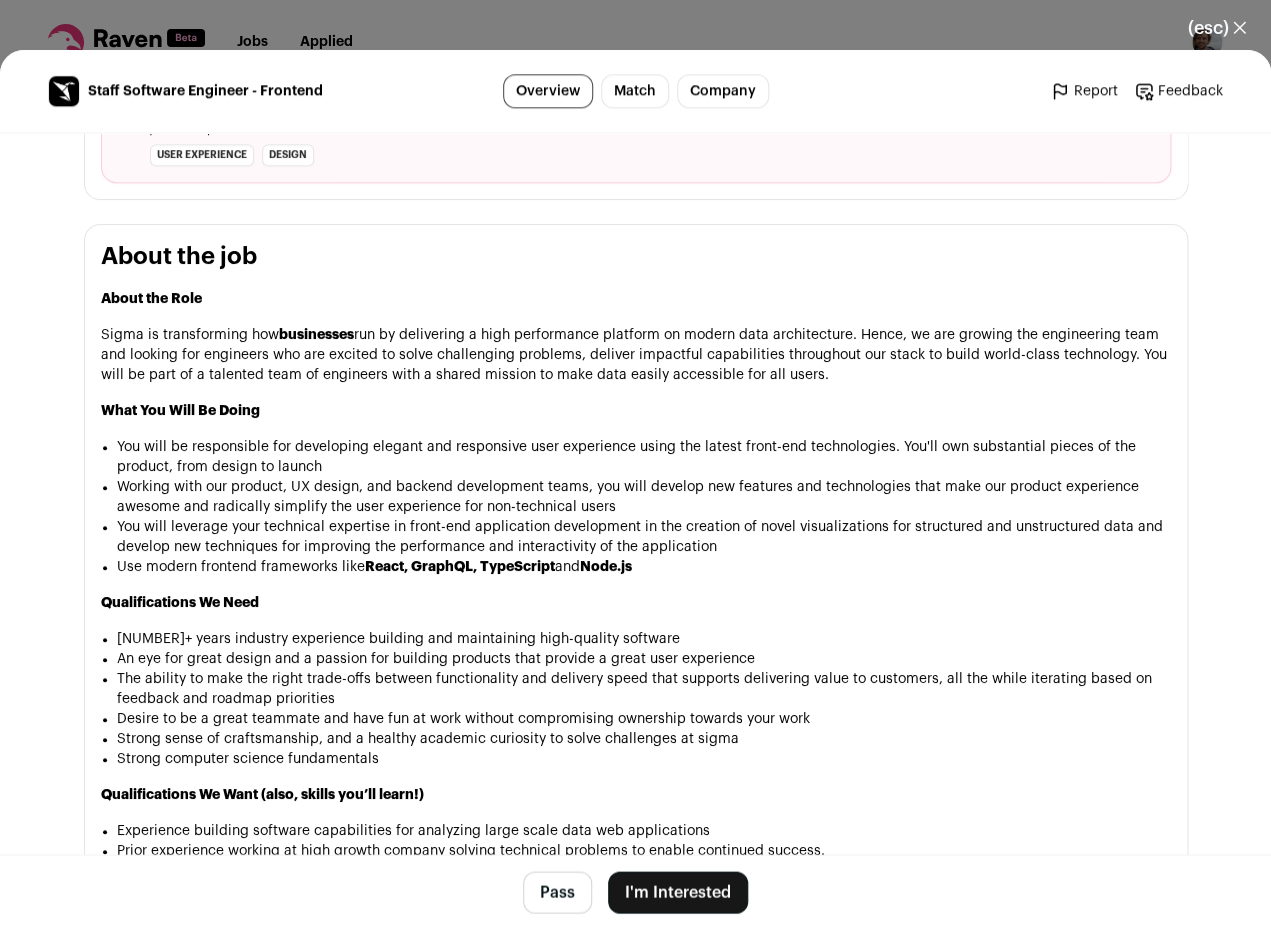 click on "I'm Interested" at bounding box center (678, 892) 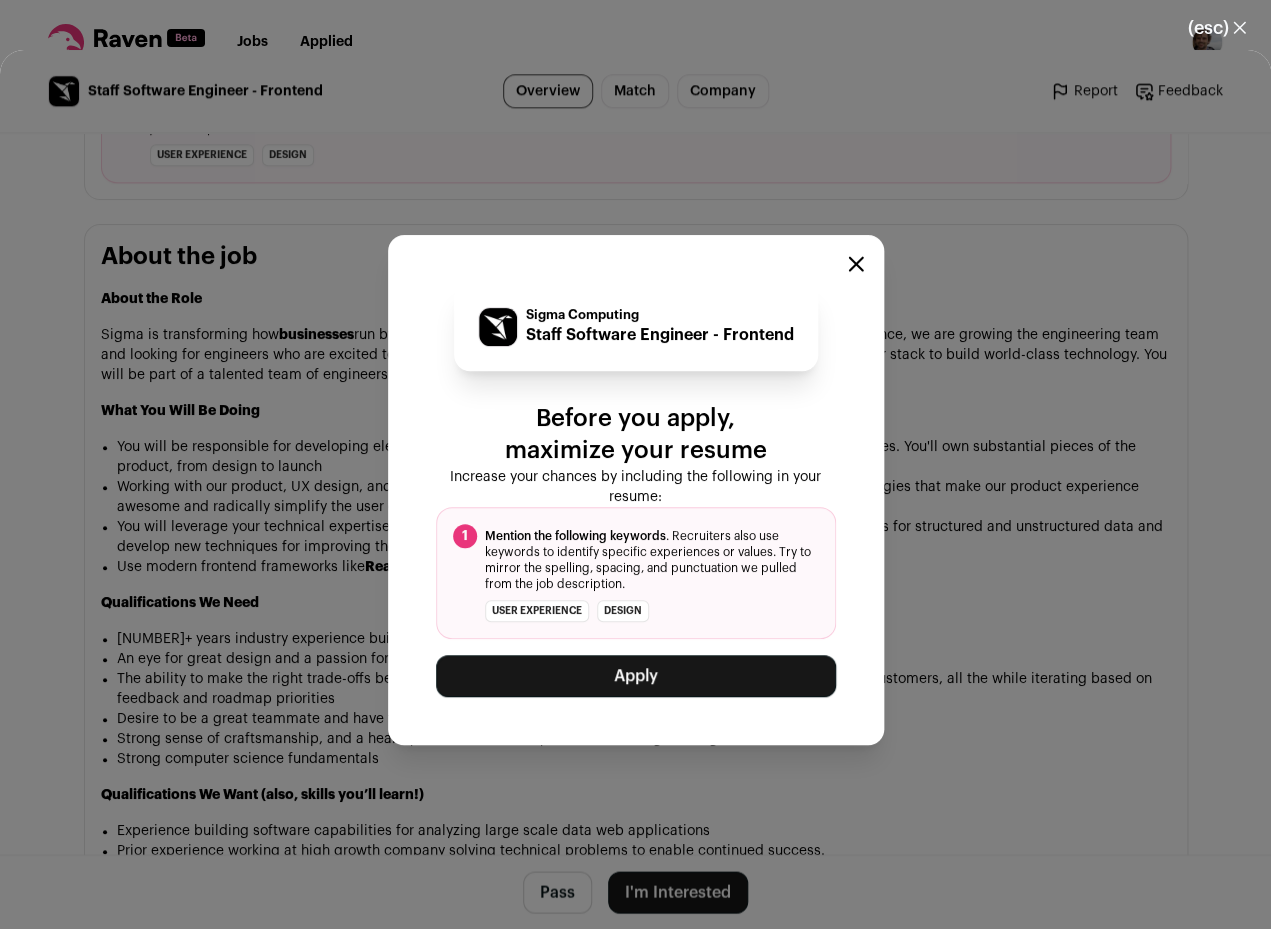 type 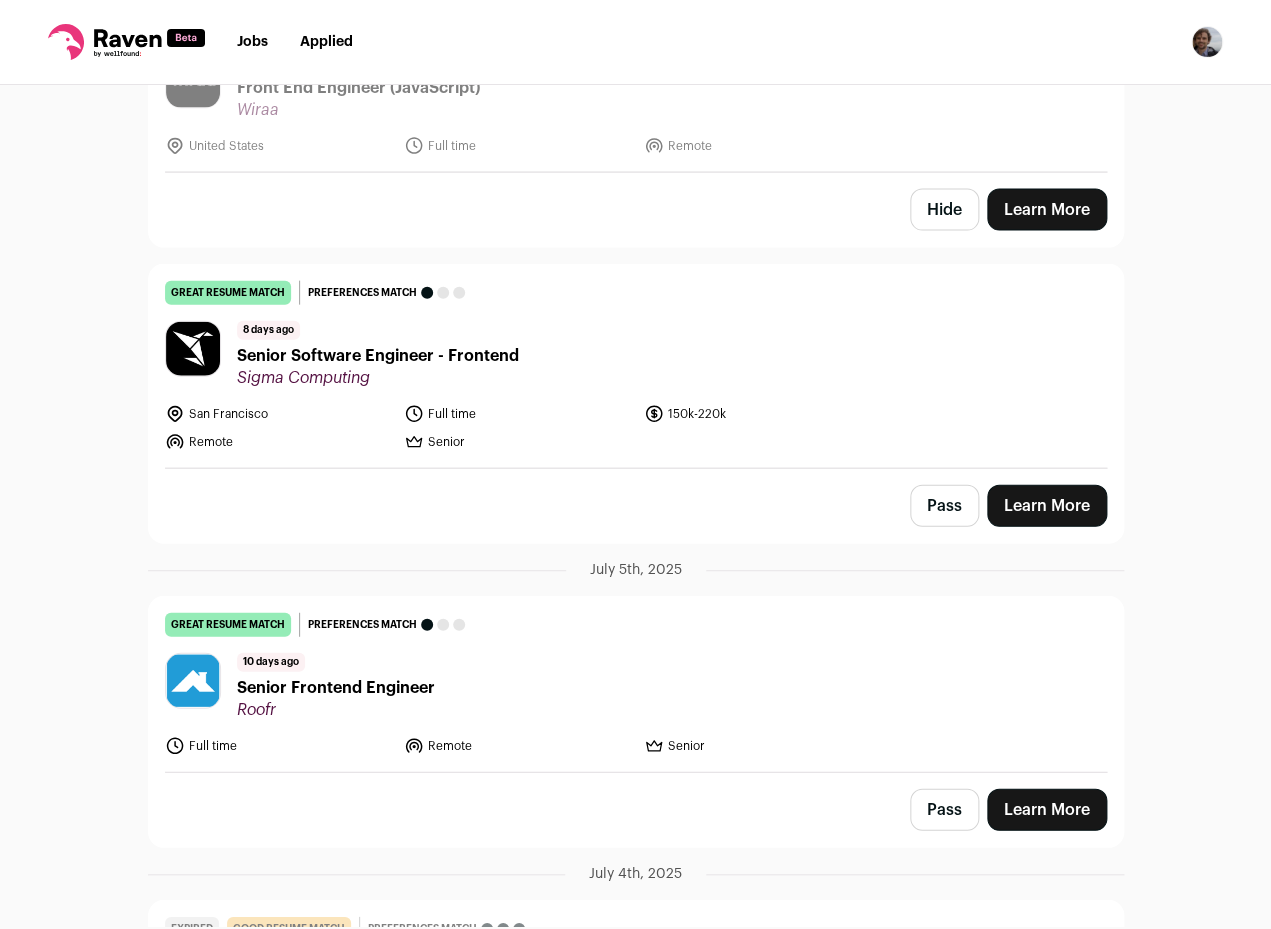 click on "Senior Software Engineer - Frontend" at bounding box center [378, 356] 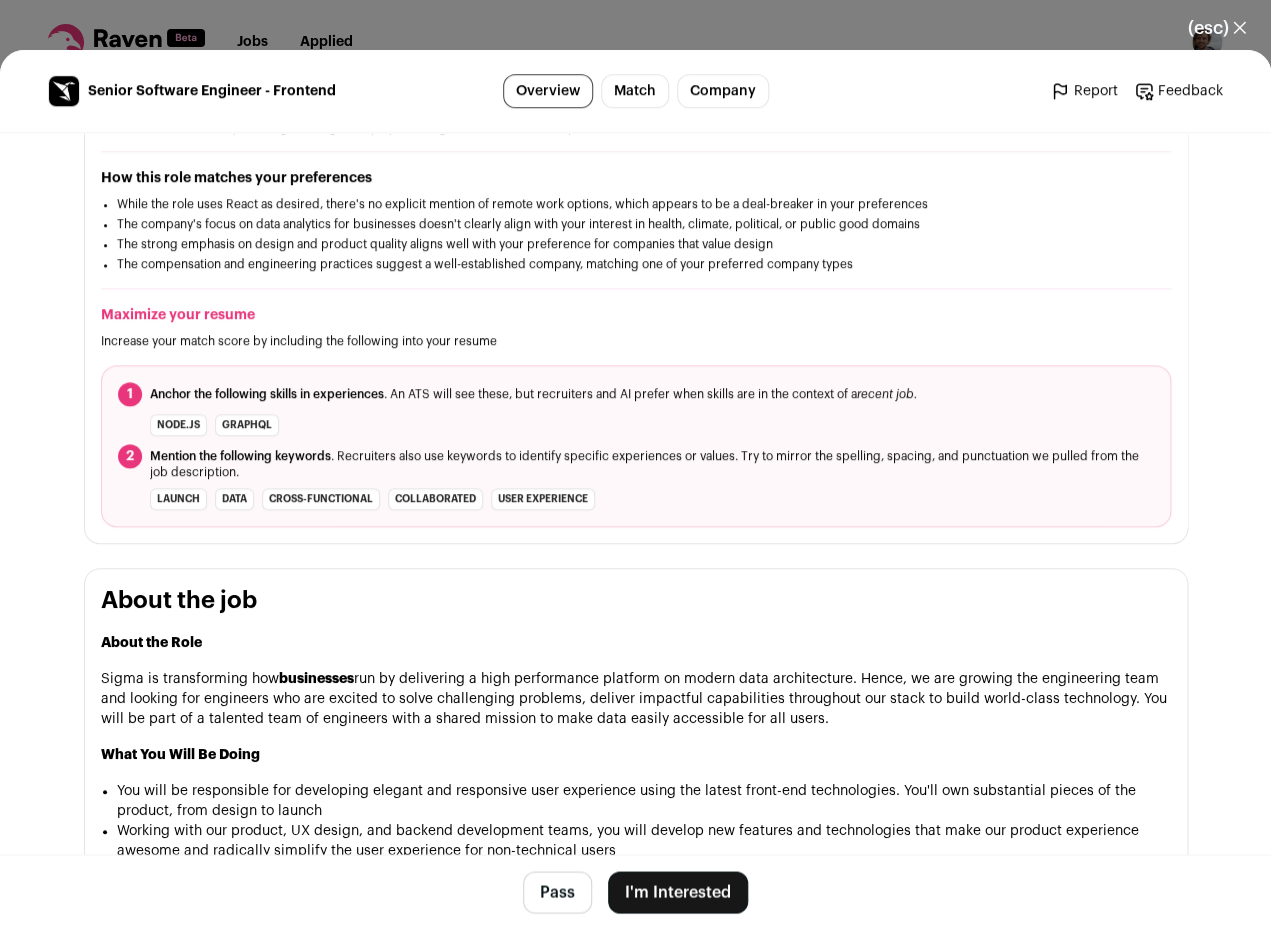 scroll, scrollTop: 569, scrollLeft: 0, axis: vertical 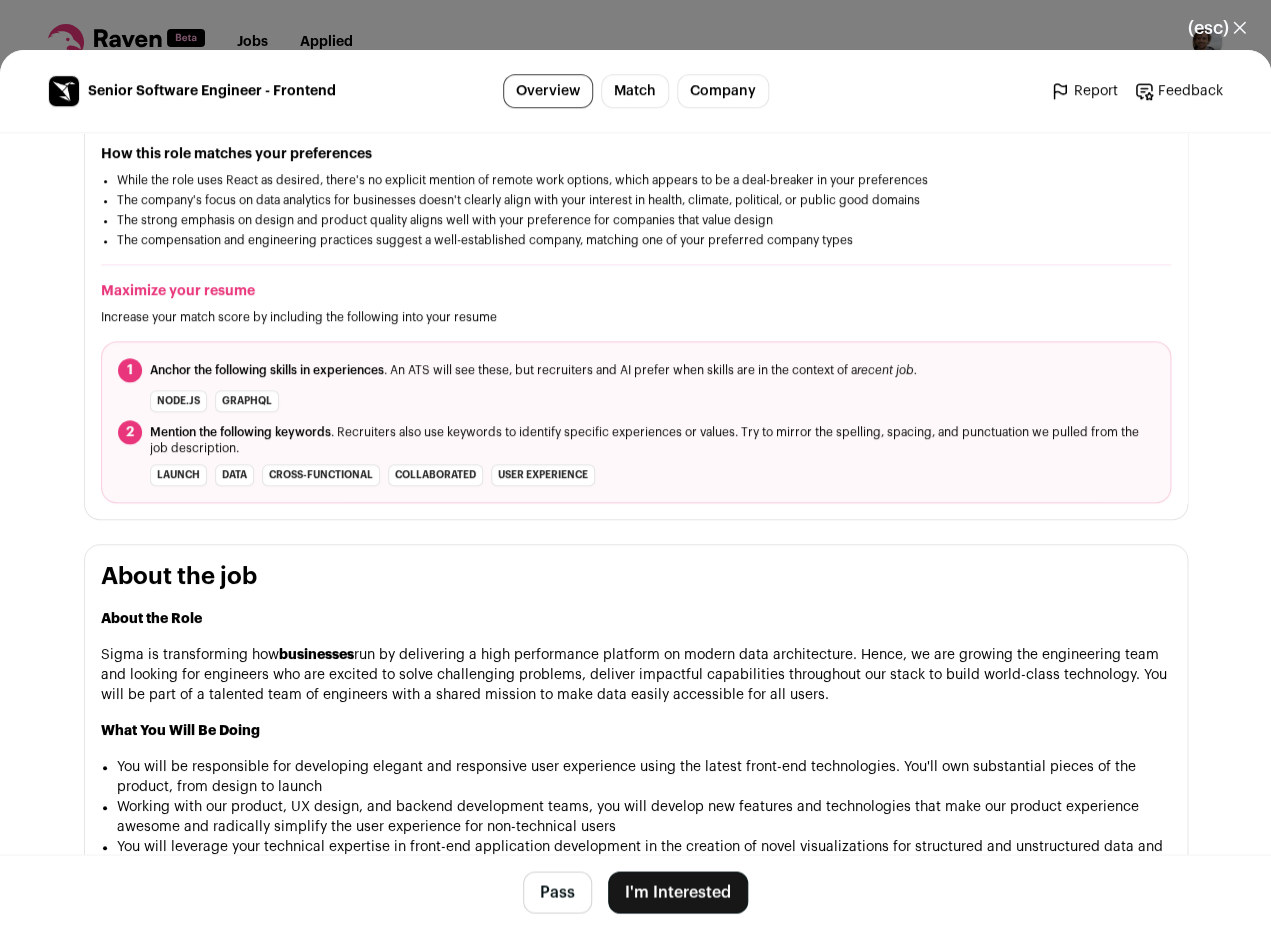 click on "(esc) ✕" at bounding box center (1217, 28) 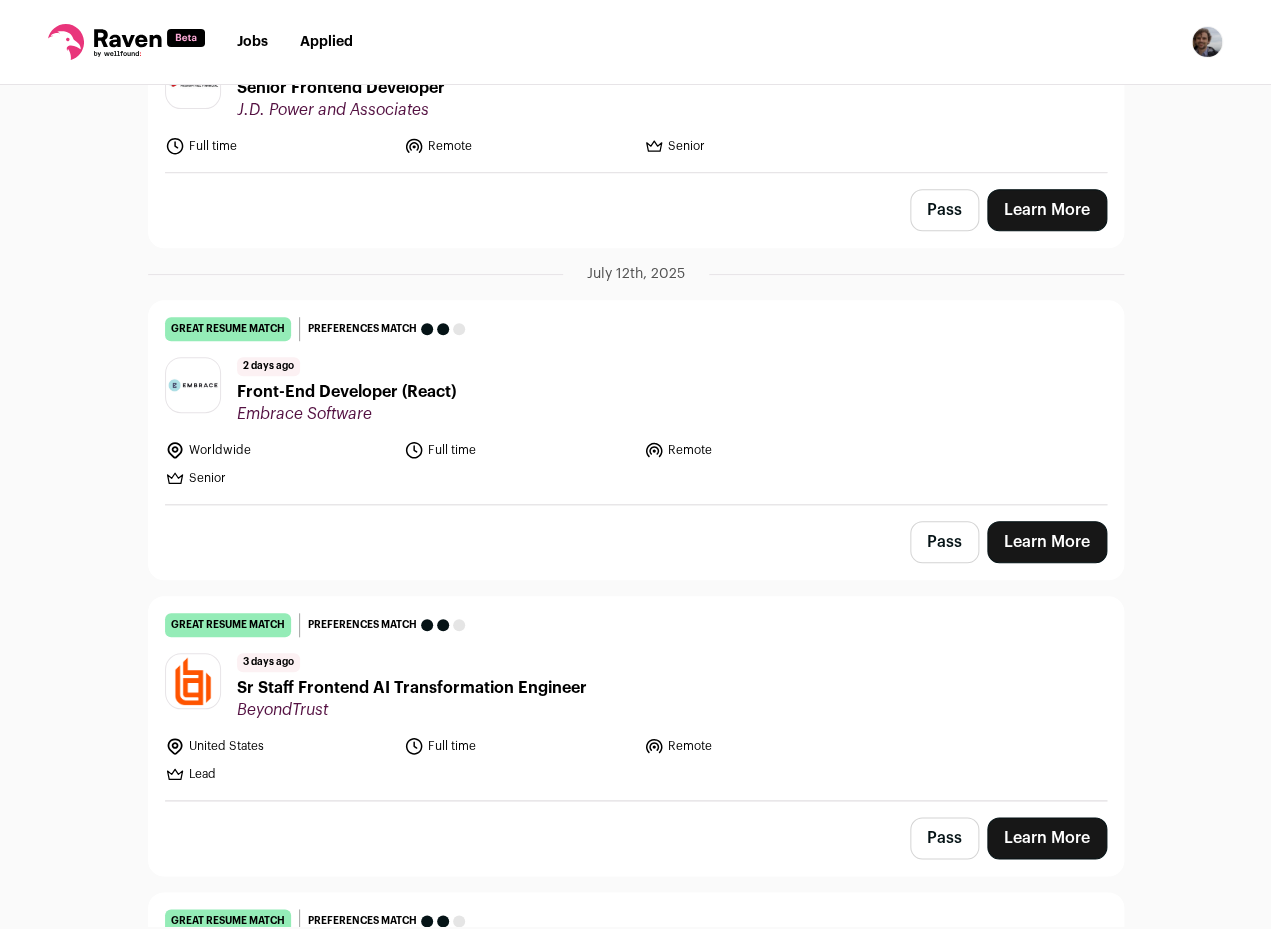 scroll, scrollTop: 0, scrollLeft: 0, axis: both 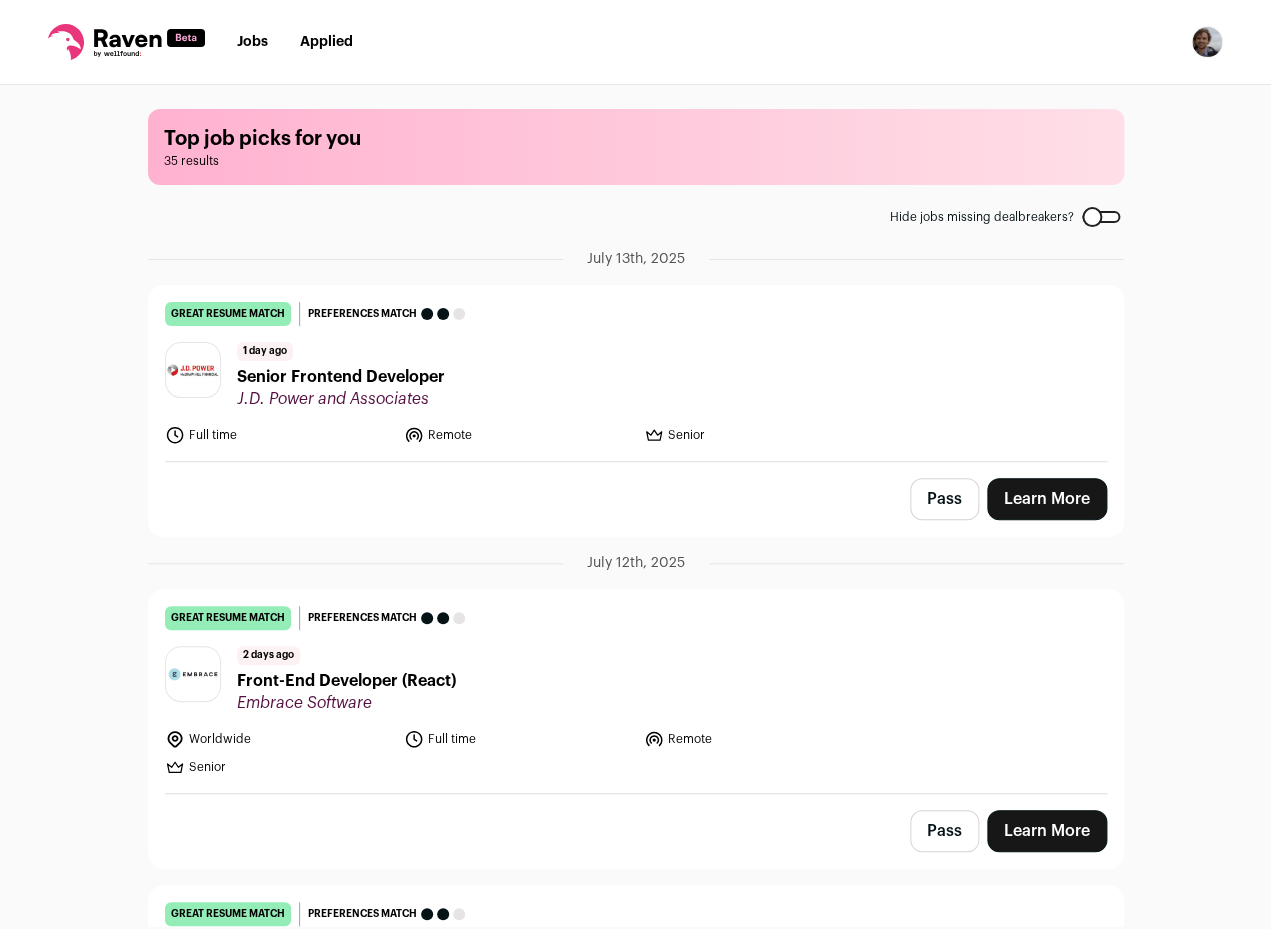 click on "Pass" at bounding box center [944, 499] 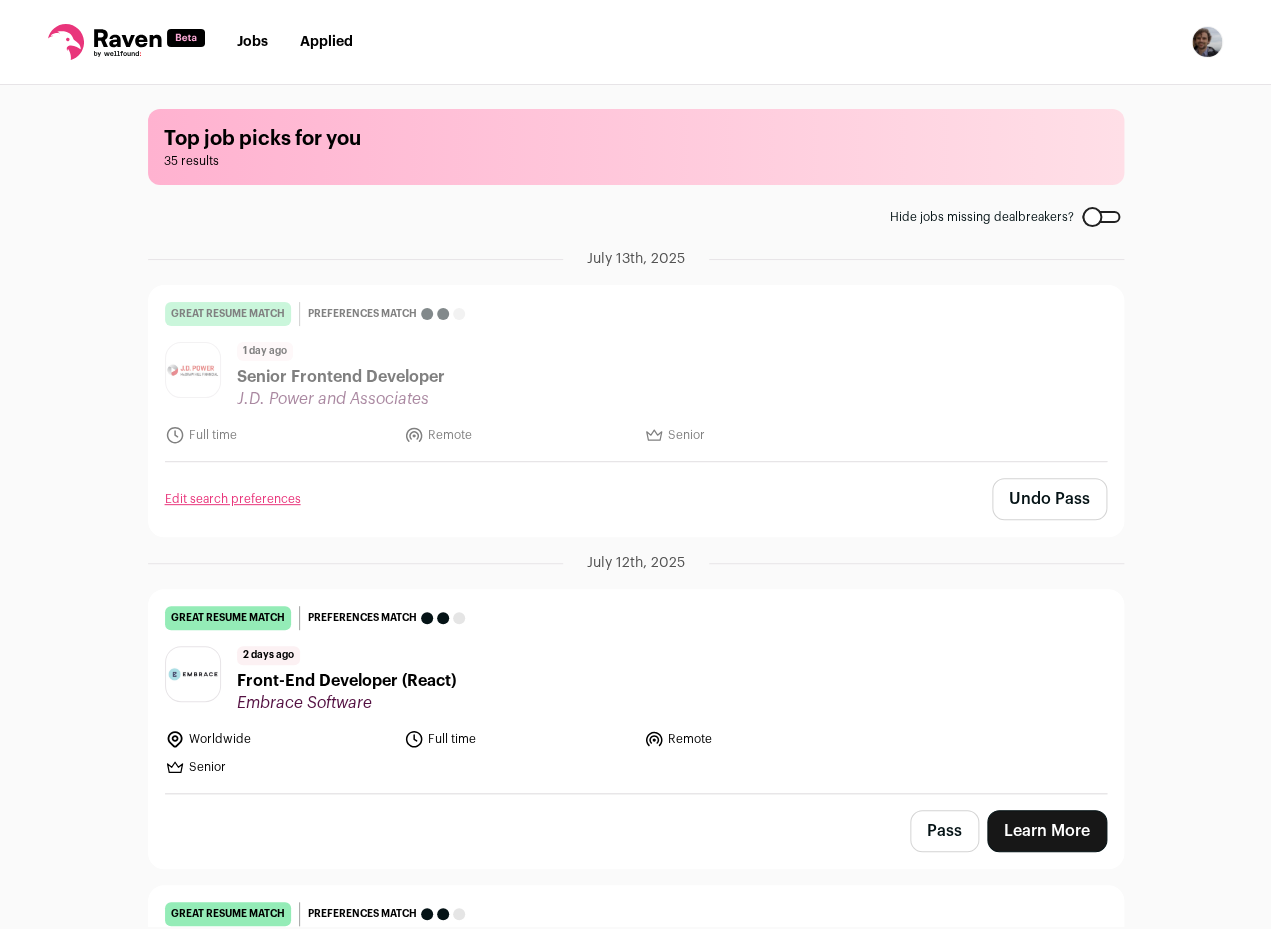 click on "Front-End Developer (React)" at bounding box center (346, 681) 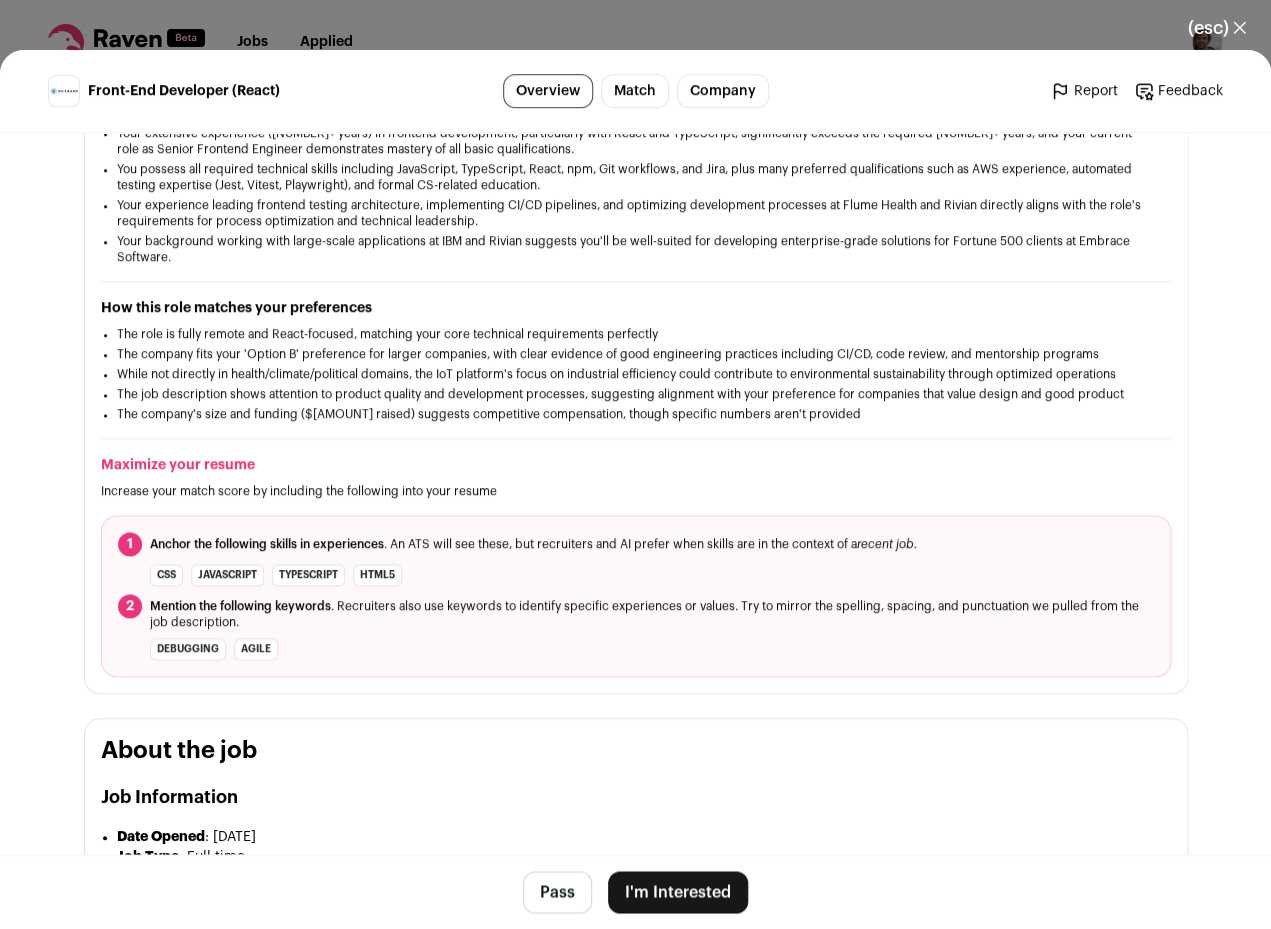scroll, scrollTop: 926, scrollLeft: 0, axis: vertical 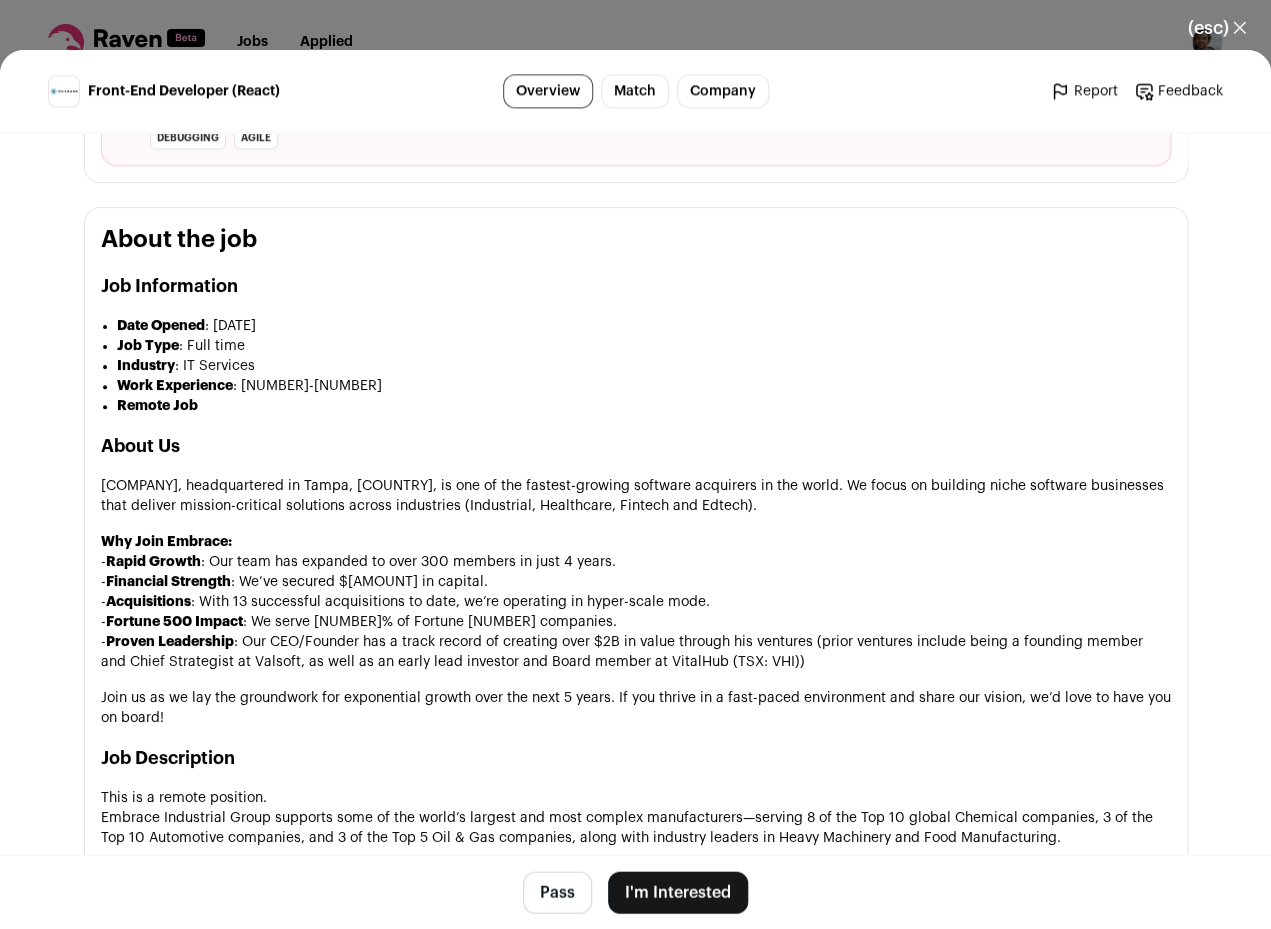 click on "(esc) ✕" at bounding box center [1217, 28] 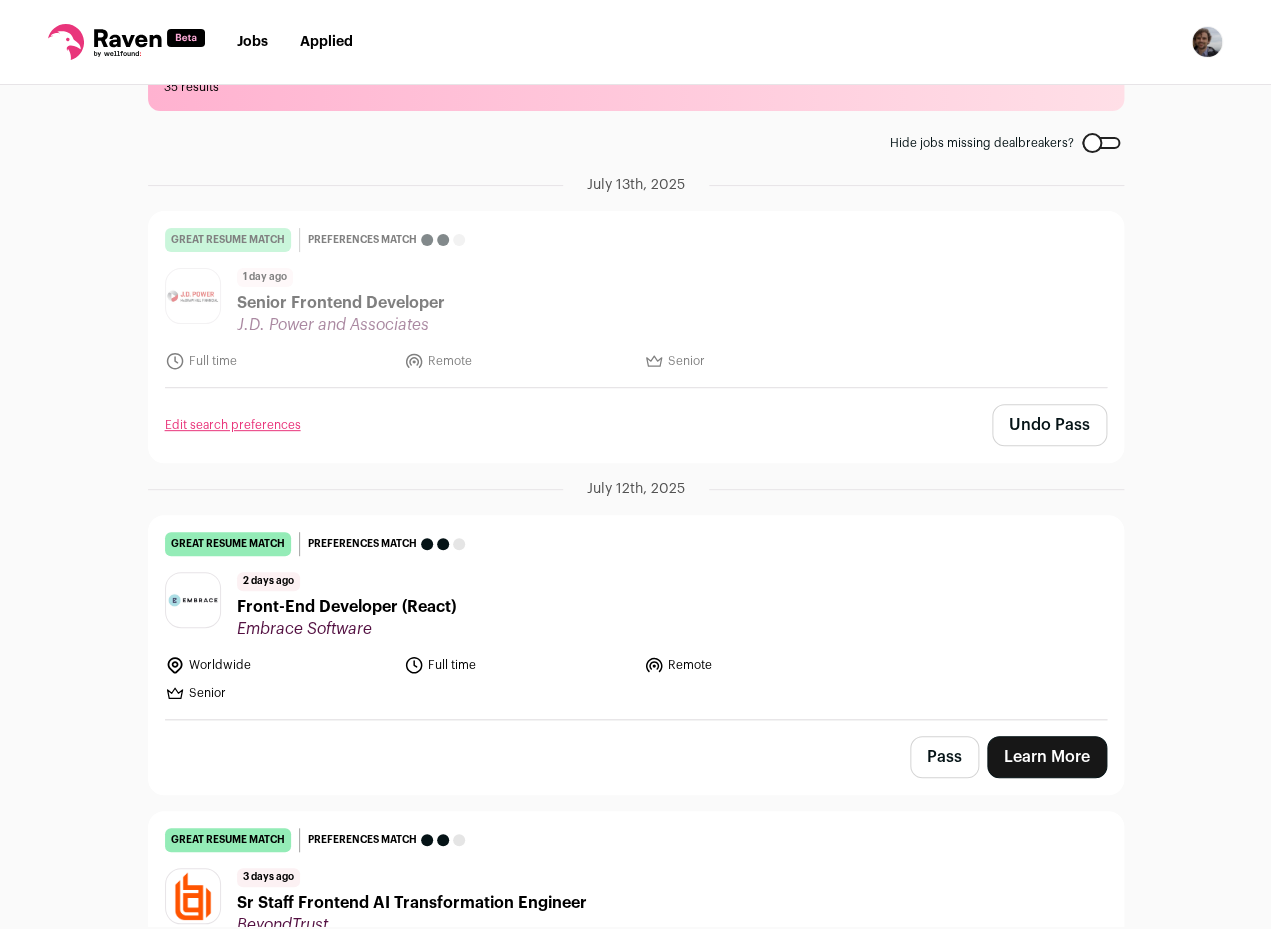 scroll, scrollTop: 128, scrollLeft: 0, axis: vertical 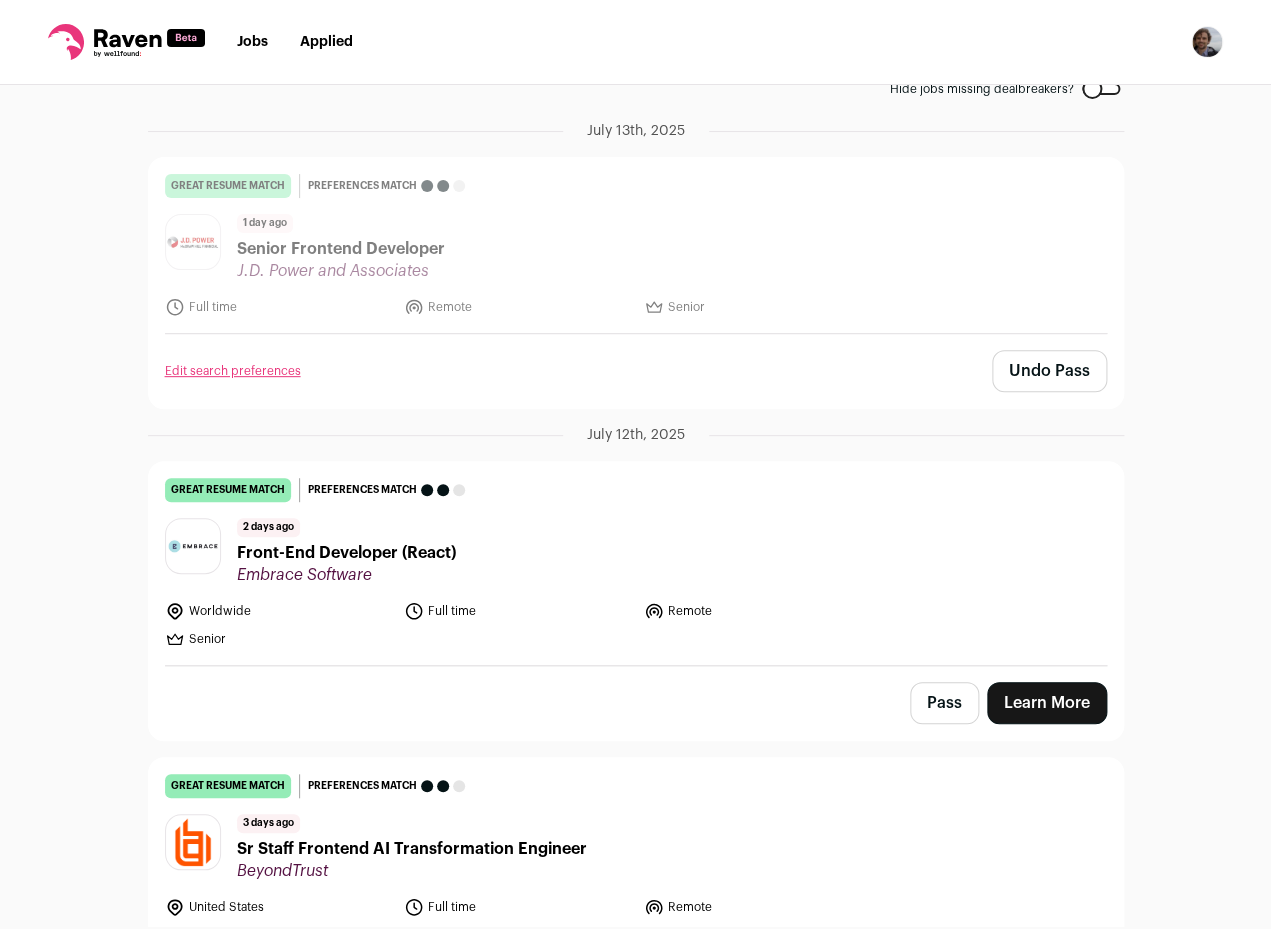 click on "Pass" at bounding box center [944, 703] 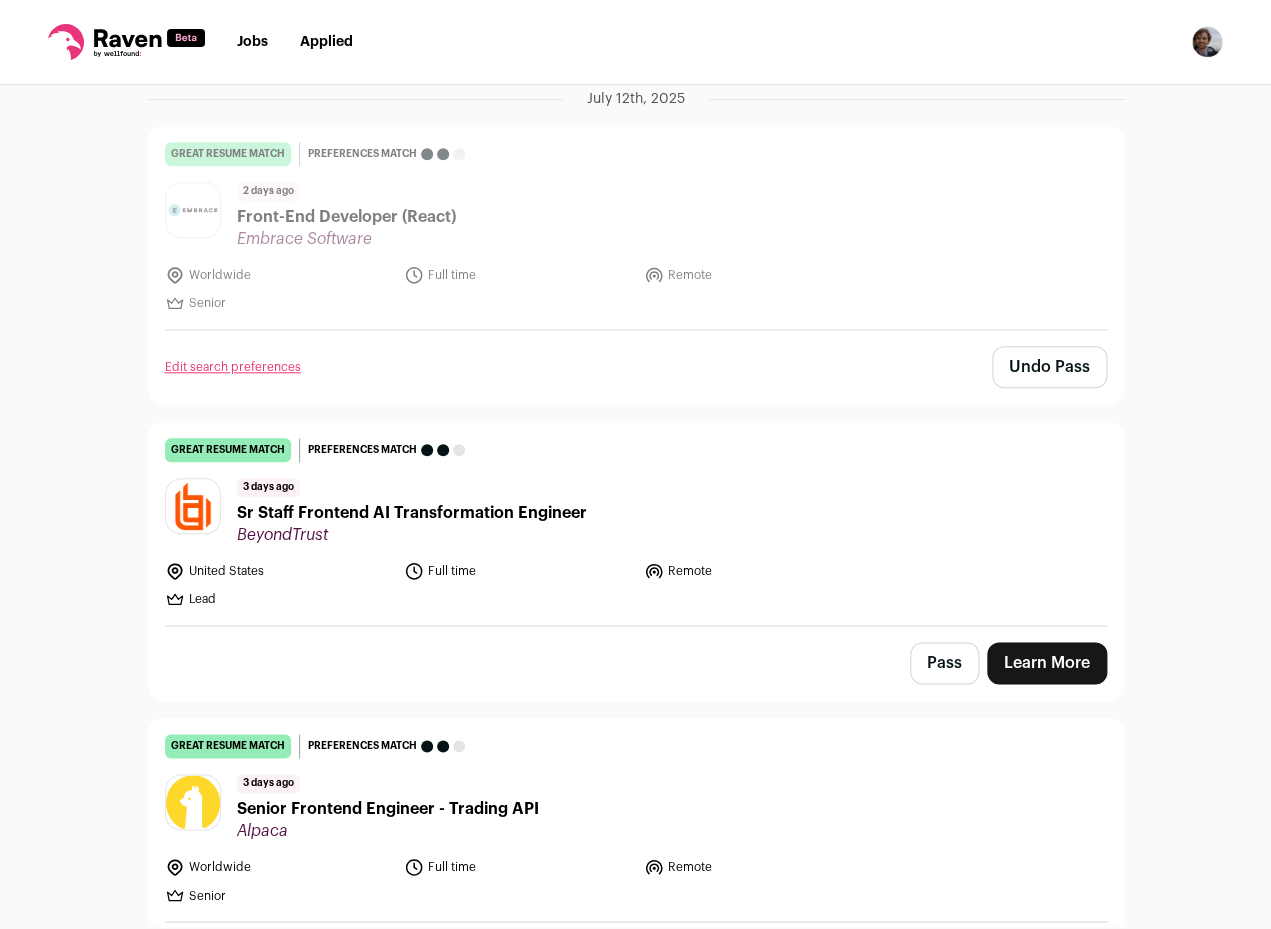 click on "Pass" at bounding box center [944, 663] 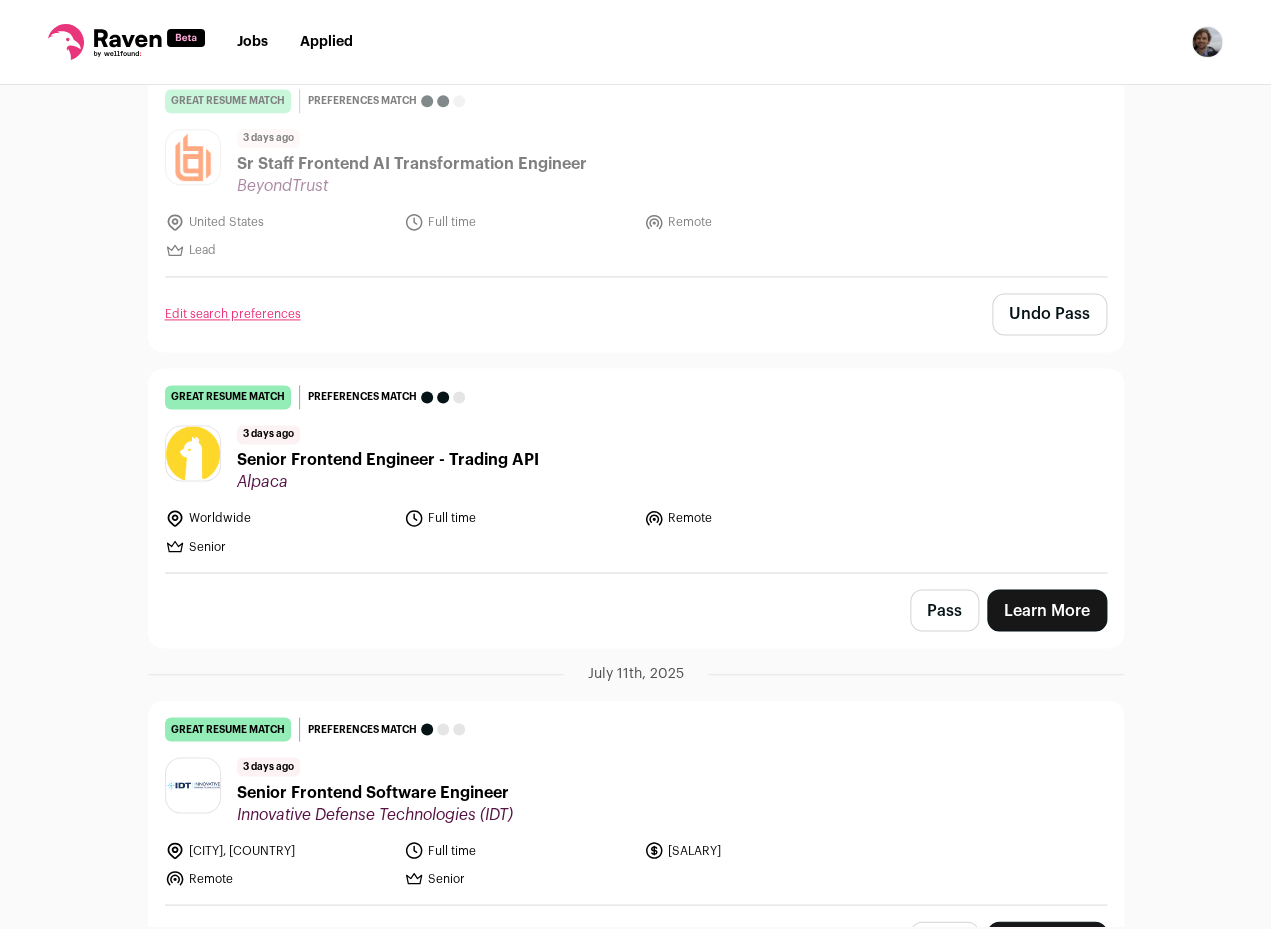scroll, scrollTop: 898, scrollLeft: 0, axis: vertical 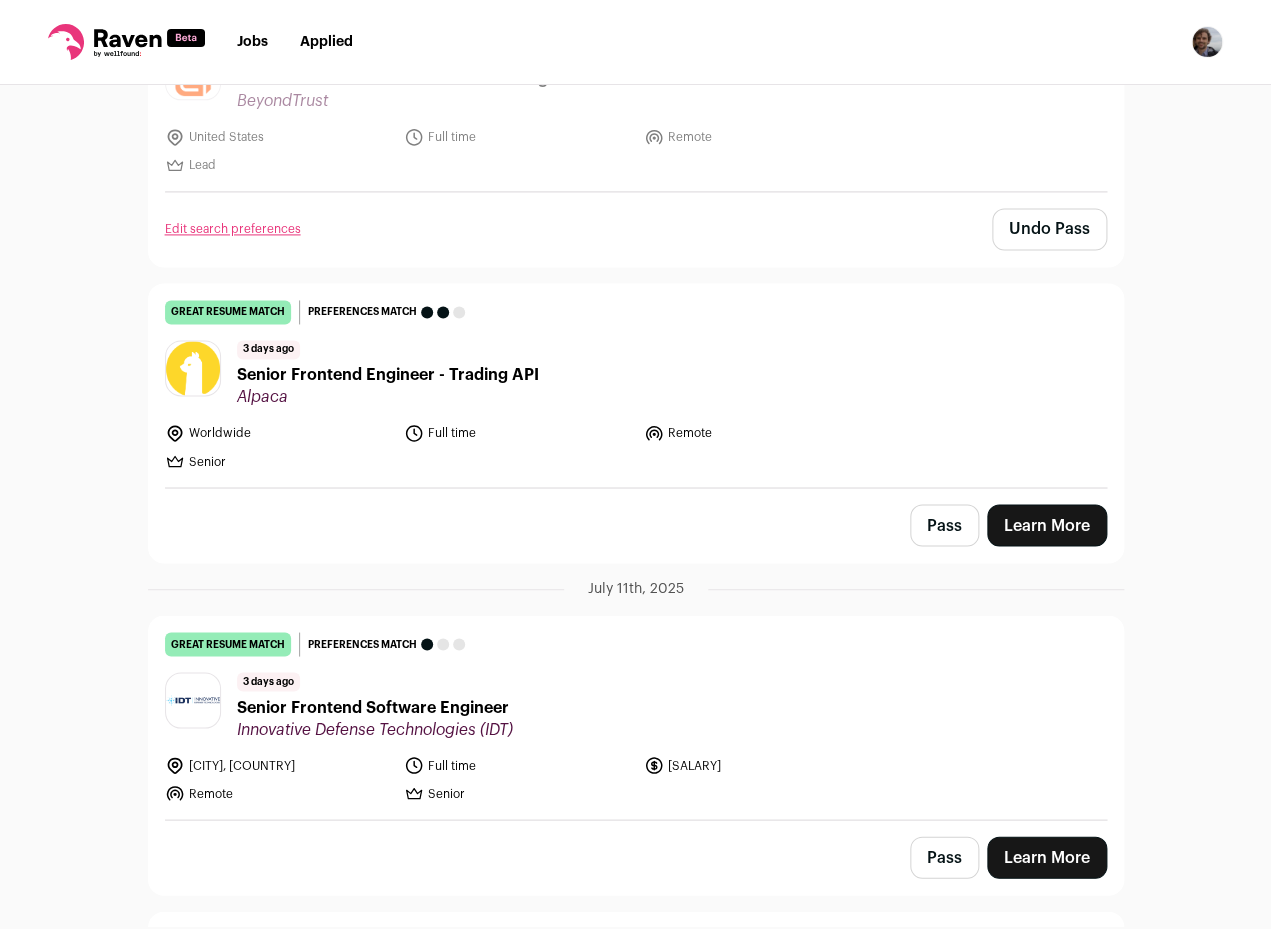 click on "Pass" at bounding box center (944, 525) 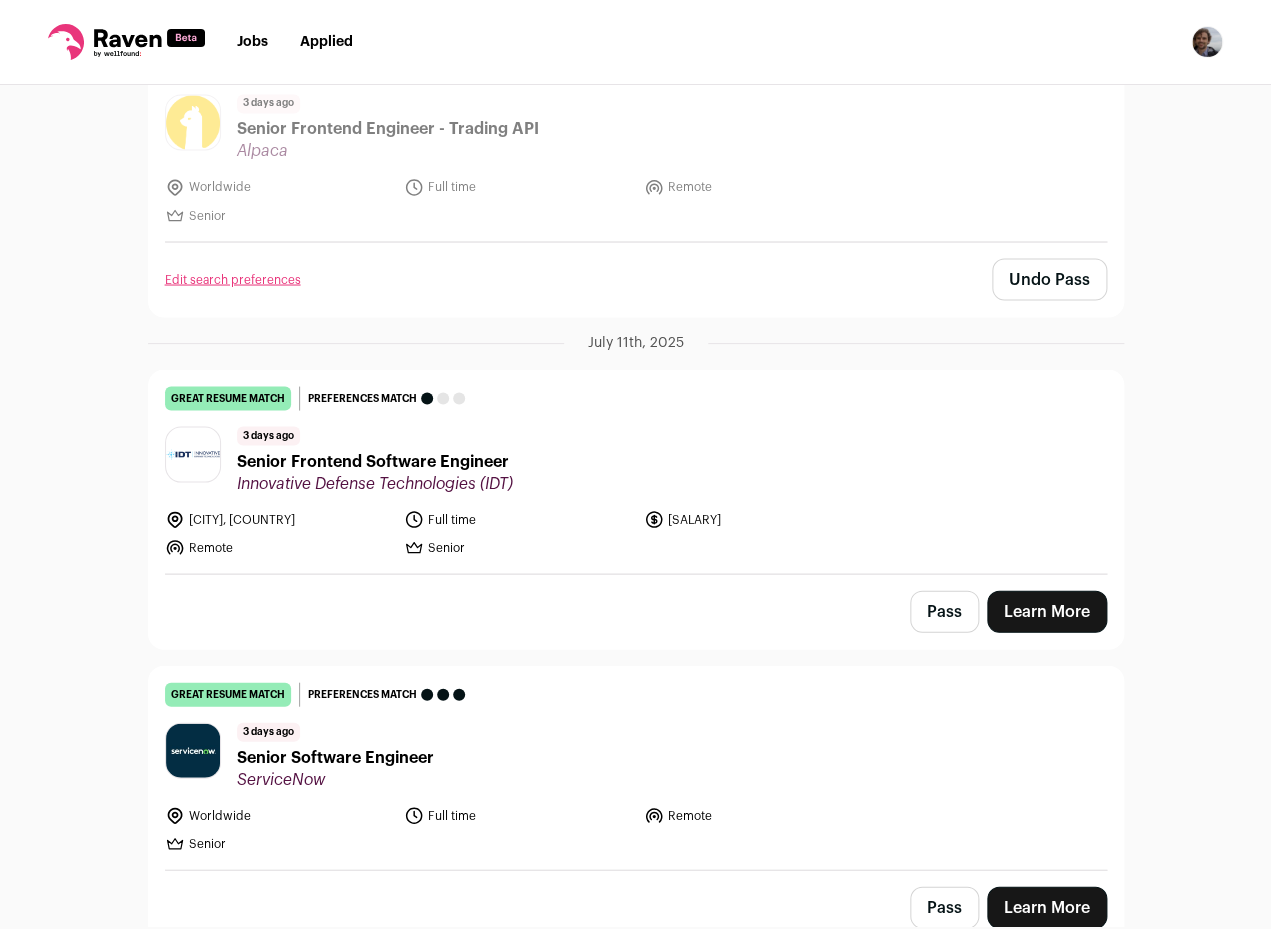 scroll, scrollTop: 1160, scrollLeft: 0, axis: vertical 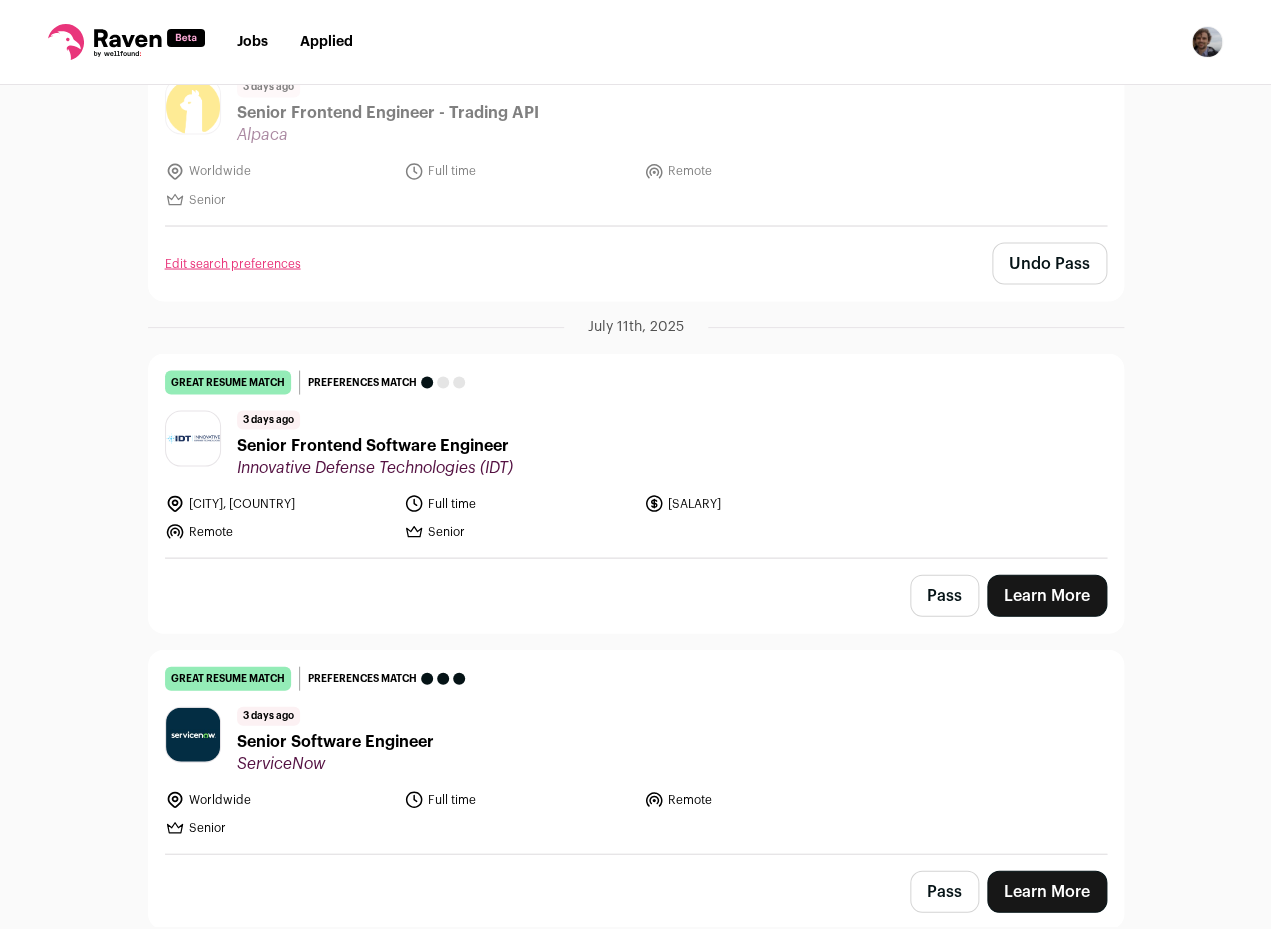 click on "Pass" at bounding box center (944, 595) 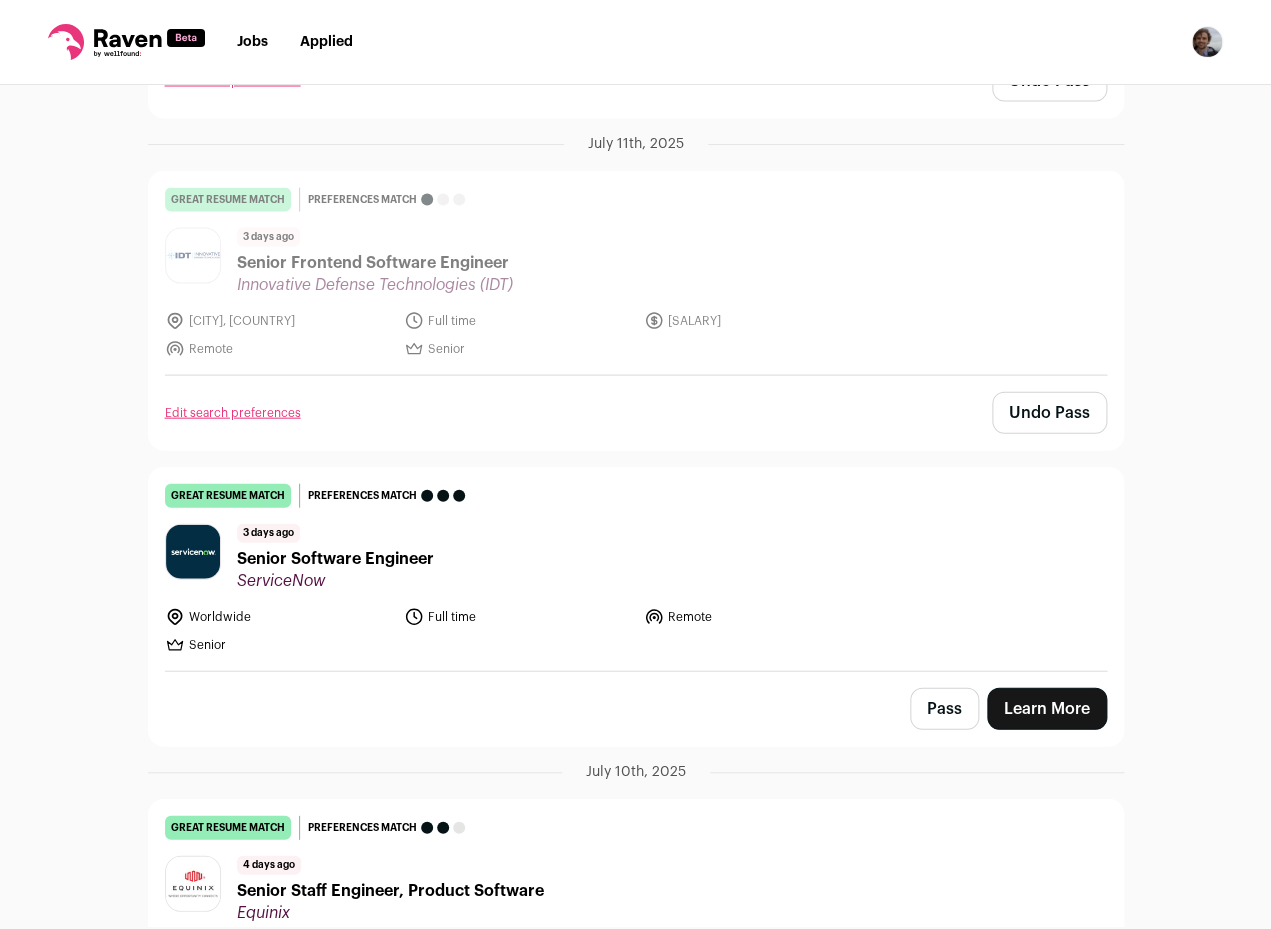 click on "Pass" at bounding box center [944, 708] 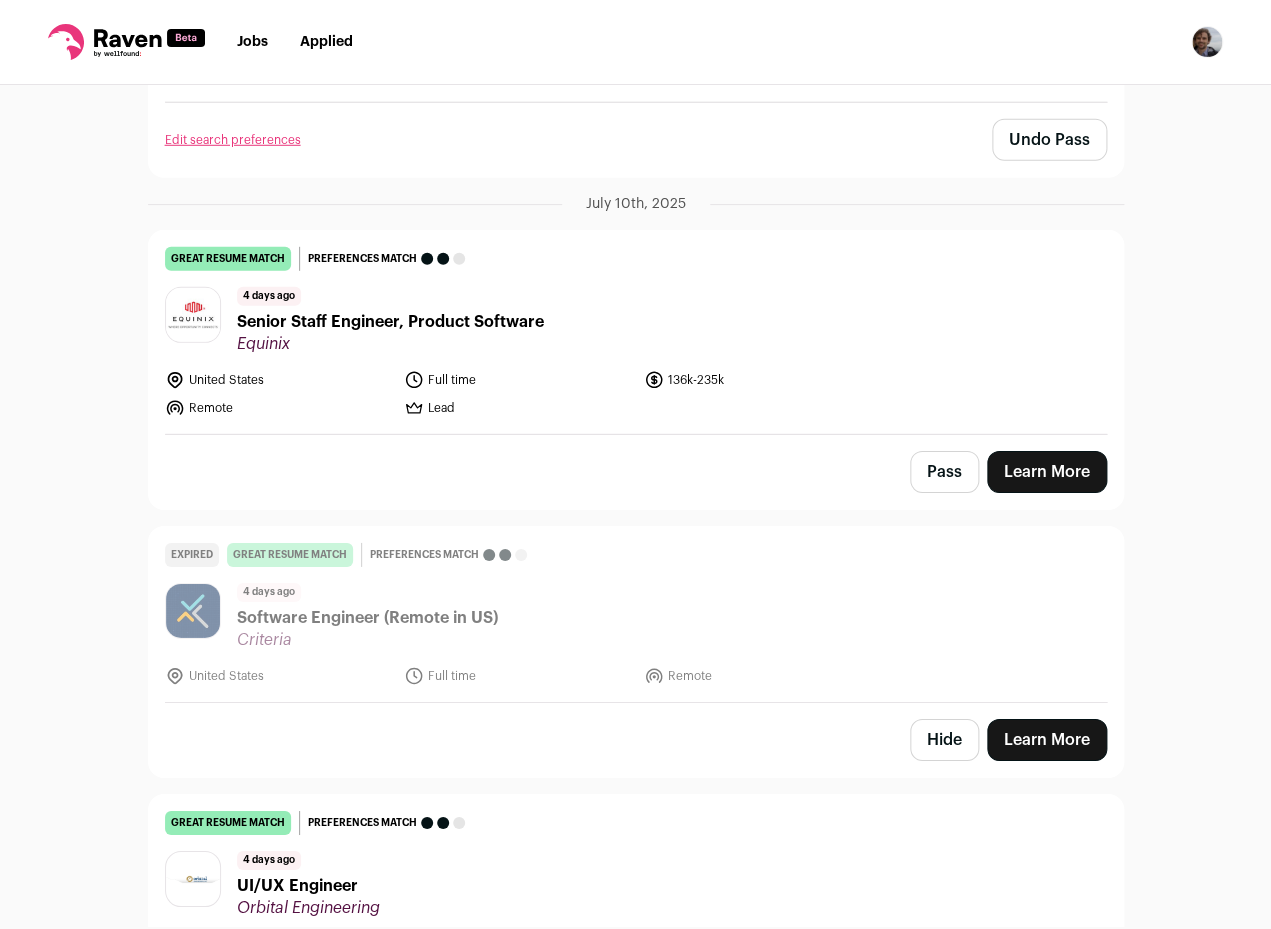 scroll, scrollTop: 1921, scrollLeft: 0, axis: vertical 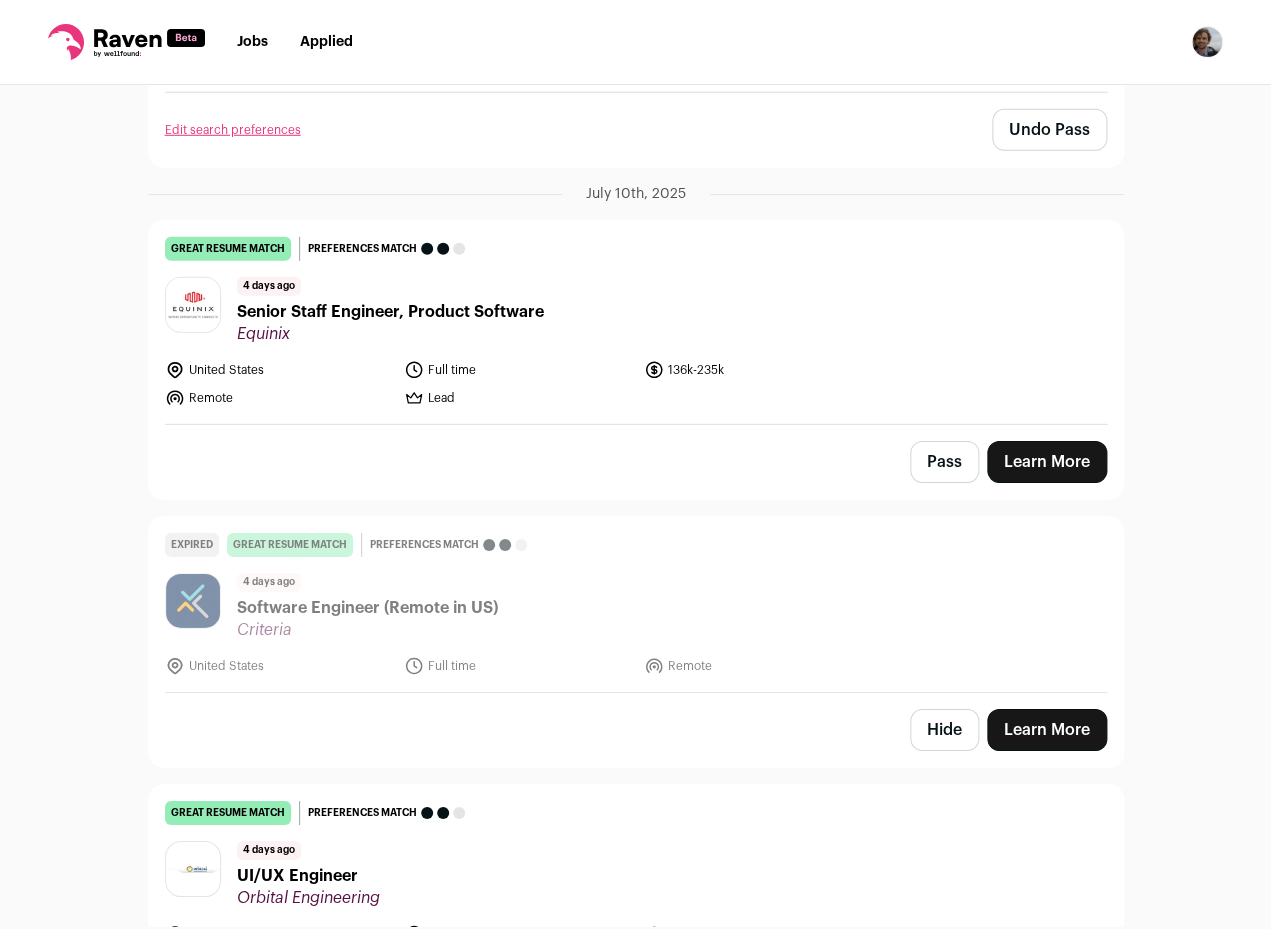 click on "Senior Staff Engineer, Product Software" at bounding box center [390, 312] 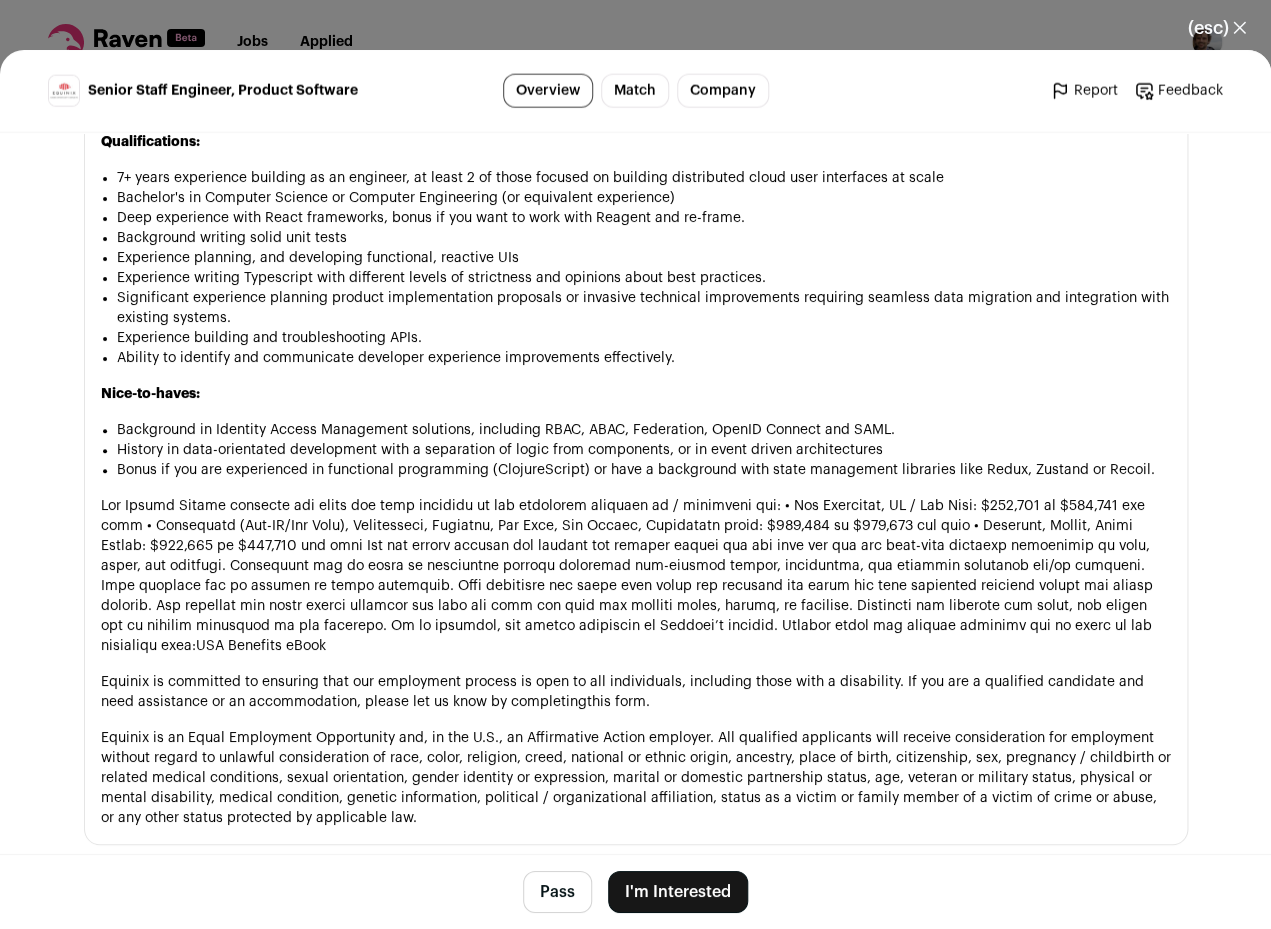 scroll, scrollTop: 2163, scrollLeft: 0, axis: vertical 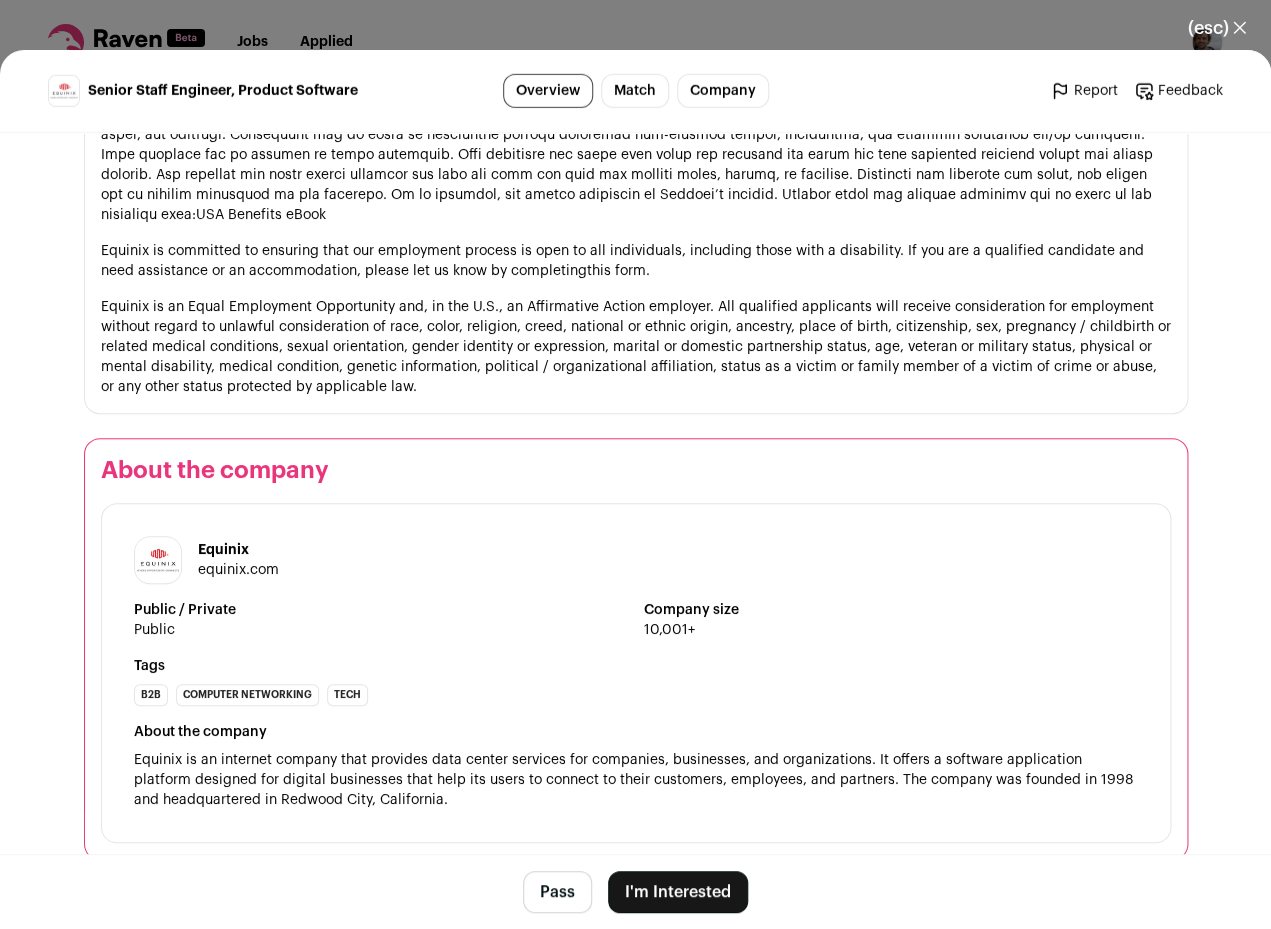 click on "Pass" at bounding box center [557, 892] 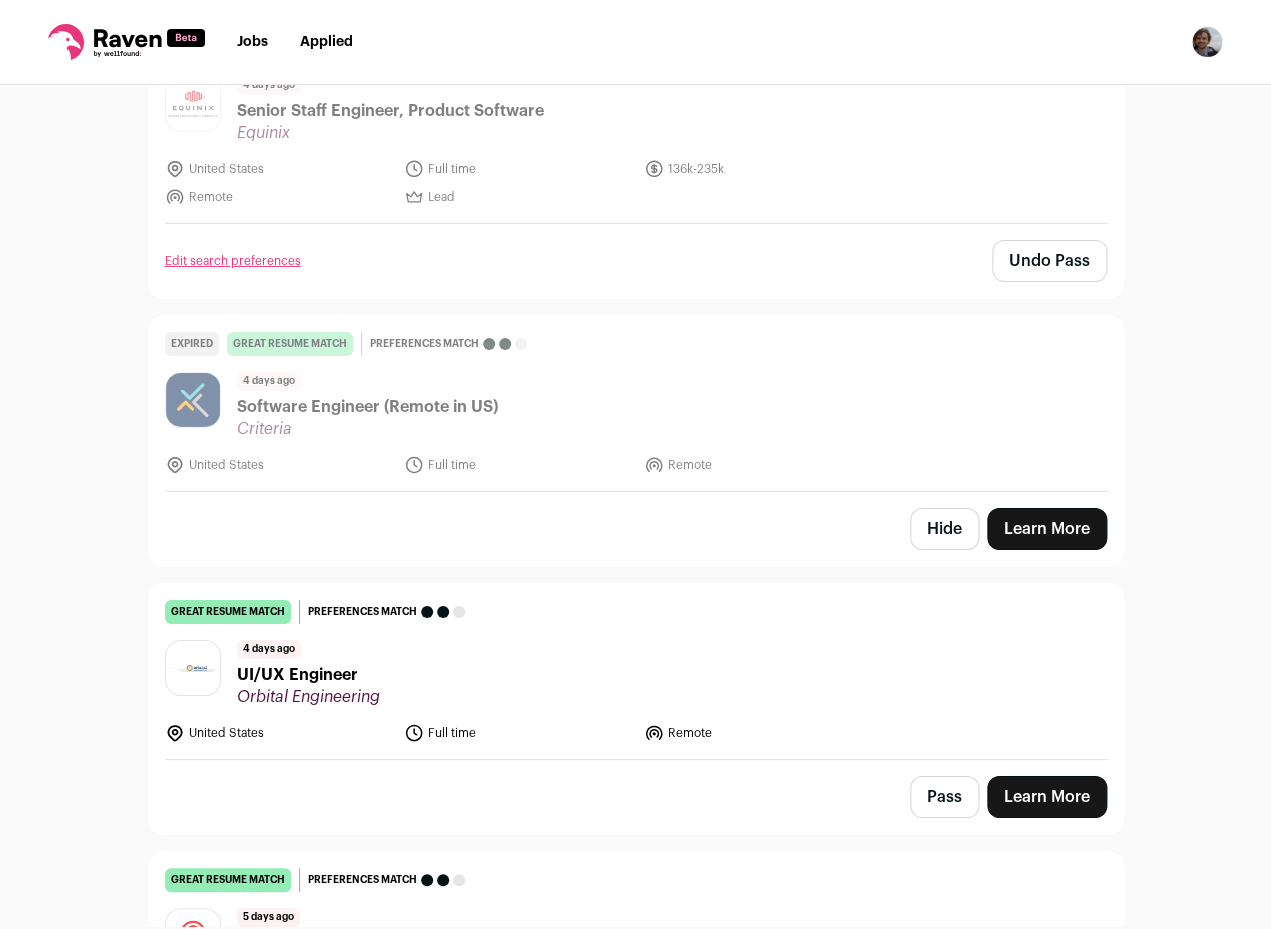 scroll, scrollTop: 2306, scrollLeft: 0, axis: vertical 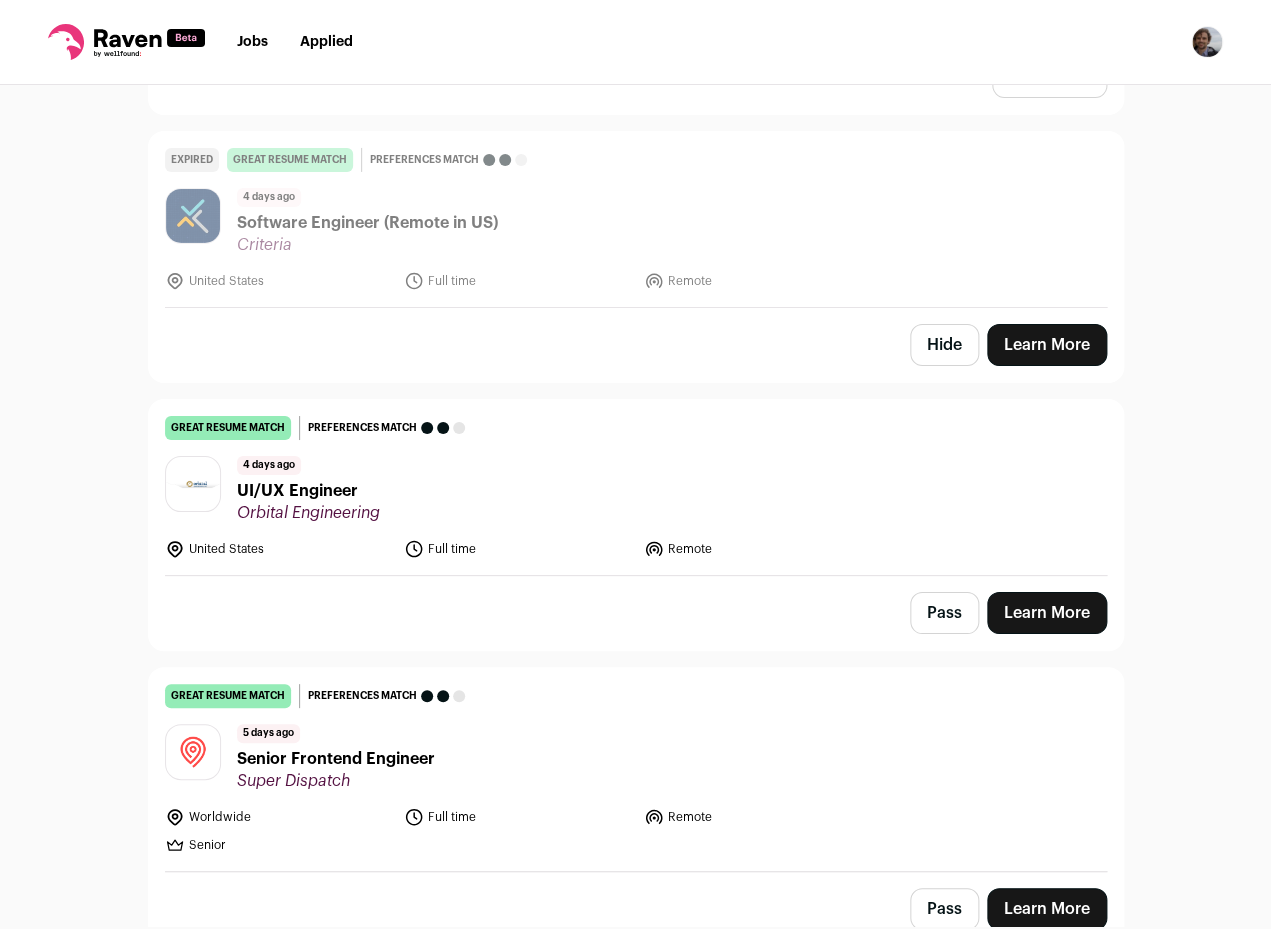 click on "Pass" at bounding box center (944, 613) 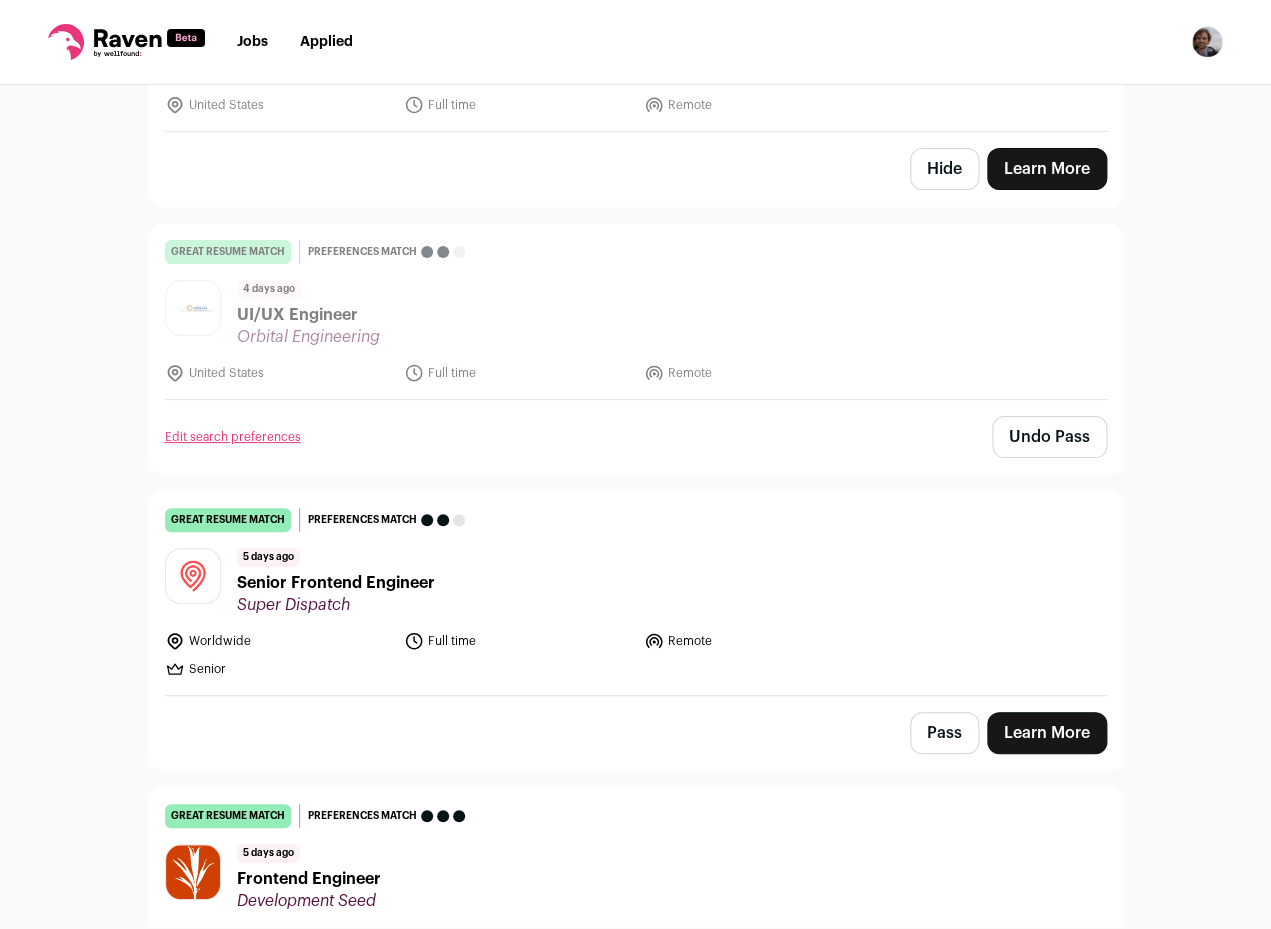 scroll, scrollTop: 2531, scrollLeft: 0, axis: vertical 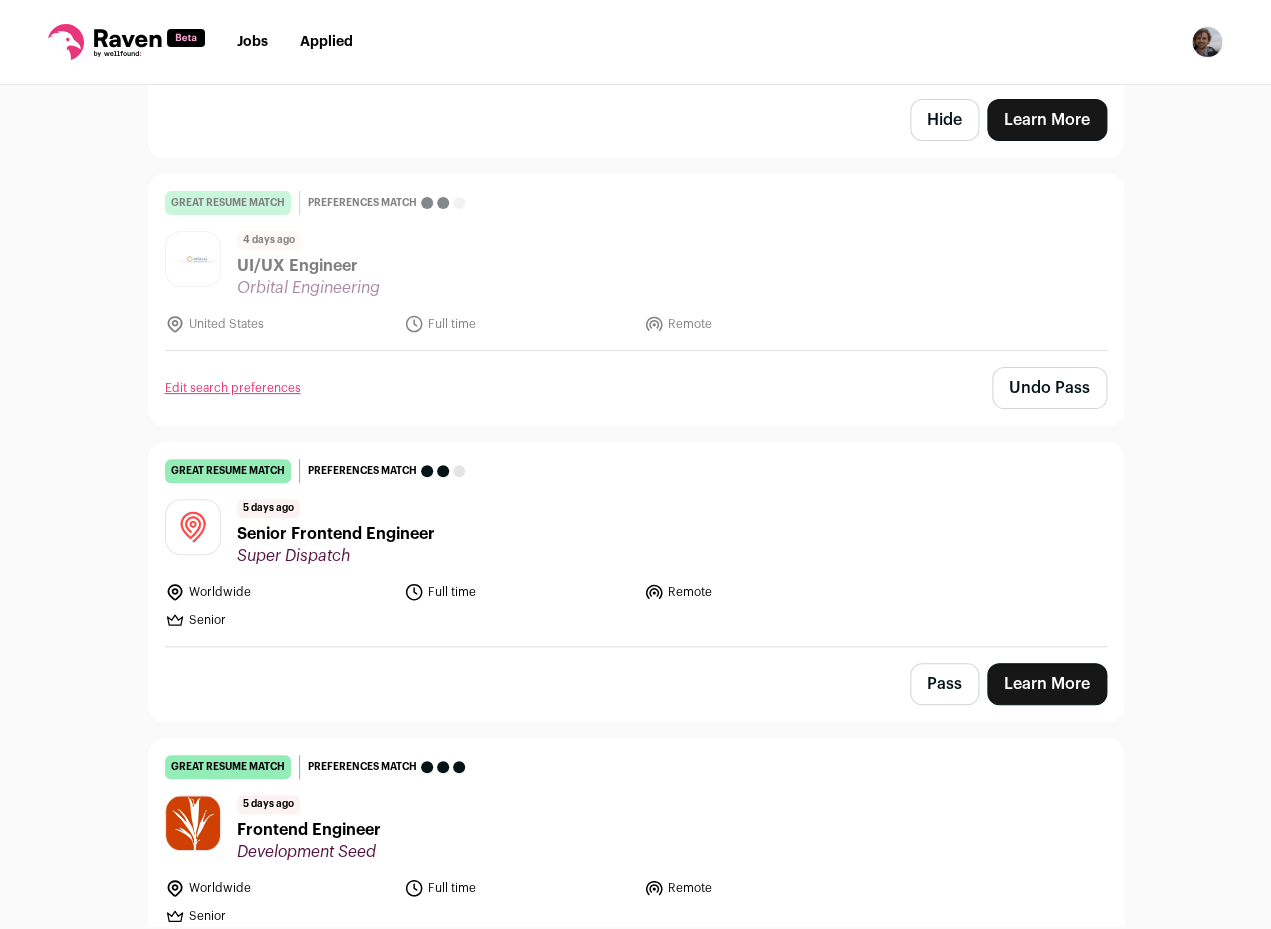 click on "Senior Frontend Engineer" at bounding box center [336, 534] 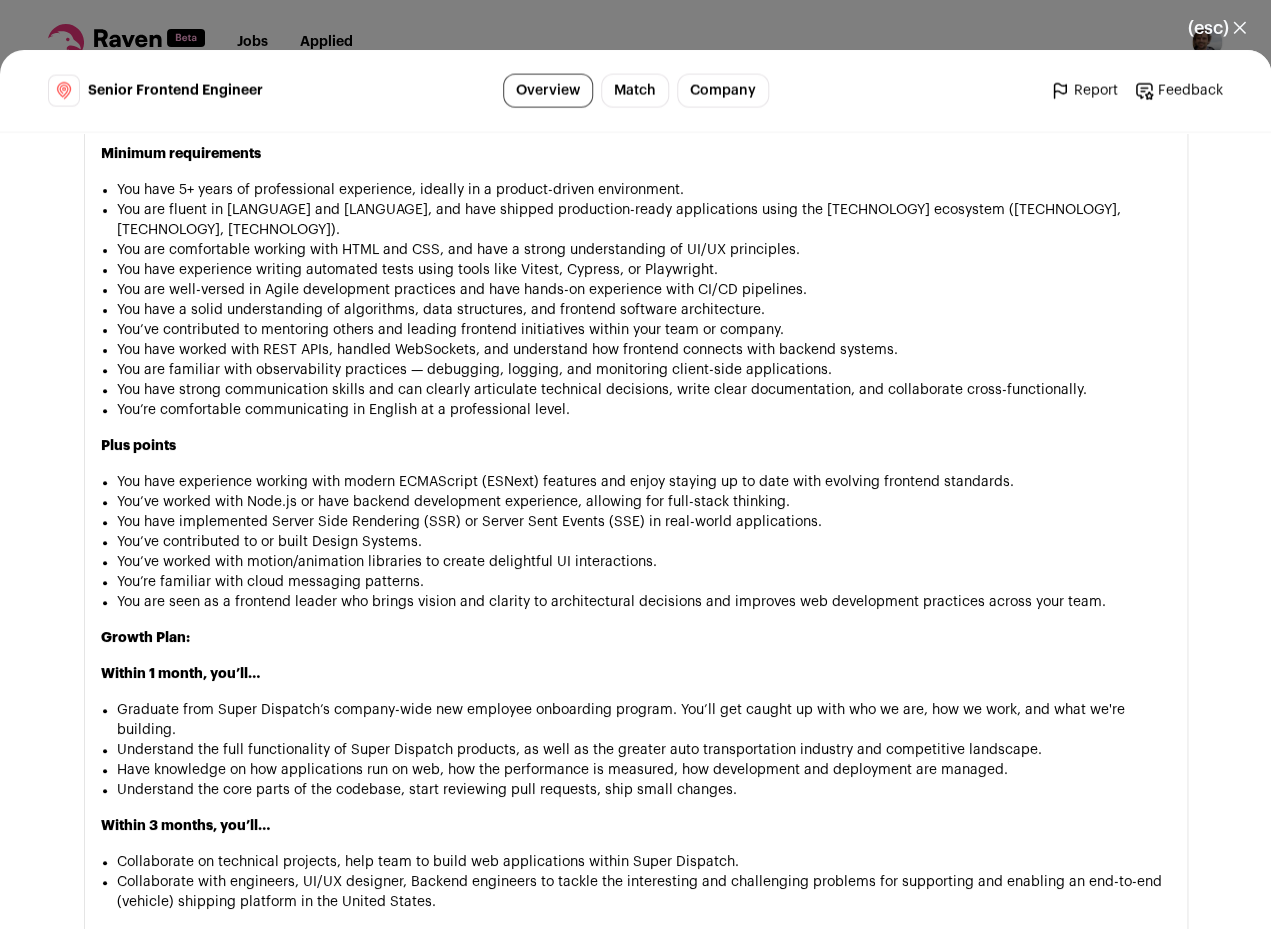 scroll, scrollTop: 1496, scrollLeft: 0, axis: vertical 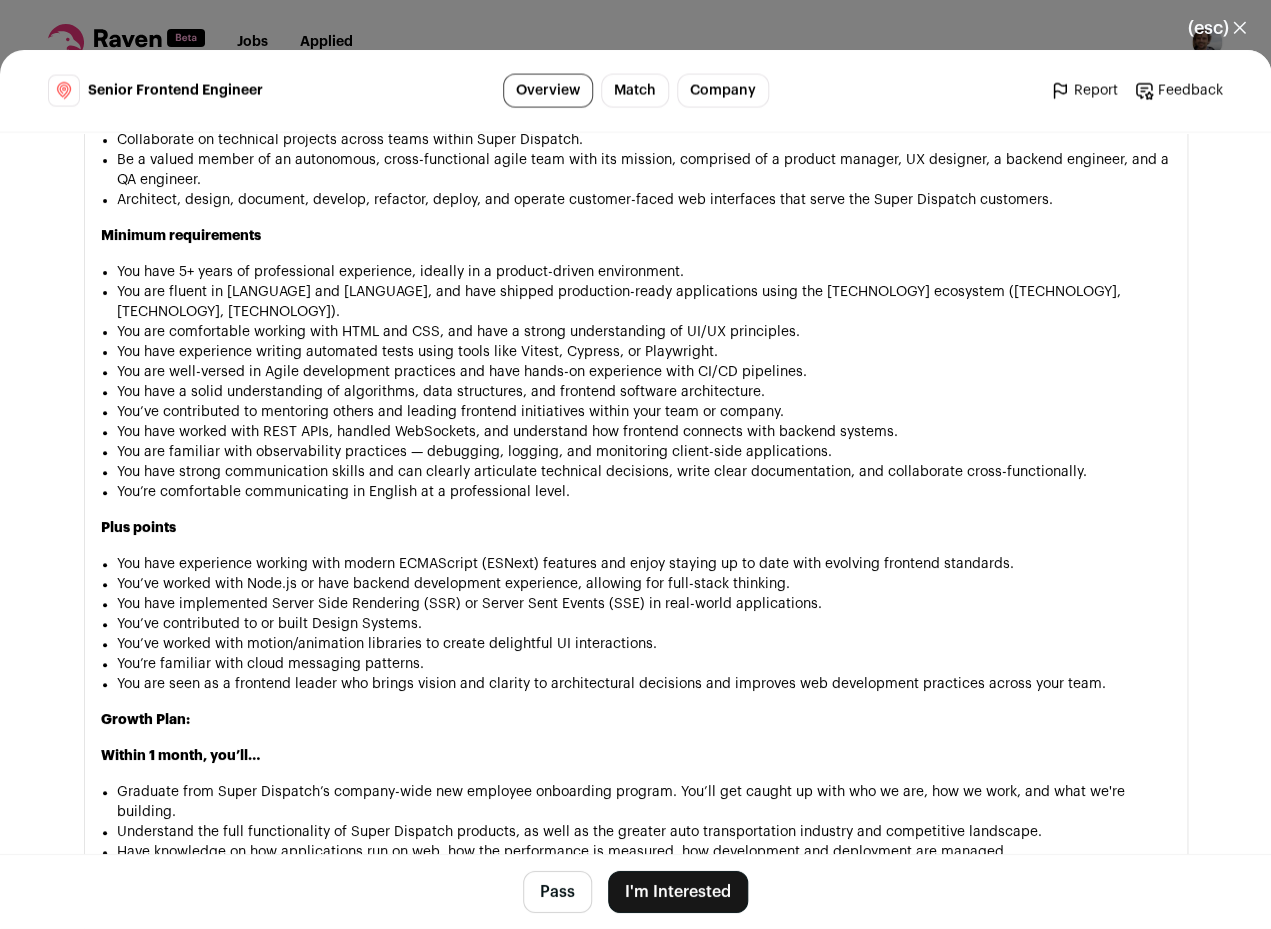 click on "Pass" at bounding box center (557, 892) 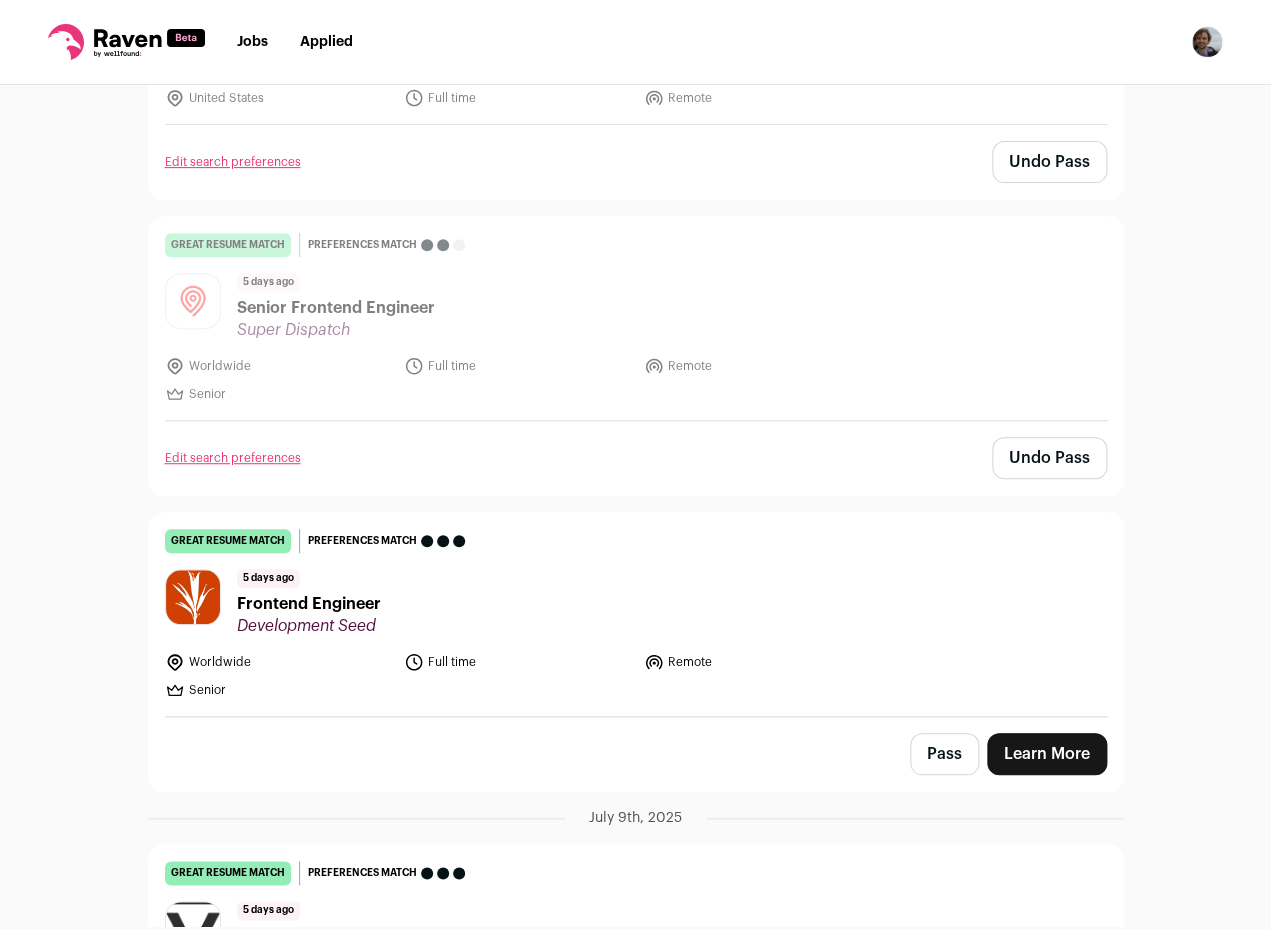 scroll, scrollTop: 2783, scrollLeft: 0, axis: vertical 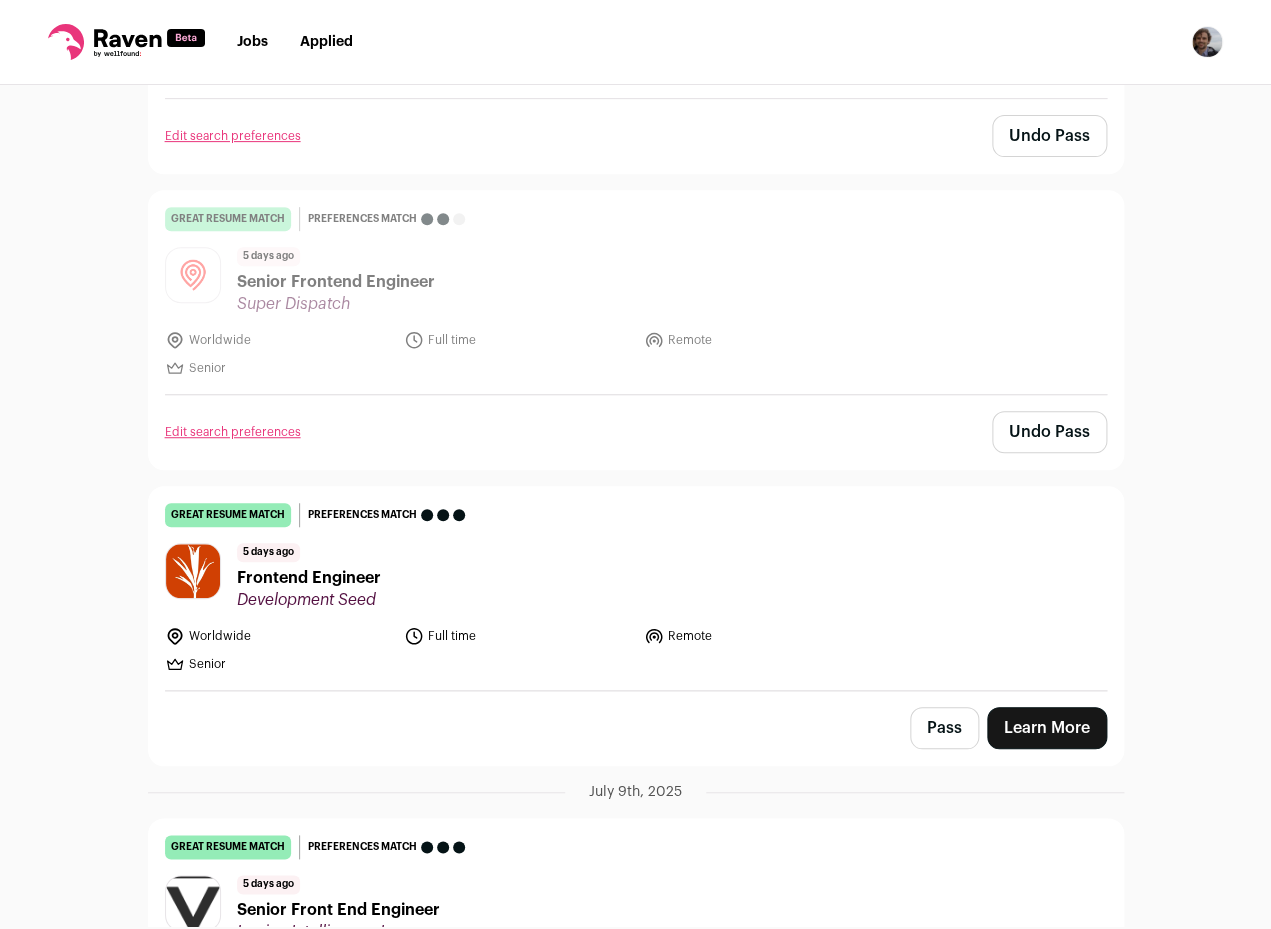click on "Frontend Engineer" at bounding box center (309, 578) 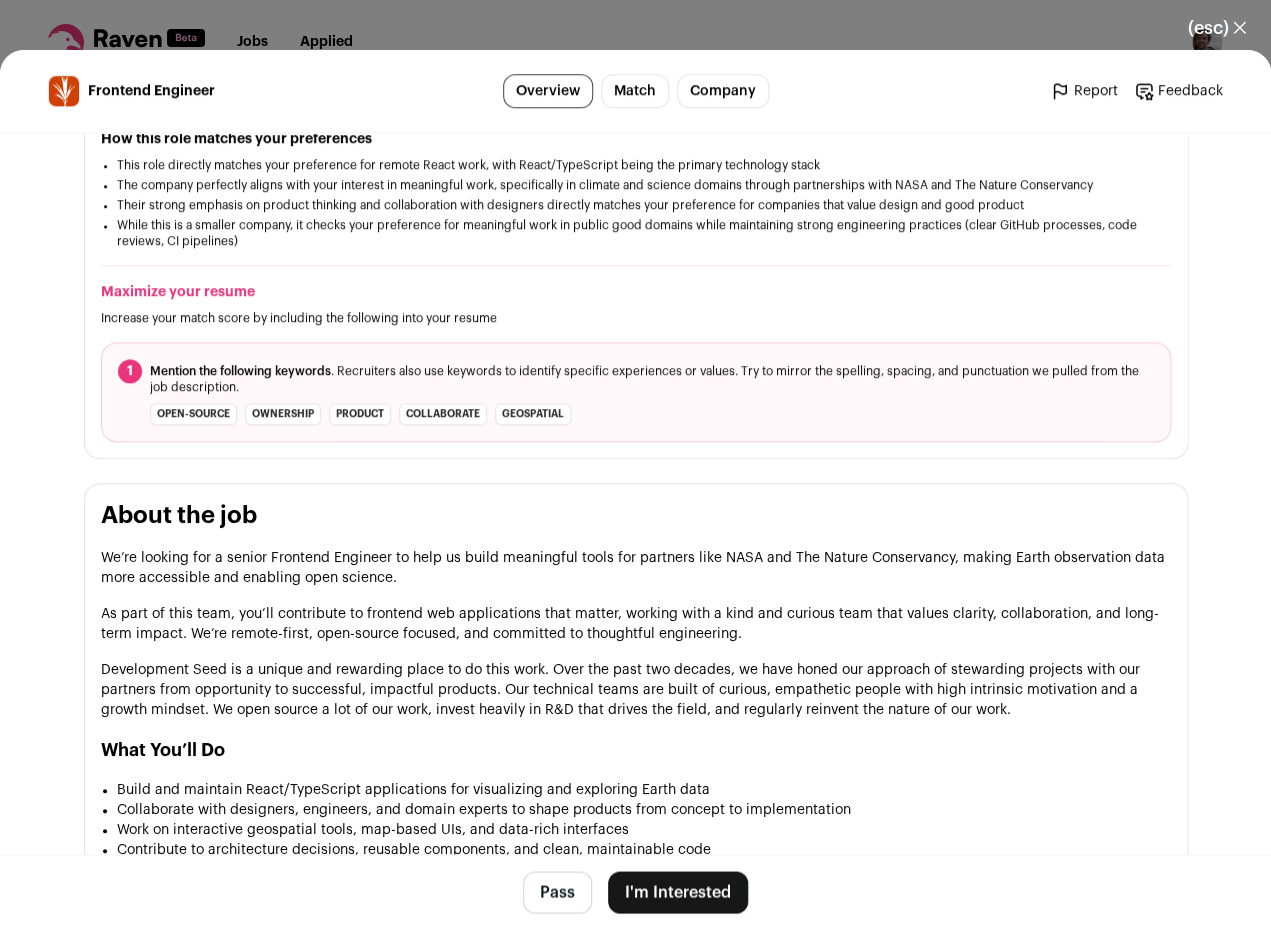 scroll, scrollTop: 512, scrollLeft: 0, axis: vertical 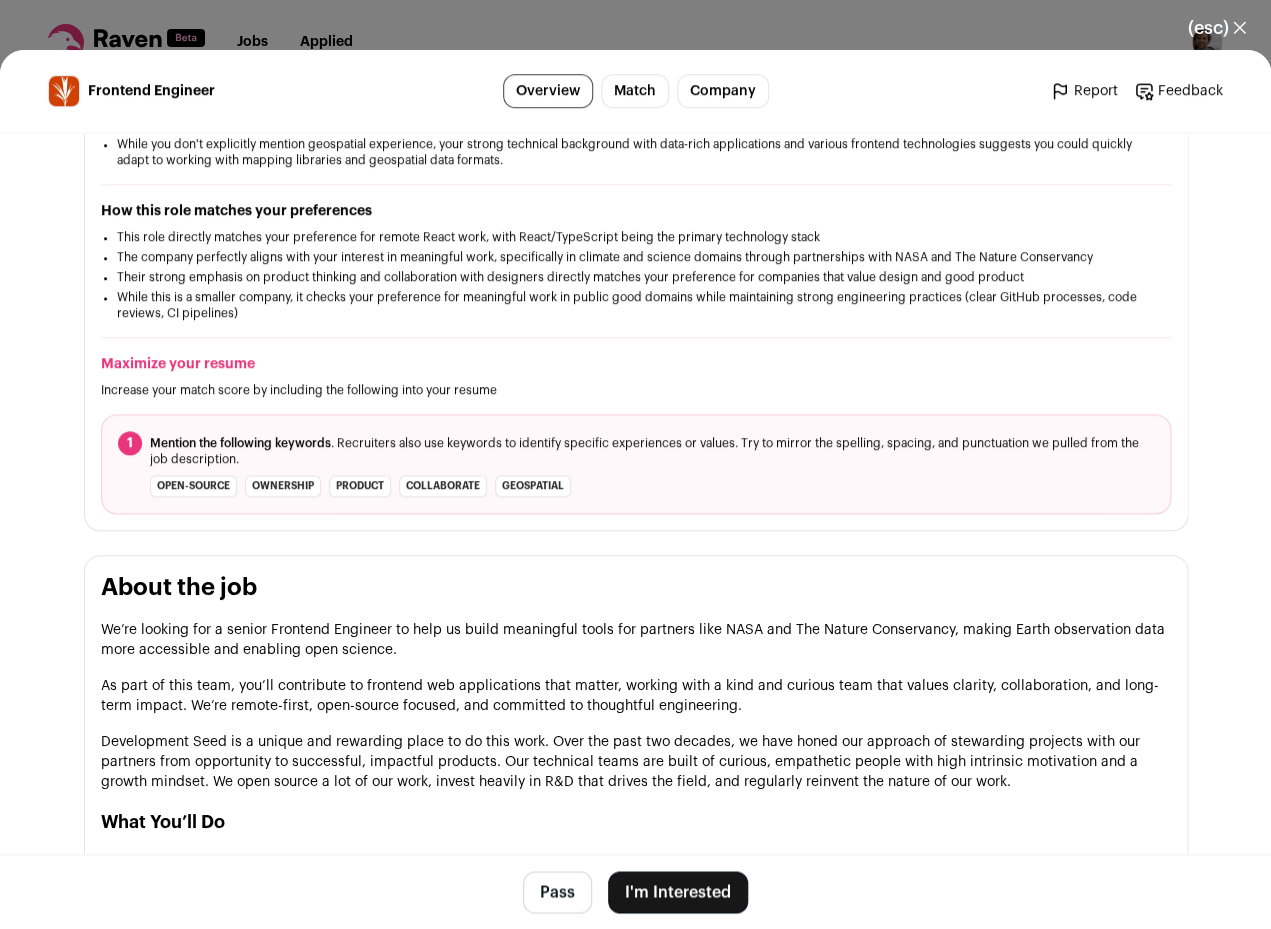 click on "(esc) ✕" at bounding box center [1217, 28] 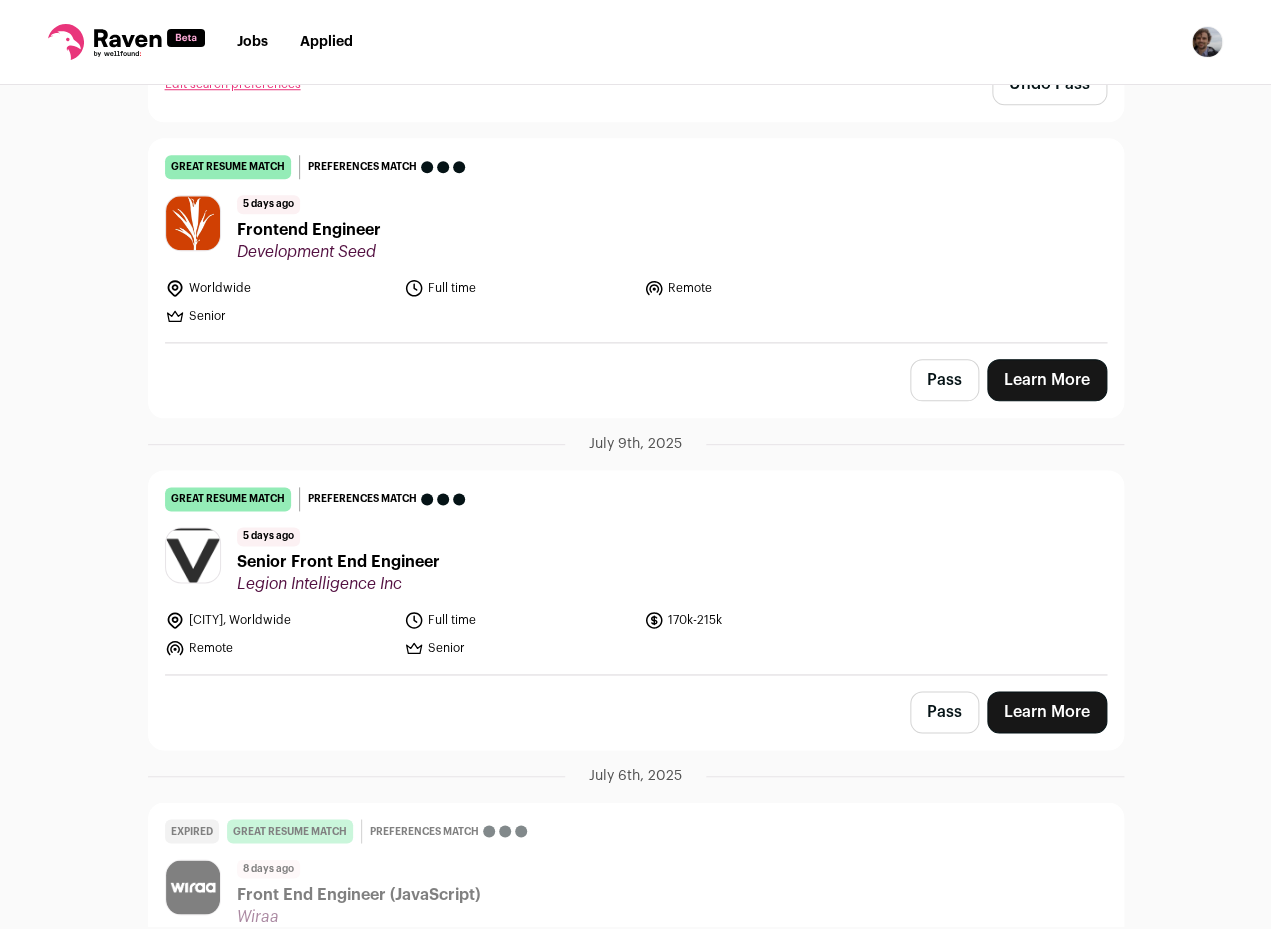 scroll, scrollTop: 3147, scrollLeft: 0, axis: vertical 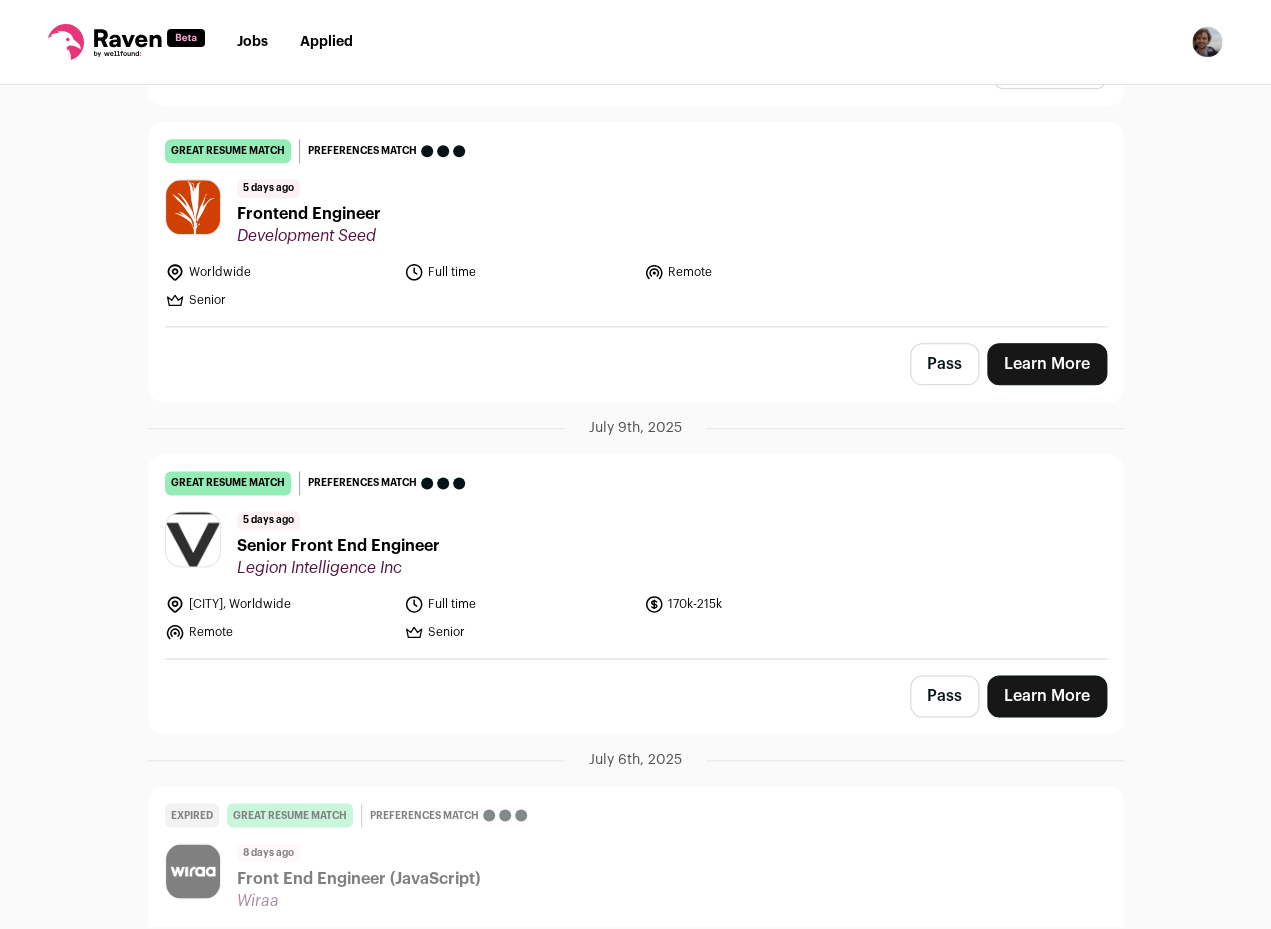 click on "Senior Front End Engineer" at bounding box center (338, 546) 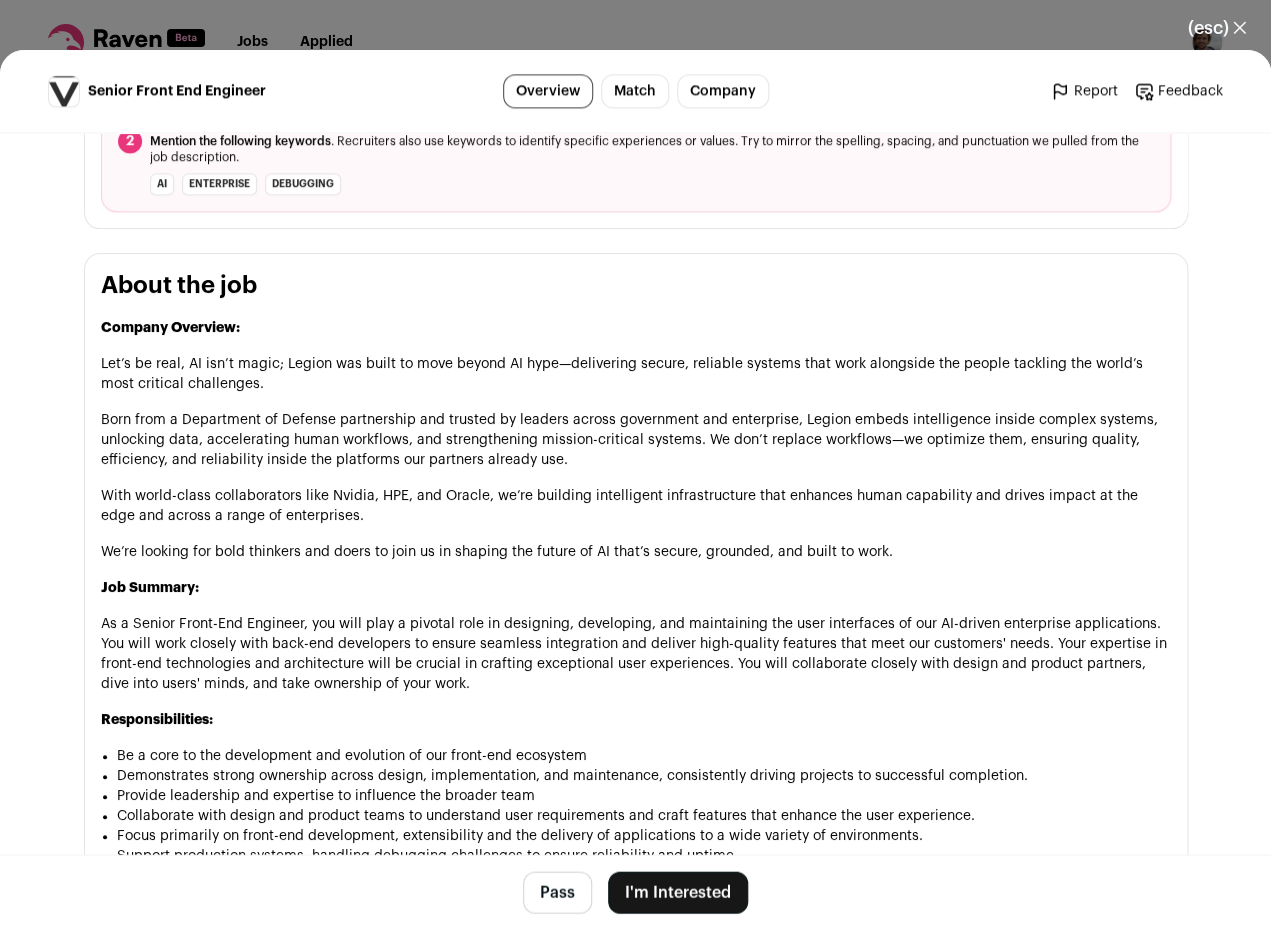scroll, scrollTop: 973, scrollLeft: 0, axis: vertical 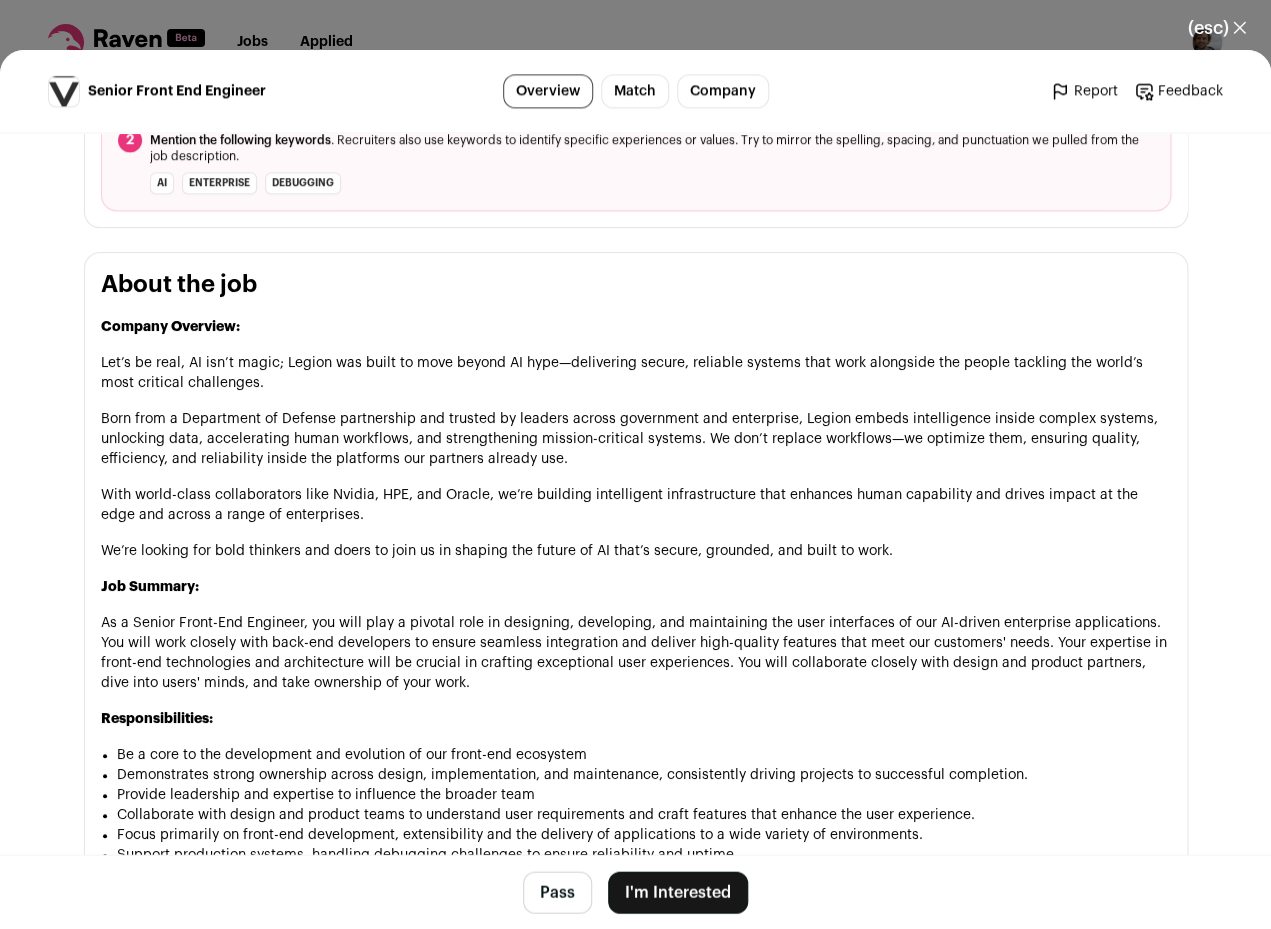 click on "Pass" at bounding box center [557, 892] 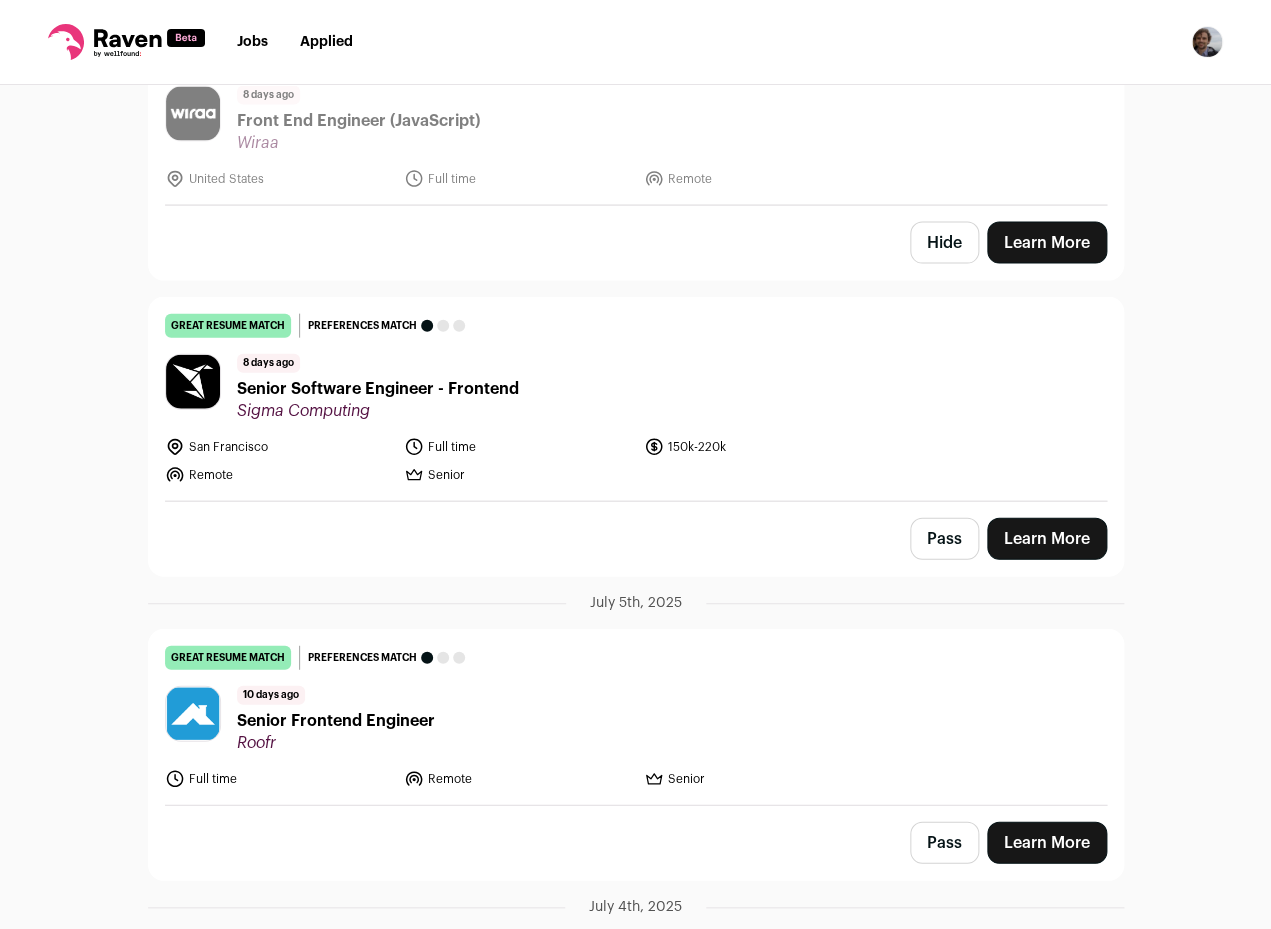 scroll, scrollTop: 4039, scrollLeft: 0, axis: vertical 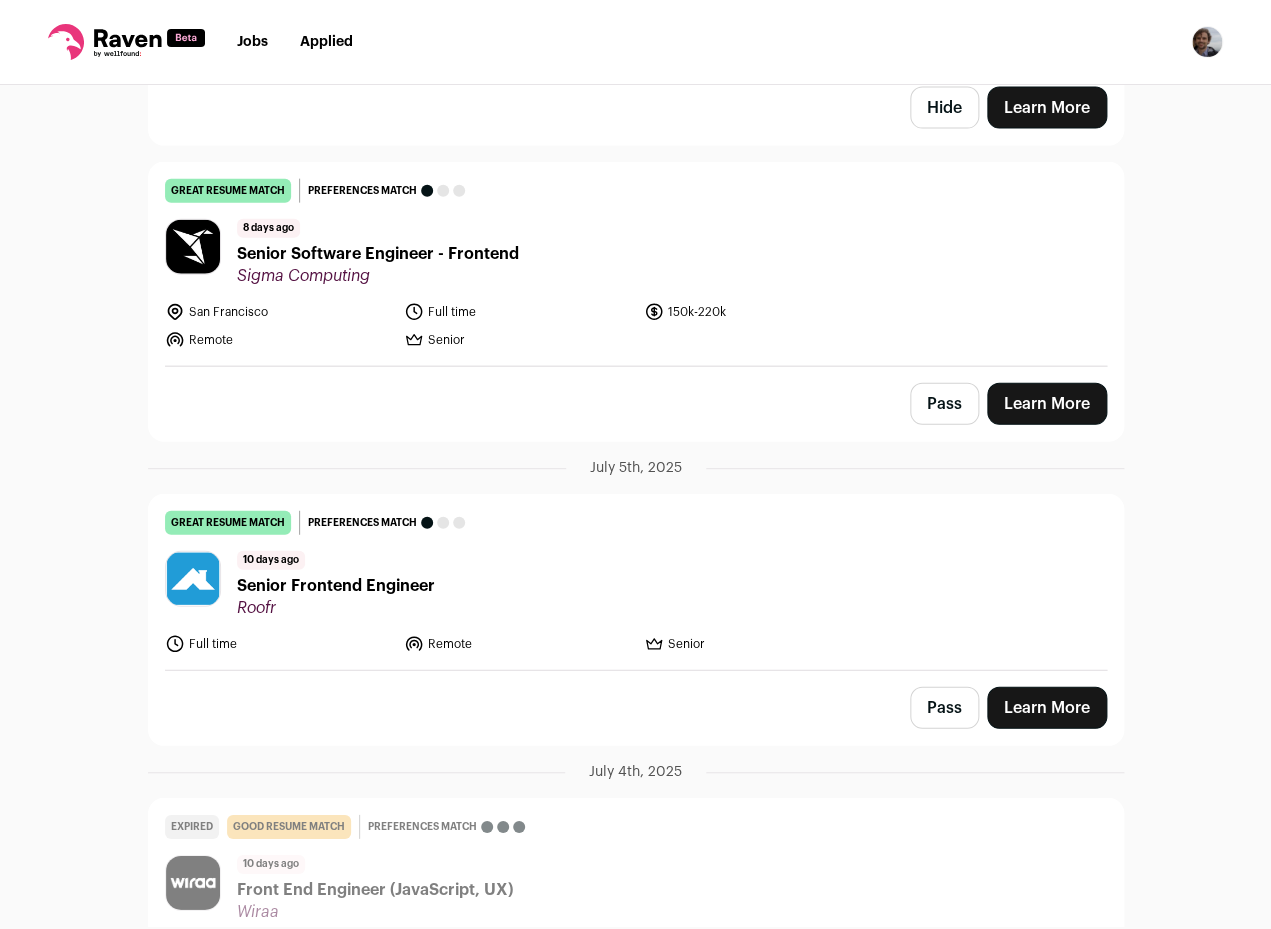 click on "Pass" at bounding box center (944, 404) 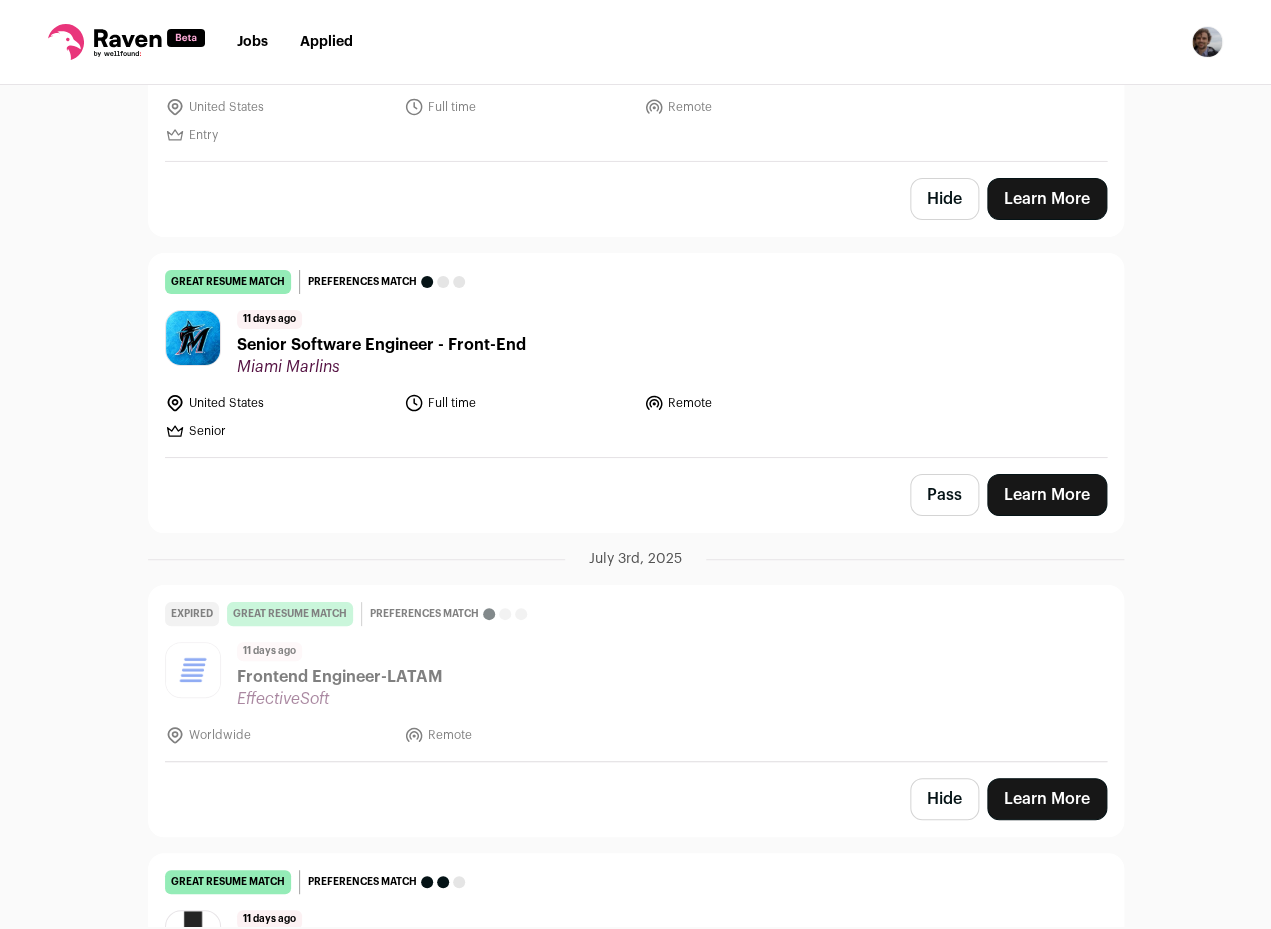 scroll, scrollTop: 4816, scrollLeft: 0, axis: vertical 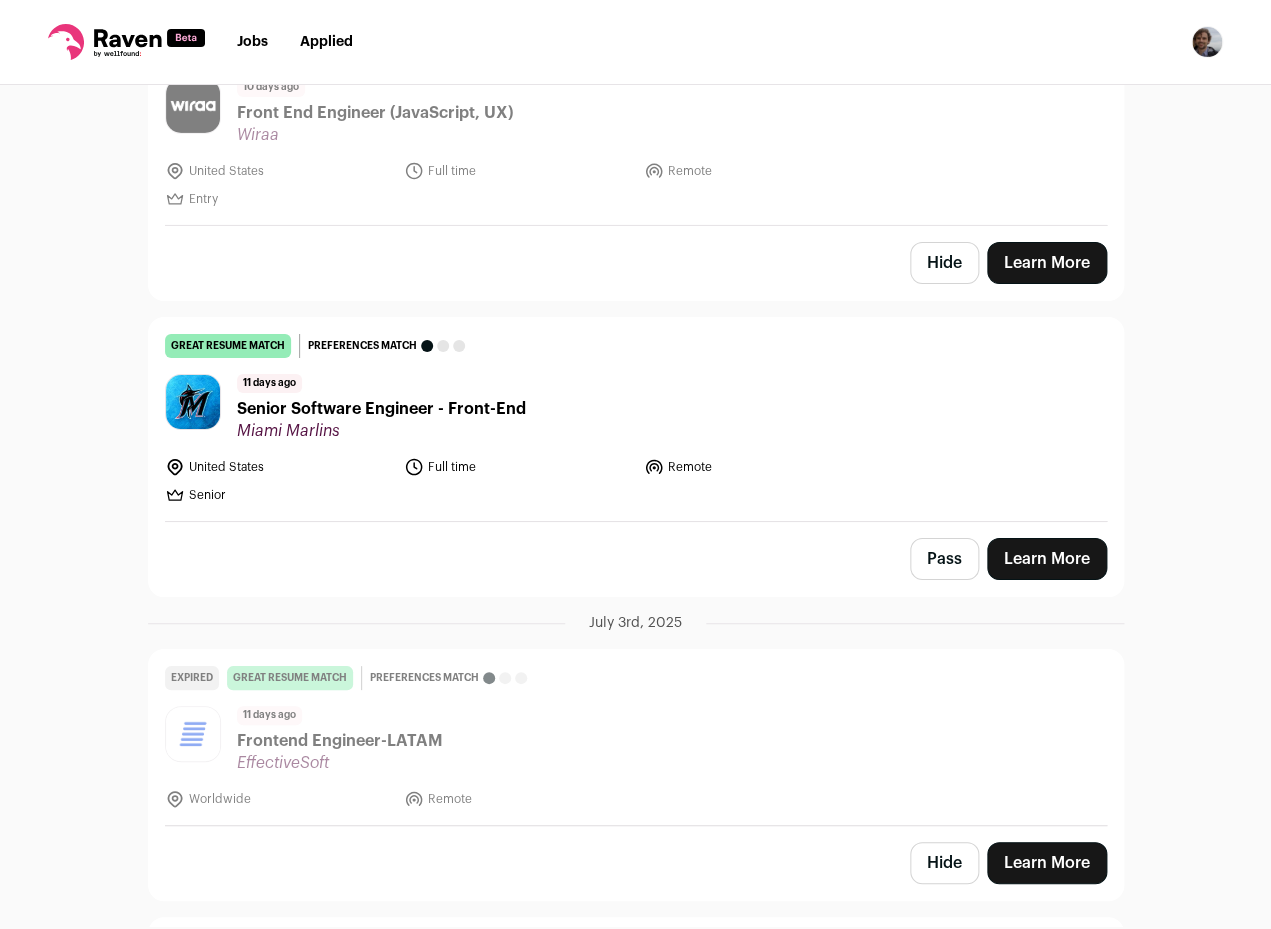 click on "Pass" at bounding box center [944, 559] 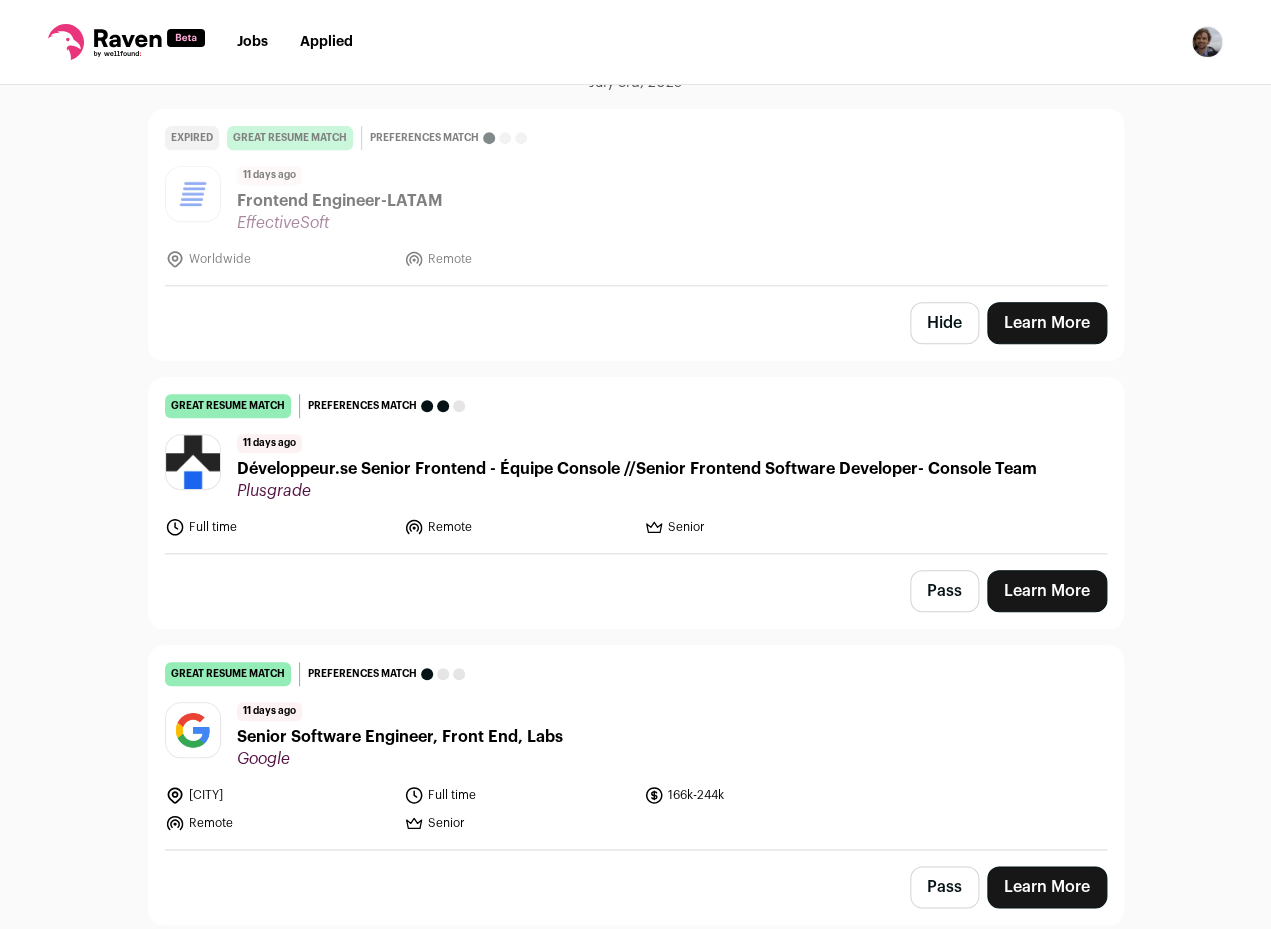 scroll, scrollTop: 5360, scrollLeft: 0, axis: vertical 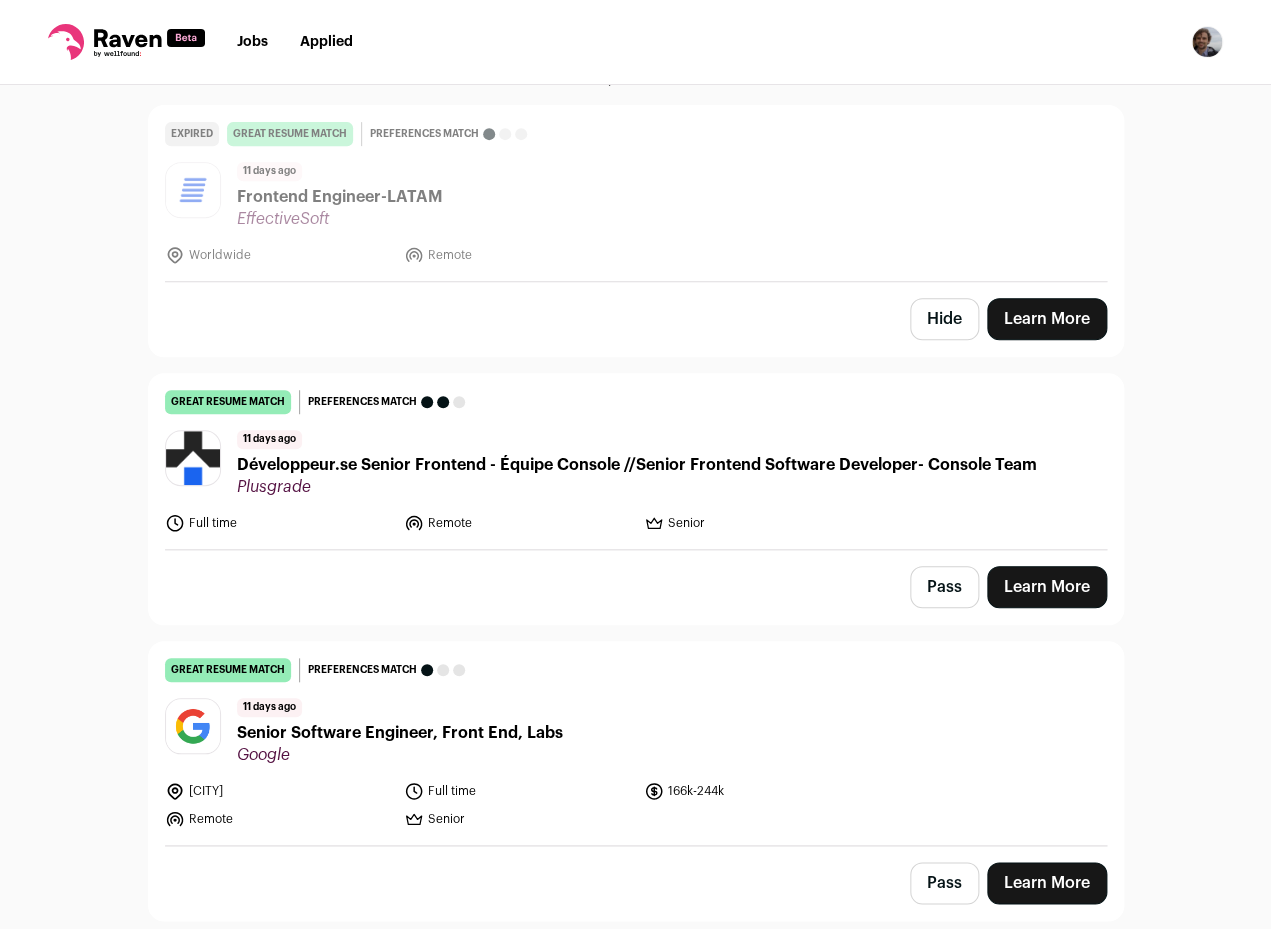 click on "Pass" at bounding box center [944, 587] 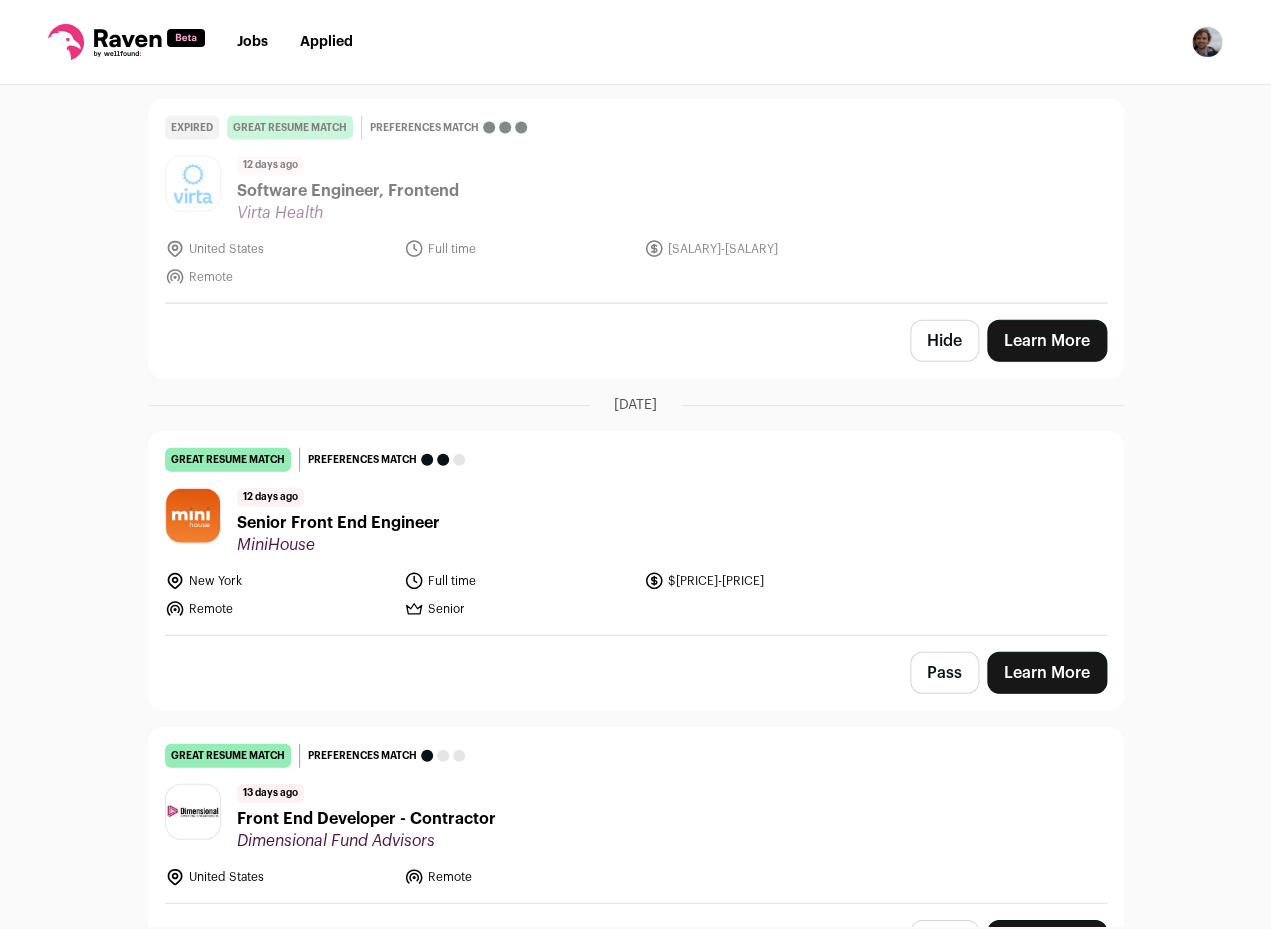 scroll, scrollTop: 6508, scrollLeft: 0, axis: vertical 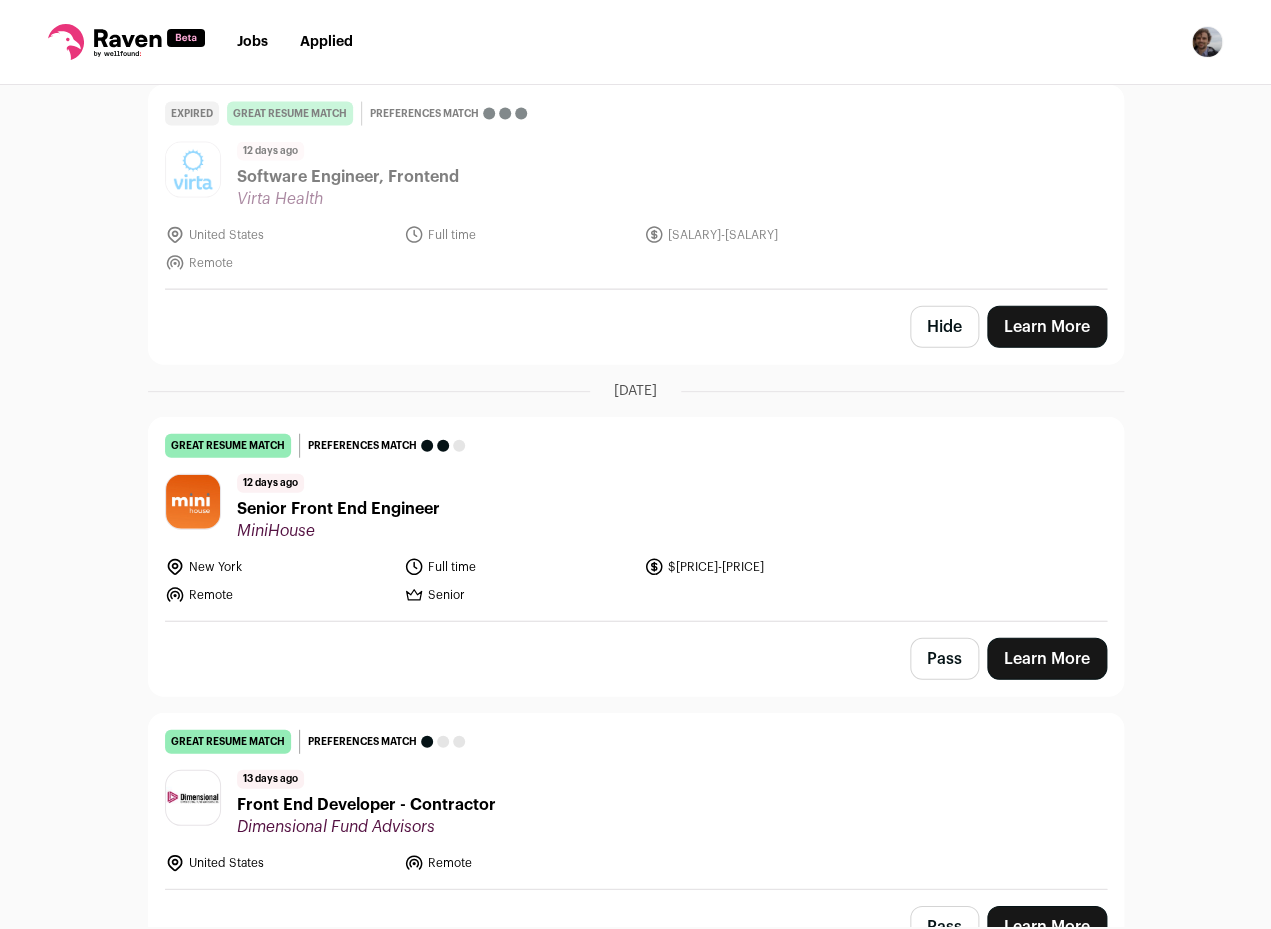 click on "Senior Front End Engineer" at bounding box center [338, 509] 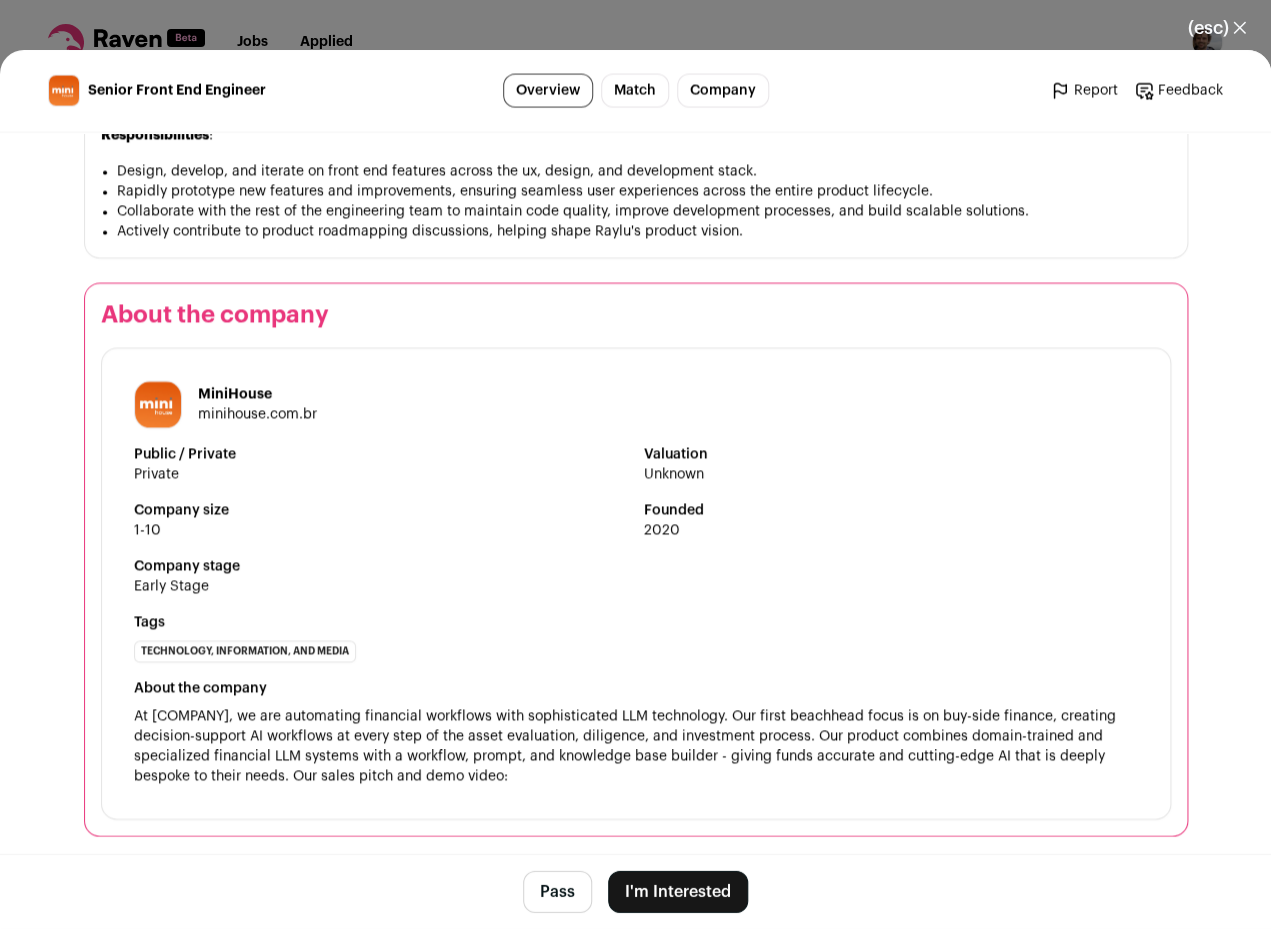 scroll, scrollTop: 1483, scrollLeft: 0, axis: vertical 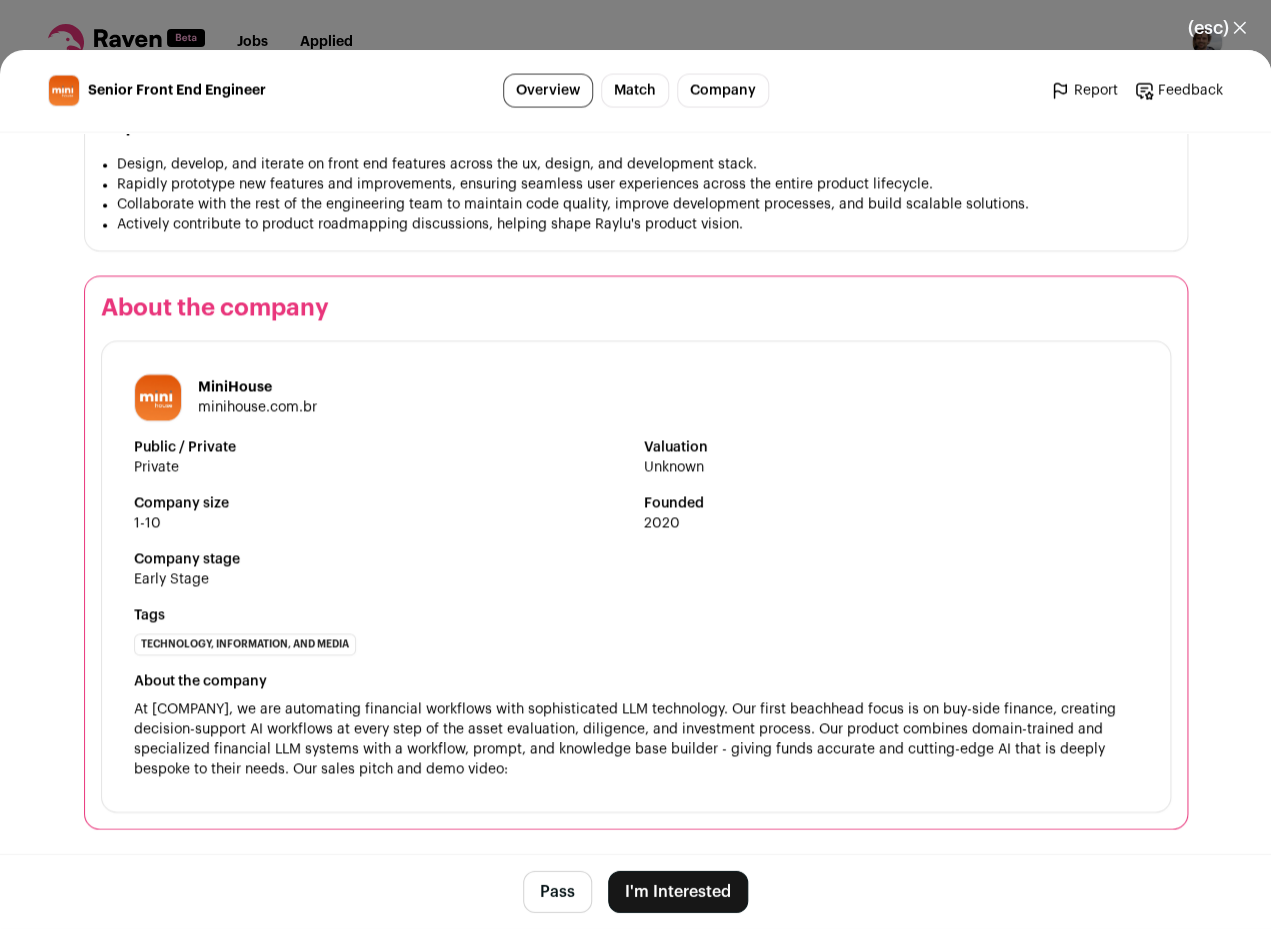 click on "(esc) ✕" at bounding box center [1217, 28] 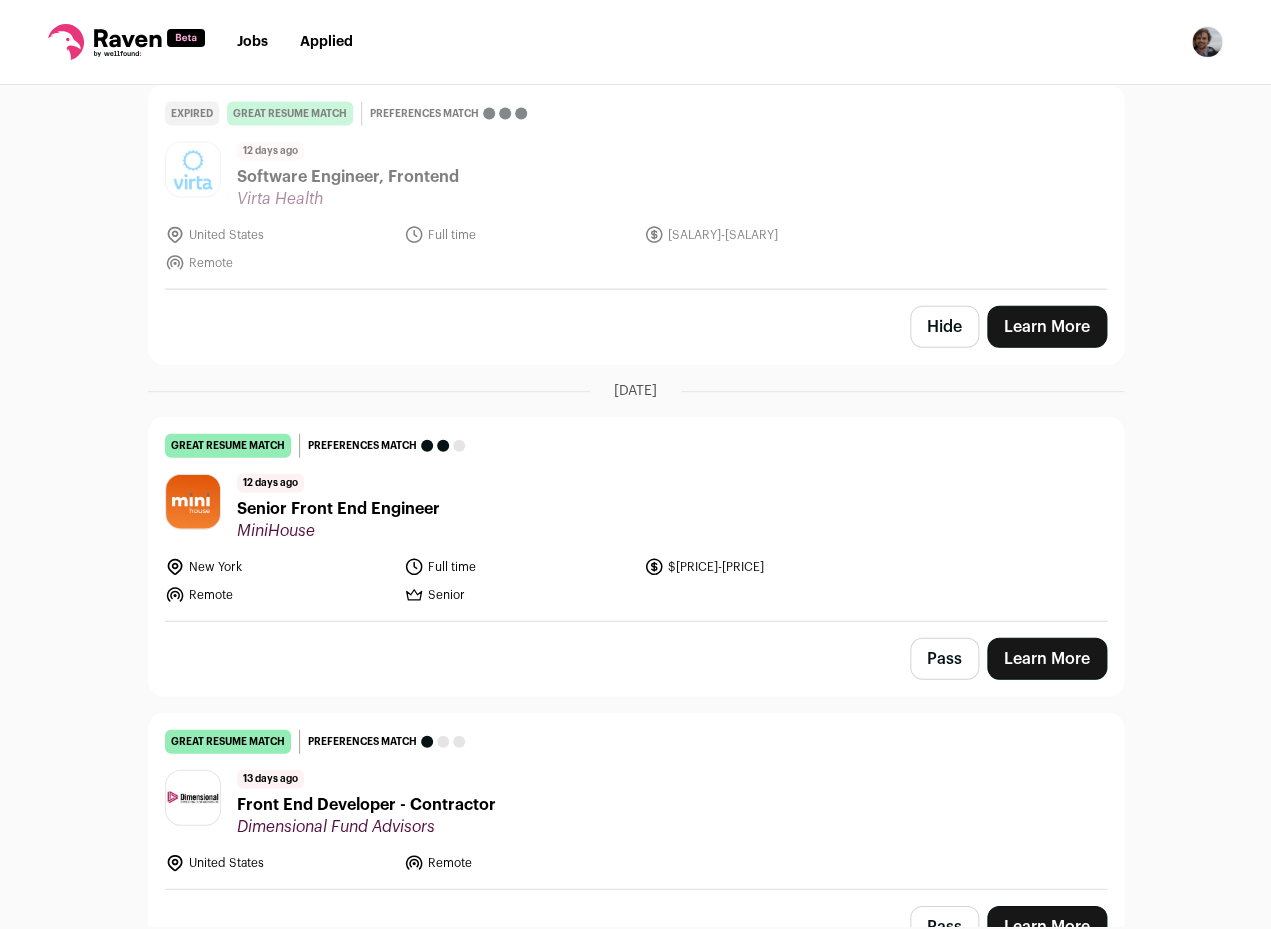 click on "Pass" at bounding box center (944, 659) 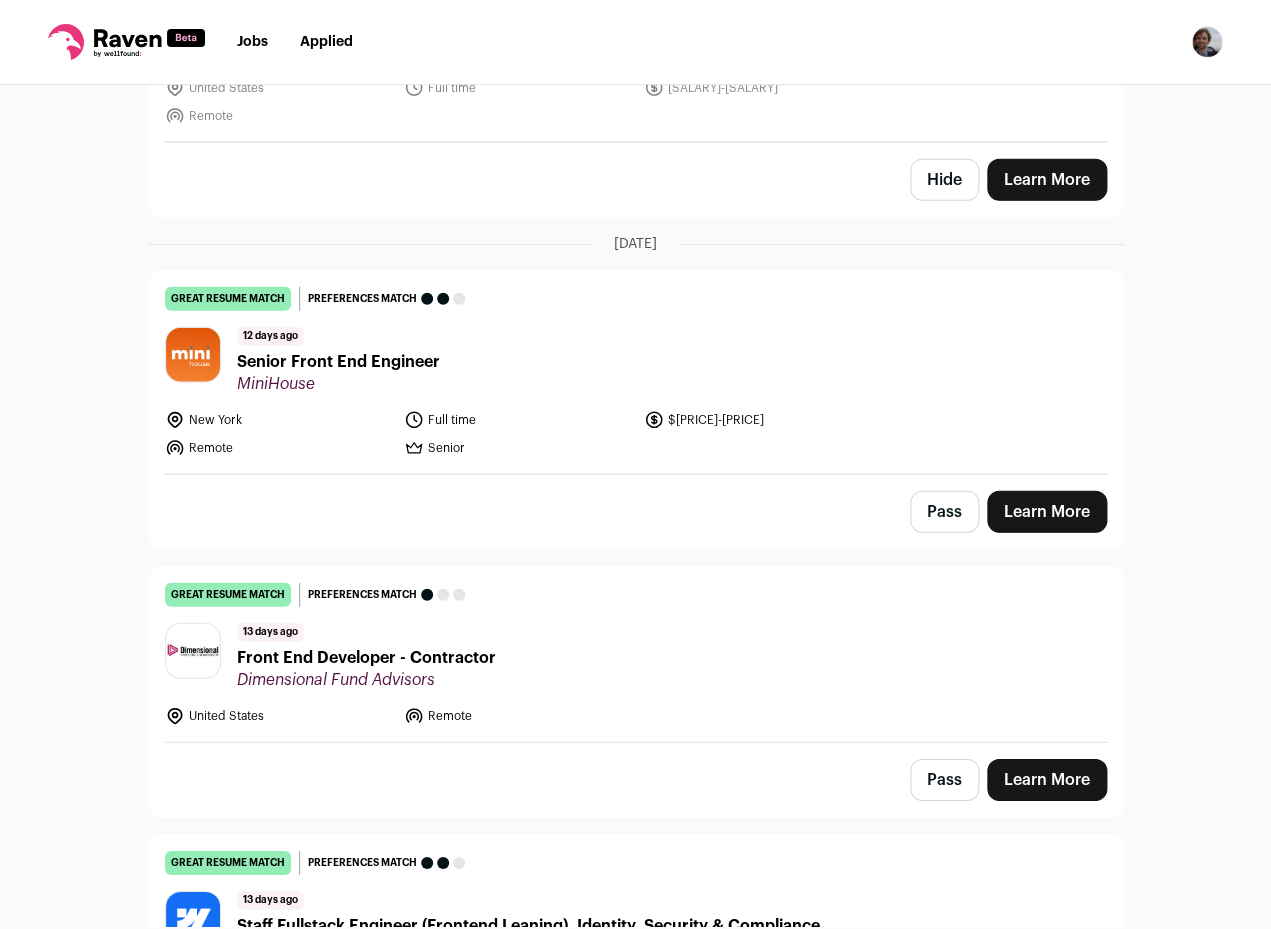 scroll, scrollTop: 6960, scrollLeft: 0, axis: vertical 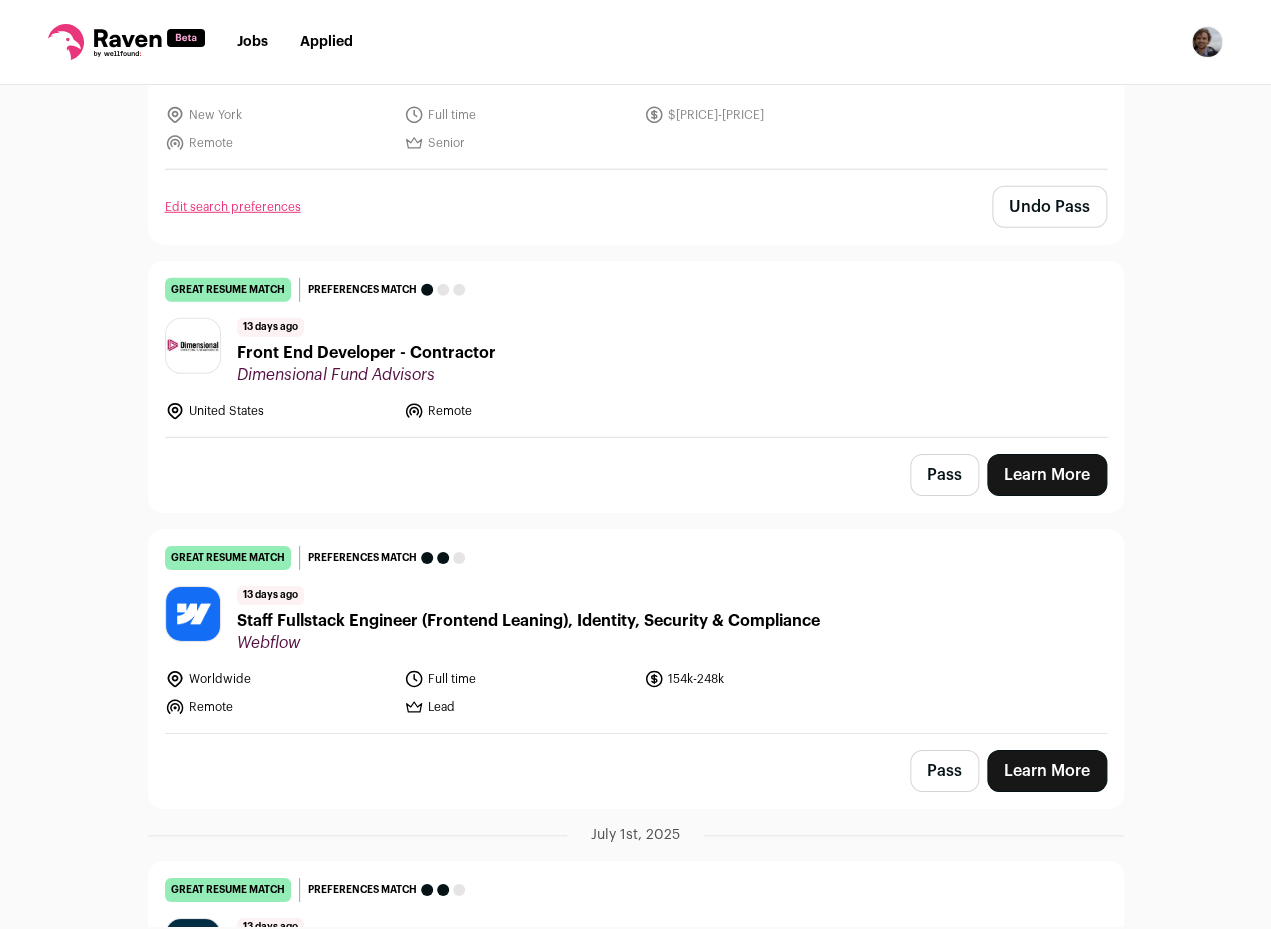 click on "Pass" at bounding box center [944, 475] 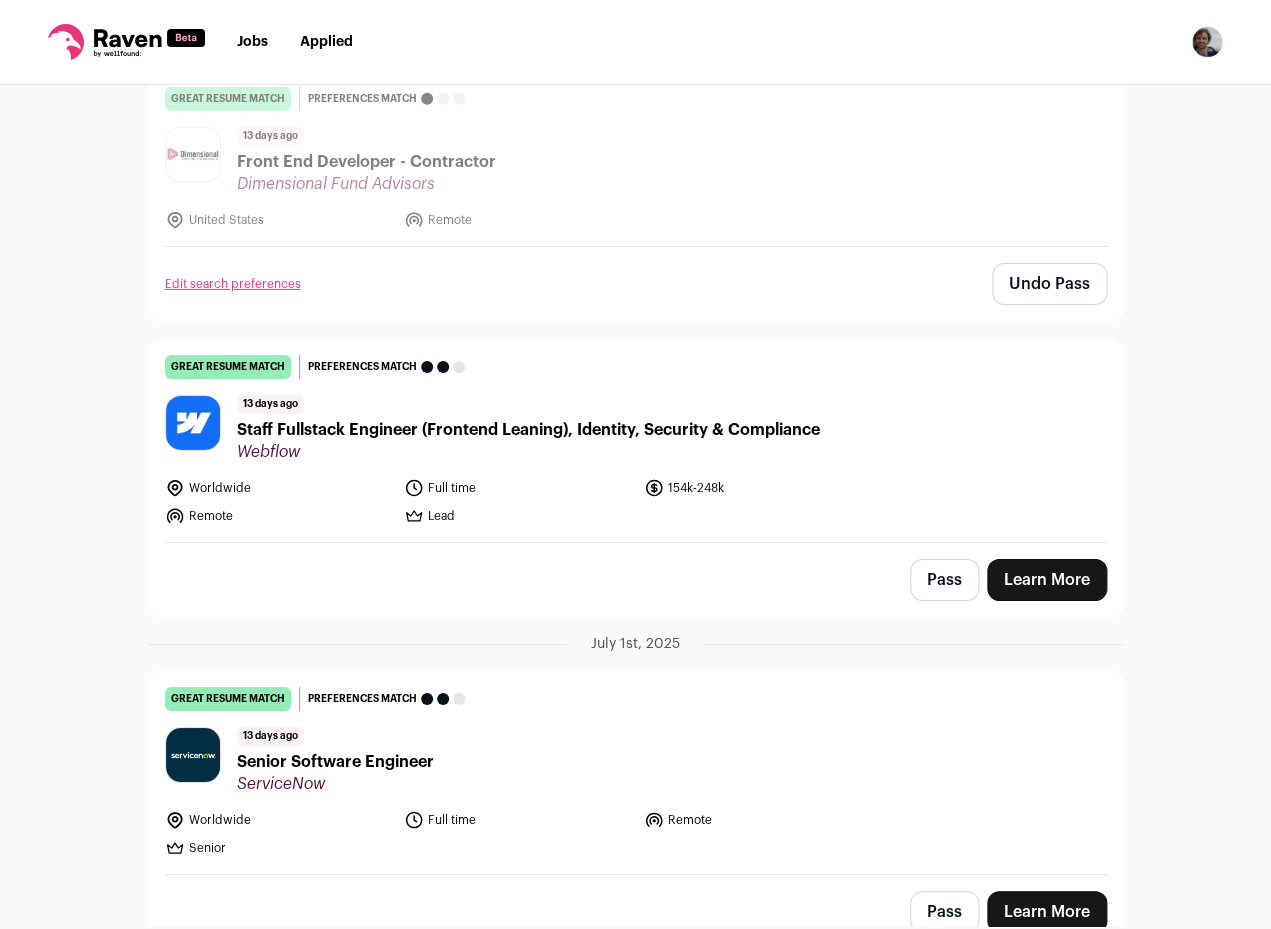 scroll, scrollTop: 7153, scrollLeft: 0, axis: vertical 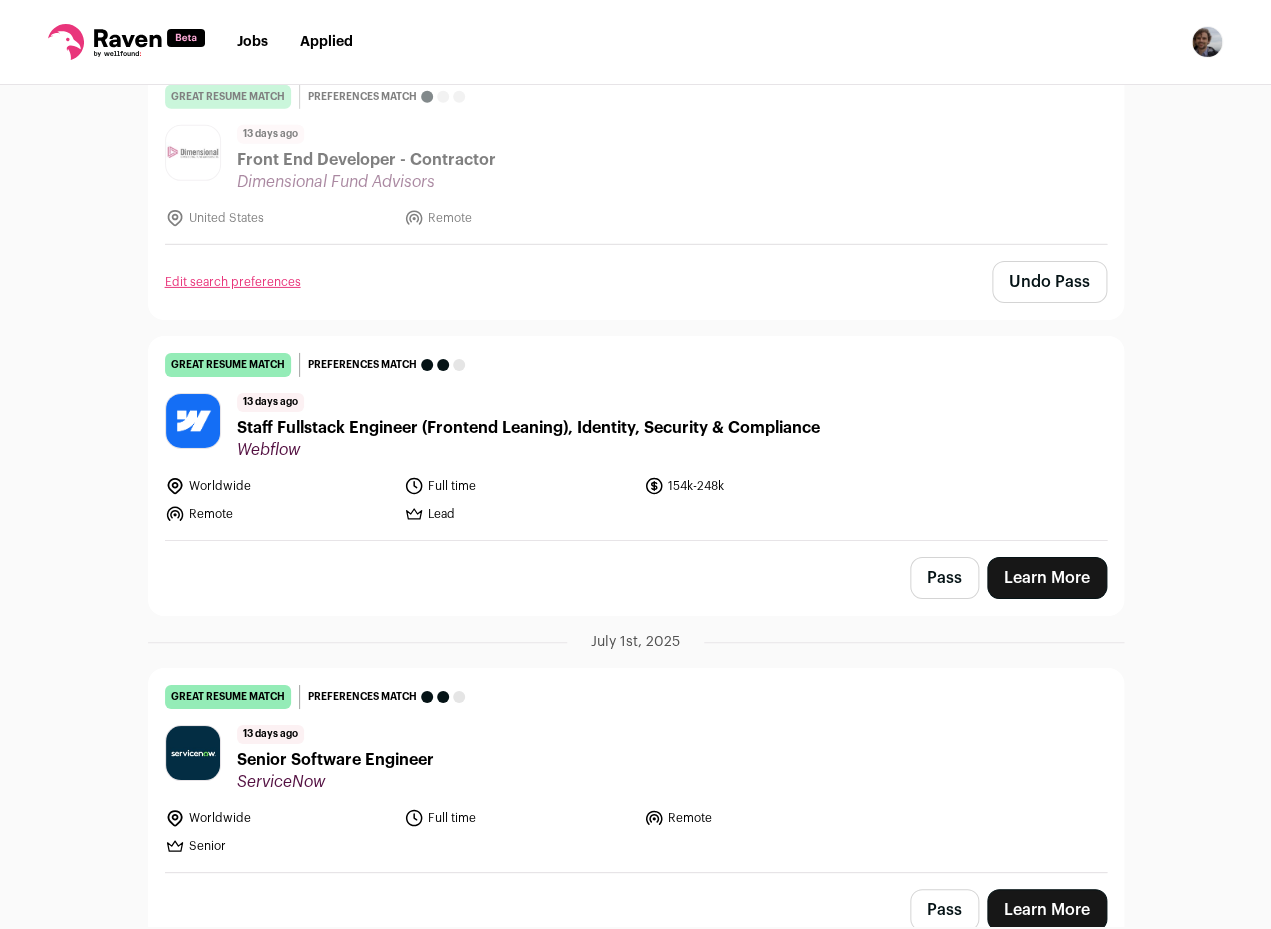 click on "Learn More" at bounding box center (1047, 578) 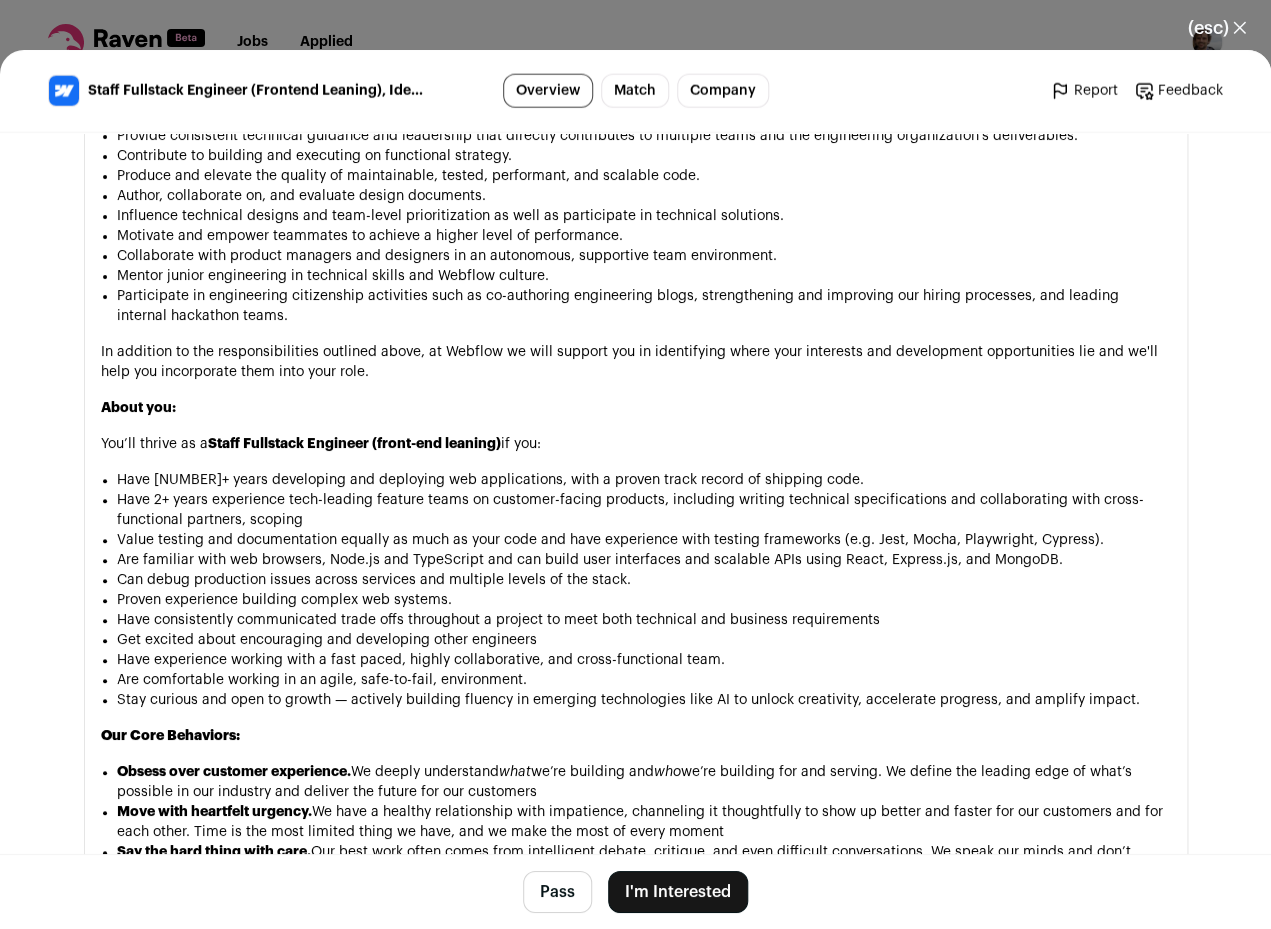 scroll, scrollTop: 1832, scrollLeft: 0, axis: vertical 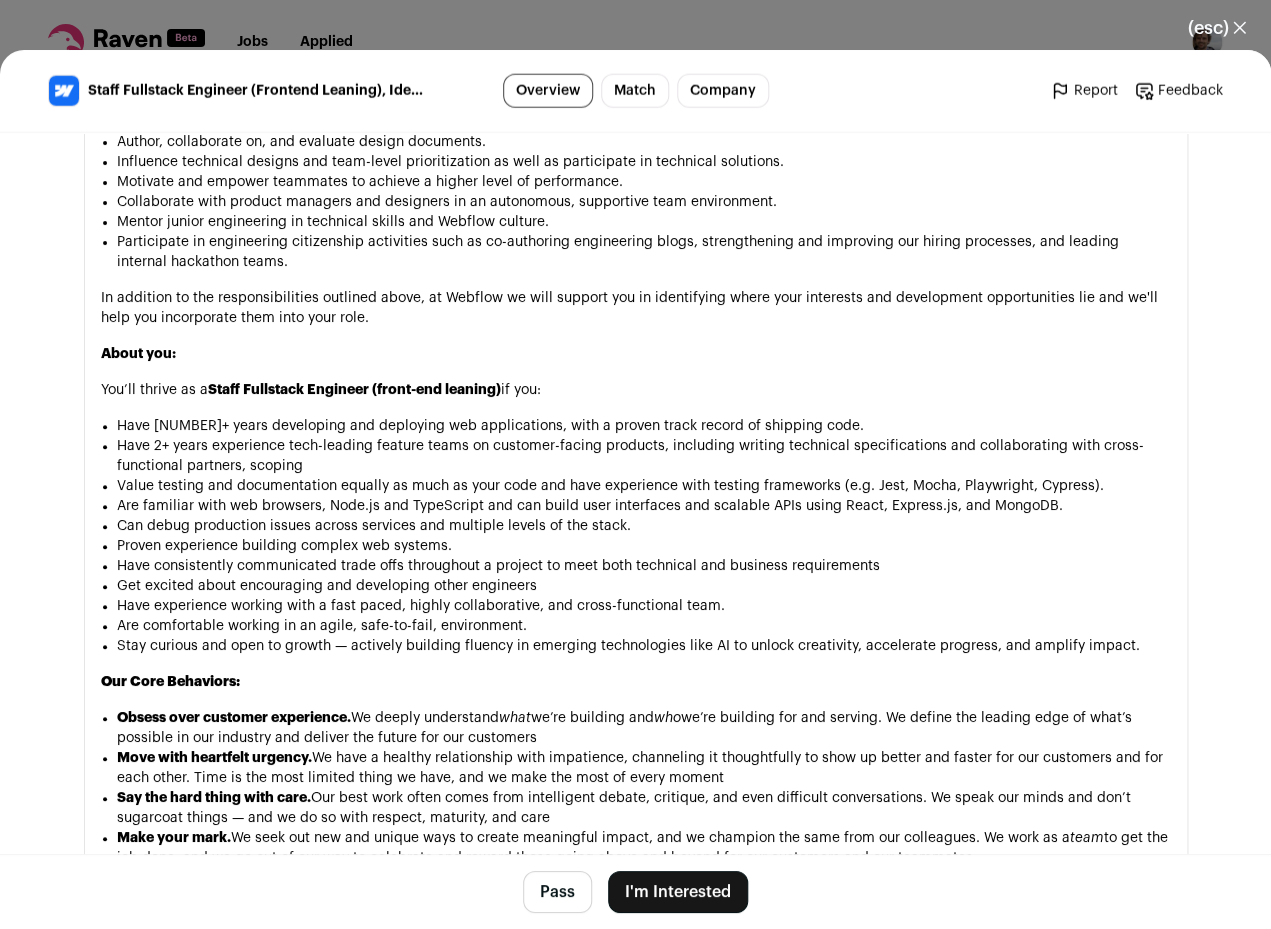 click on "(esc) ✕" at bounding box center [1217, 28] 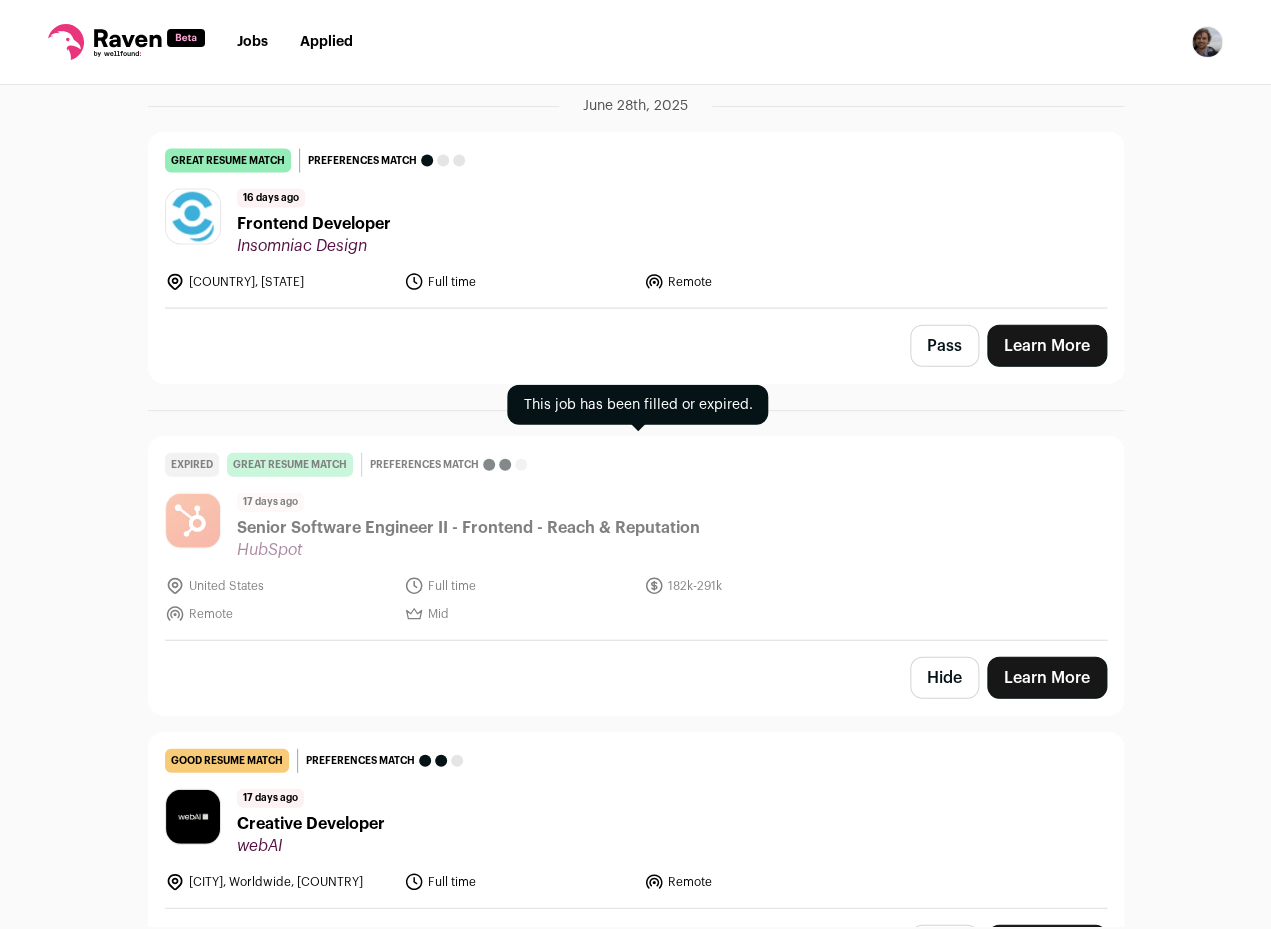 scroll, scrollTop: 8990, scrollLeft: 0, axis: vertical 